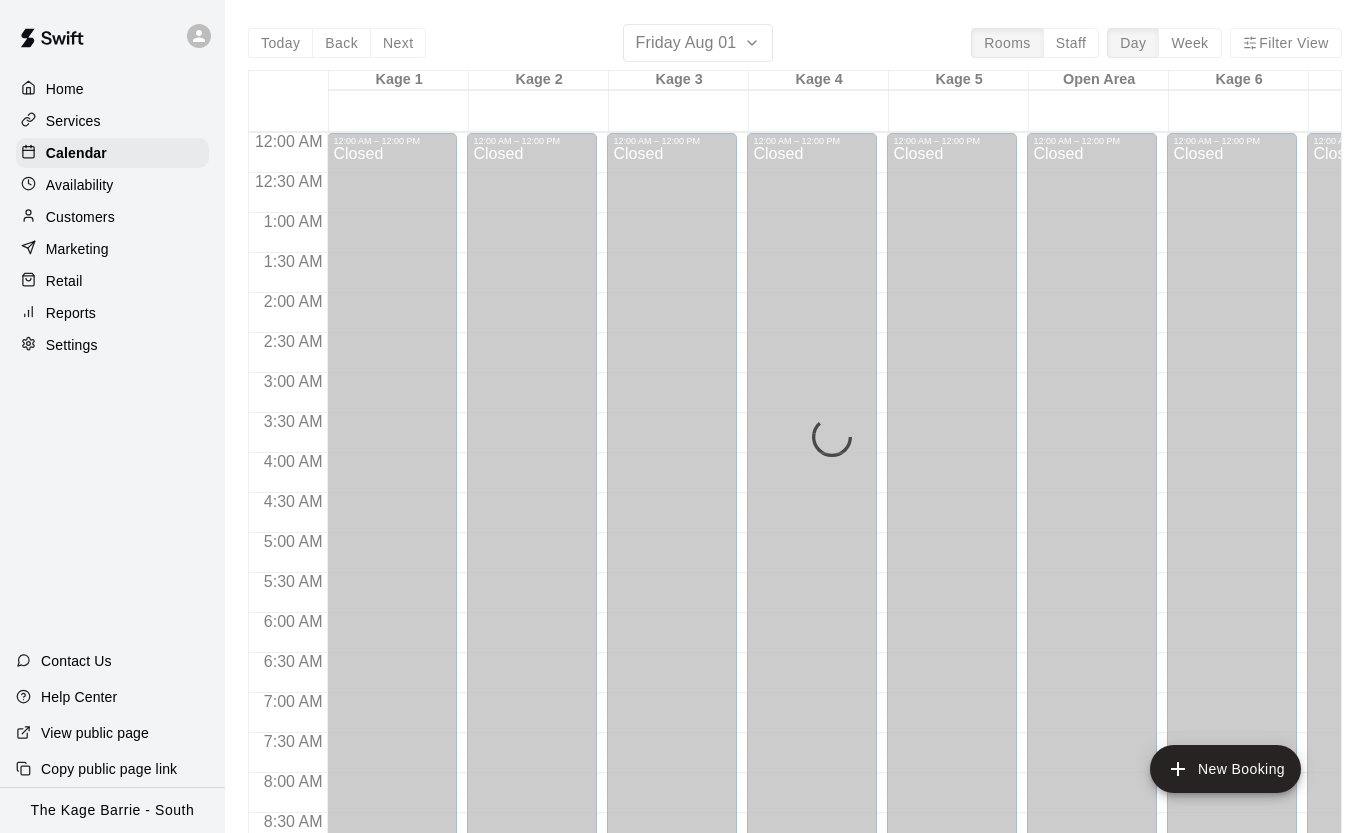 scroll, scrollTop: 1, scrollLeft: 0, axis: vertical 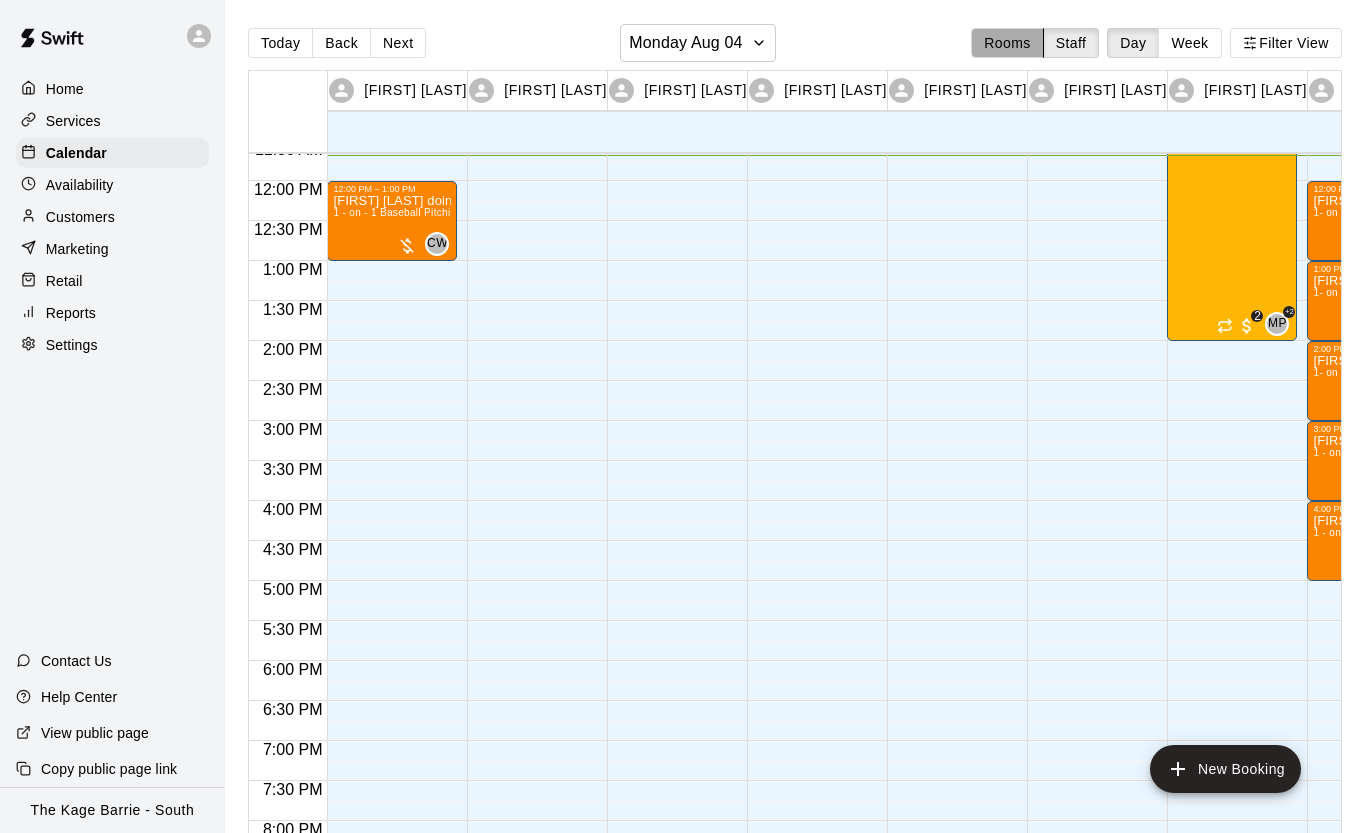 click on "Rooms" at bounding box center [1007, 43] 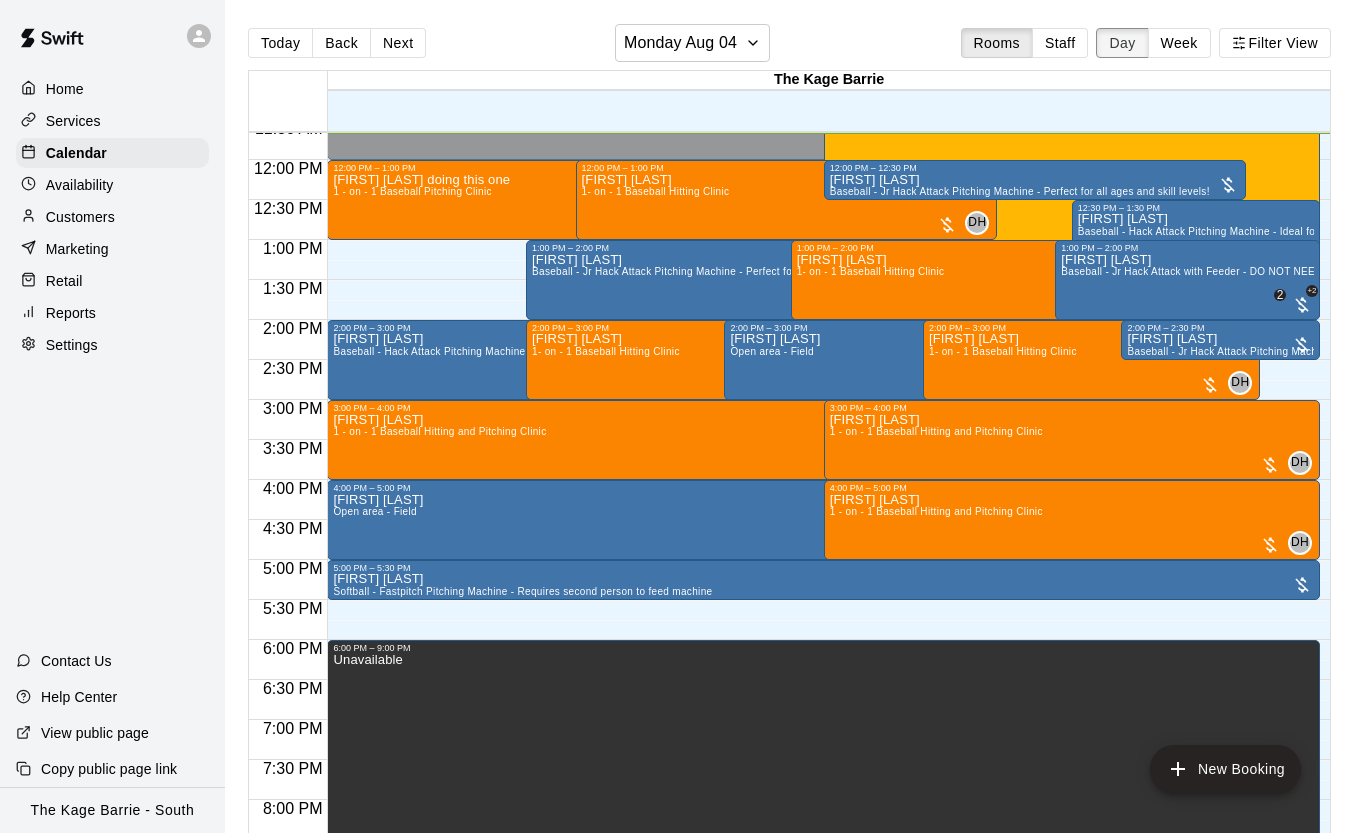 click on "Day" at bounding box center (1122, 43) 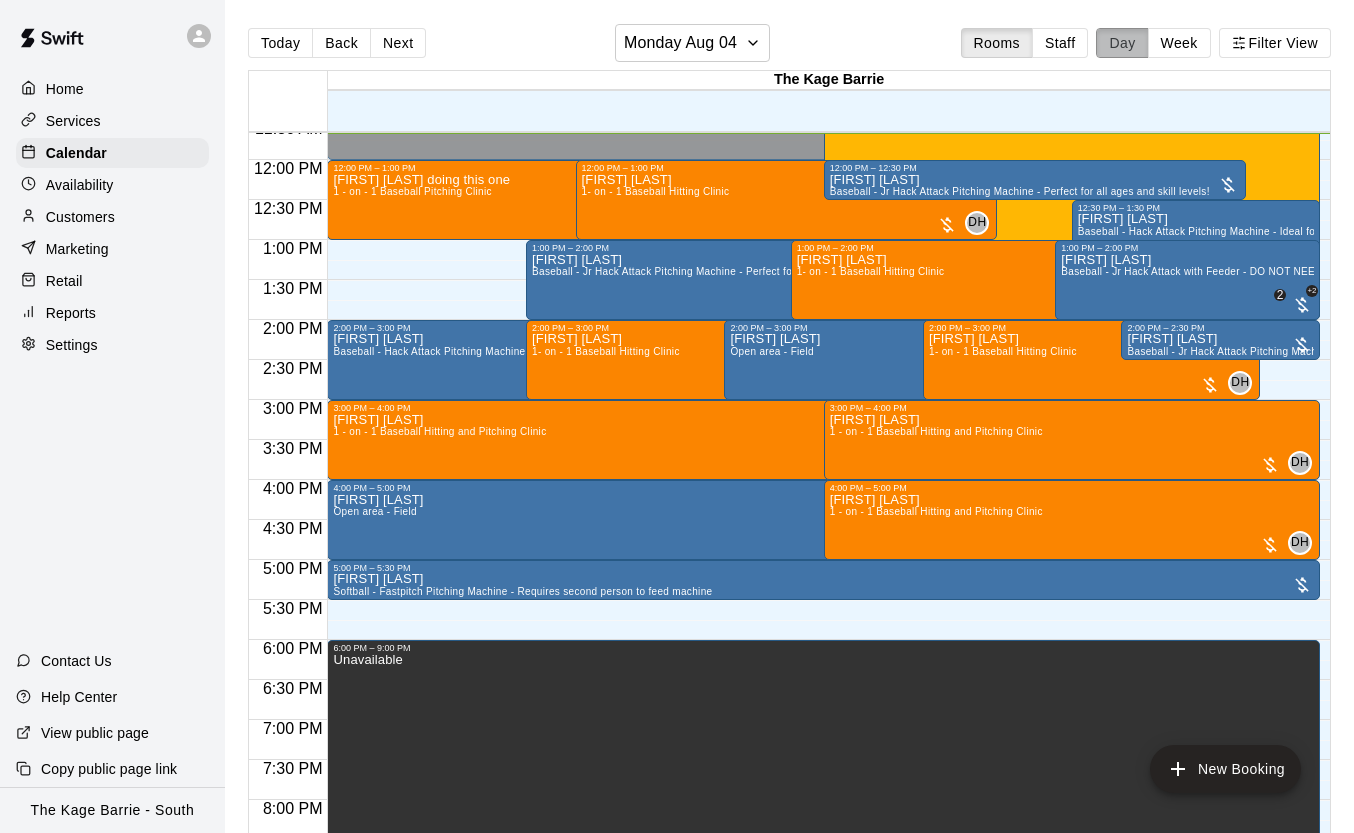 click on "Day" at bounding box center (1122, 43) 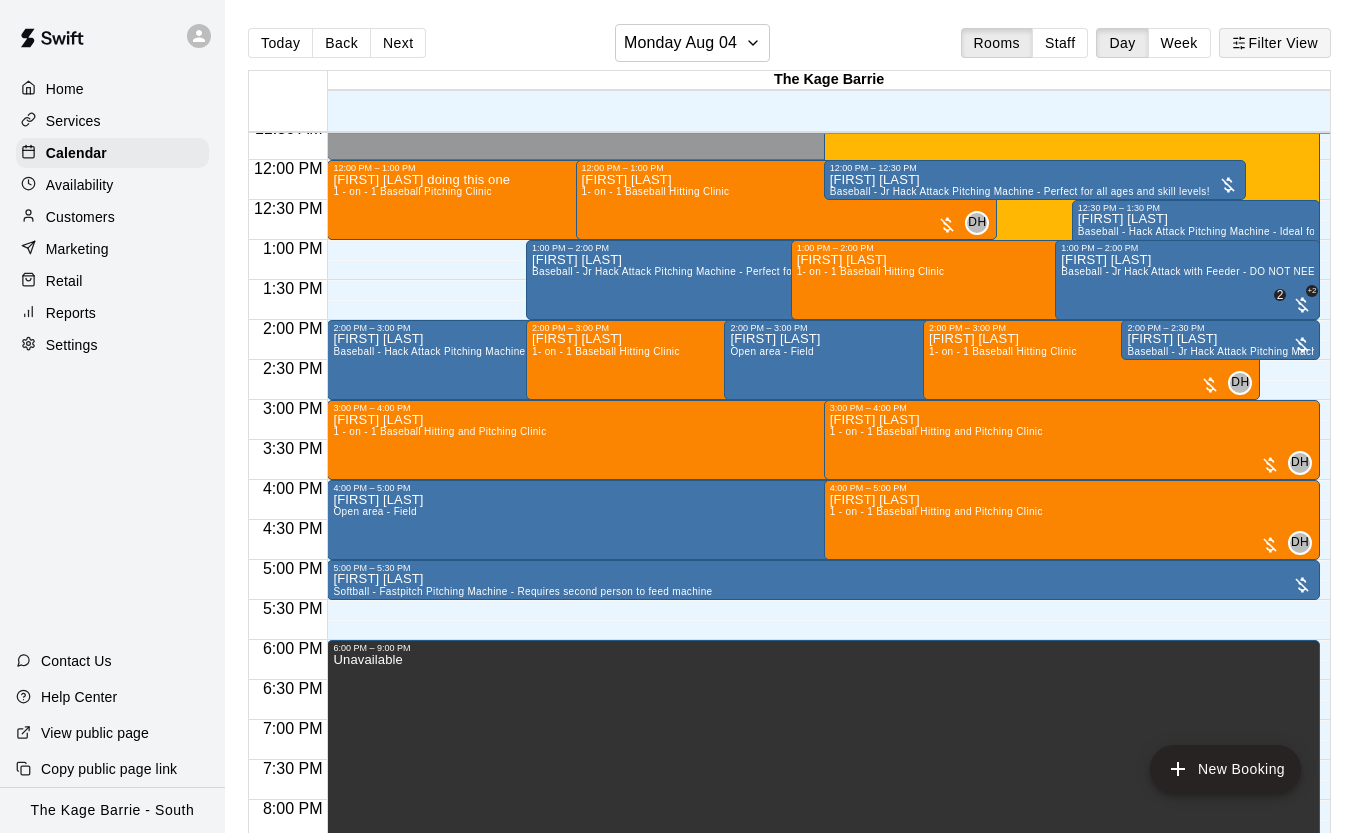 click on "Filter View" at bounding box center [1275, 43] 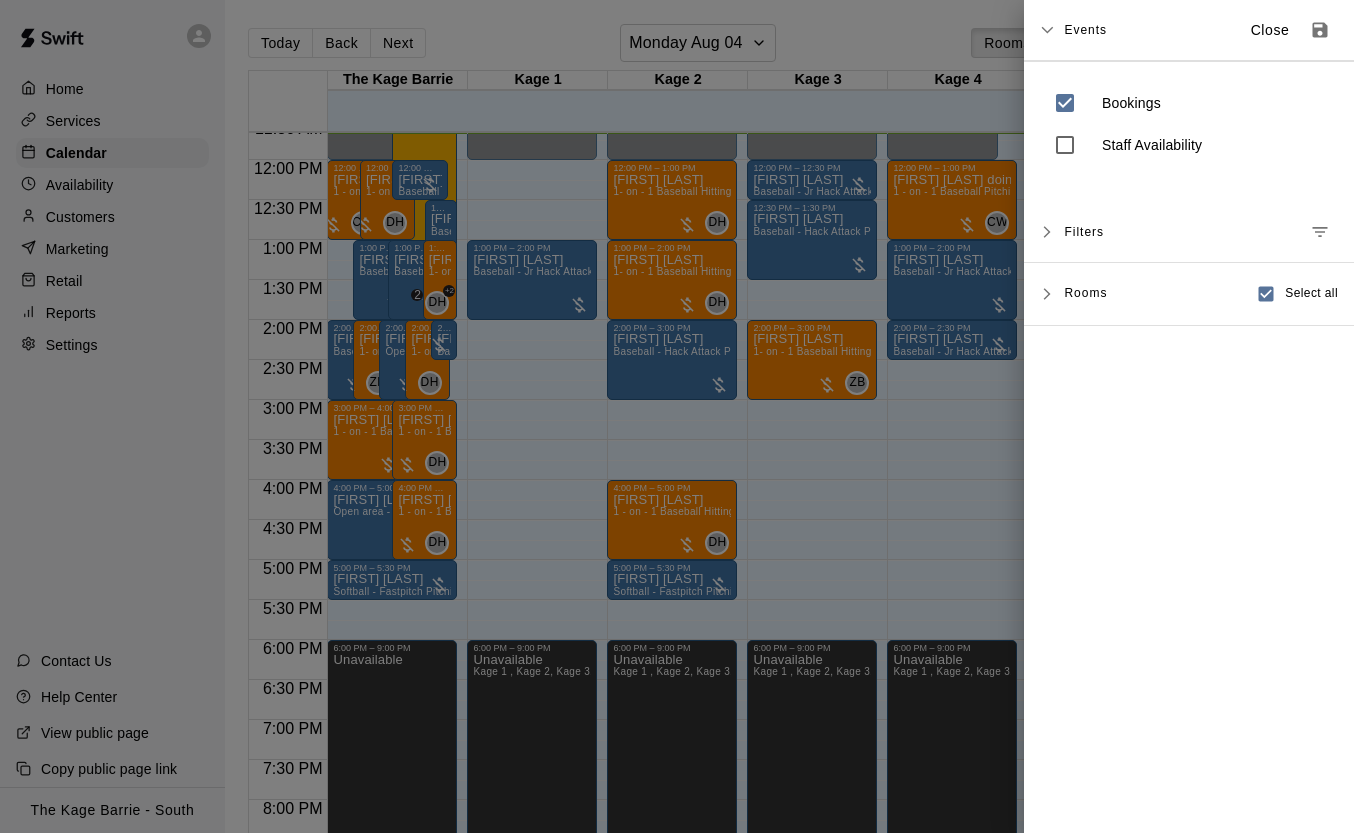 click at bounding box center [677, 416] 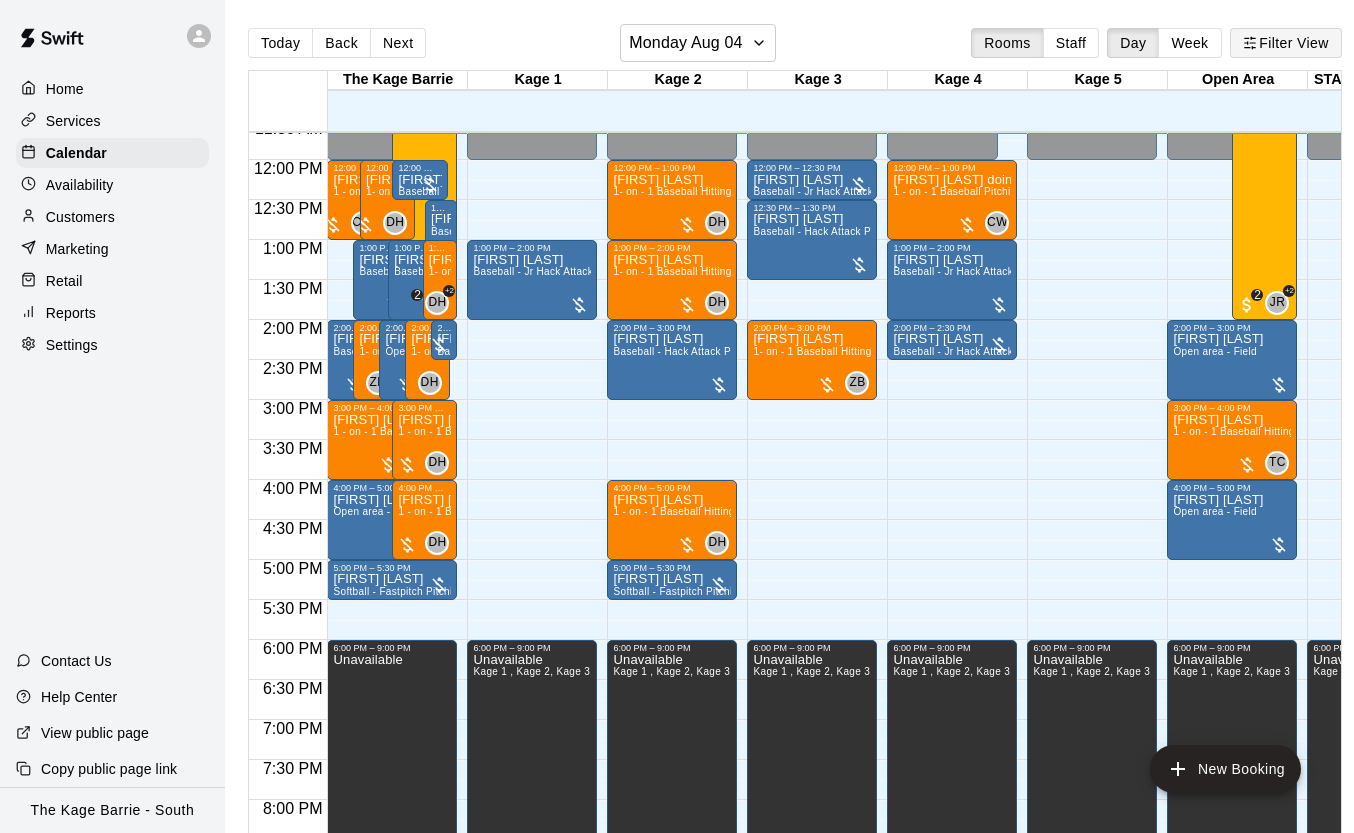 click on "Filter View" at bounding box center (1286, 43) 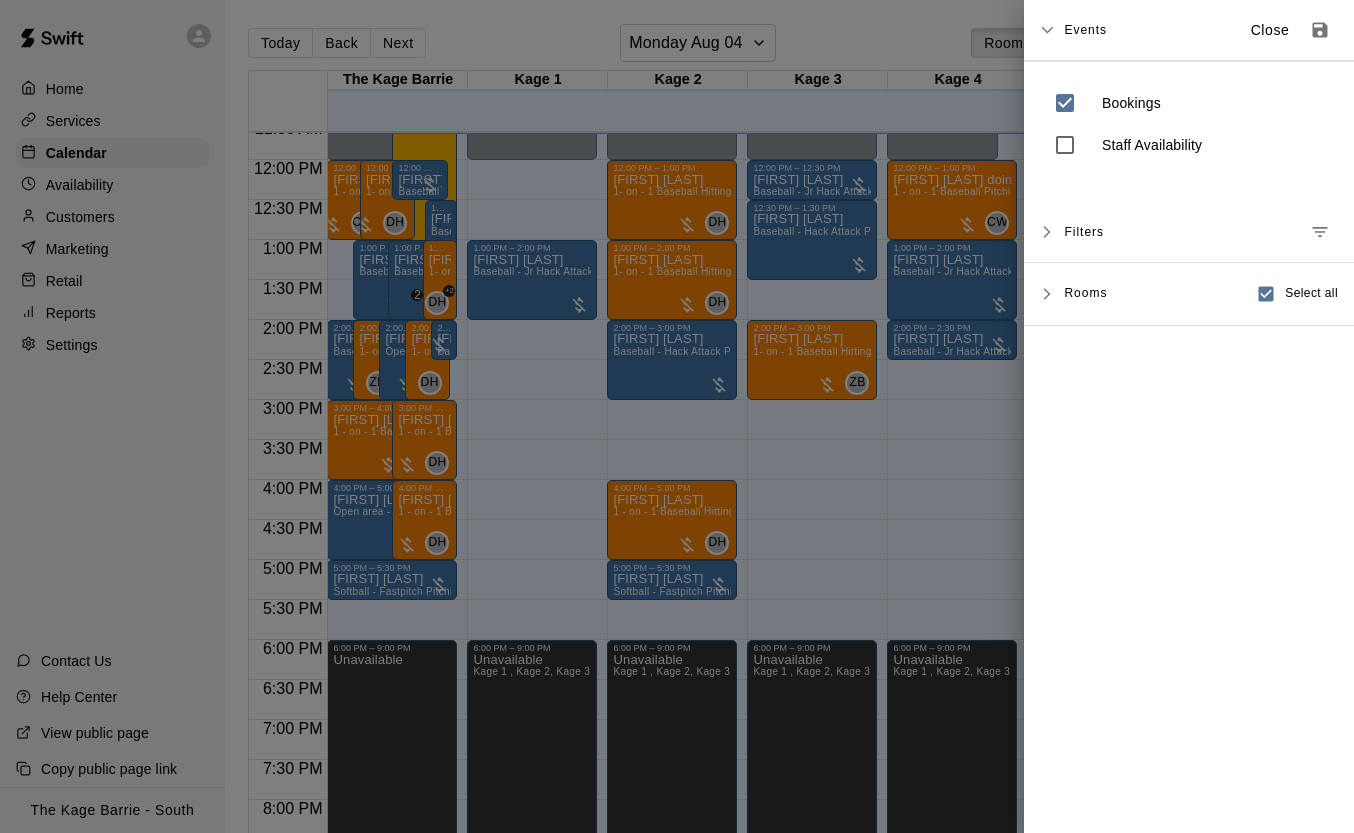 click on "Rooms" at bounding box center (1085, 292) 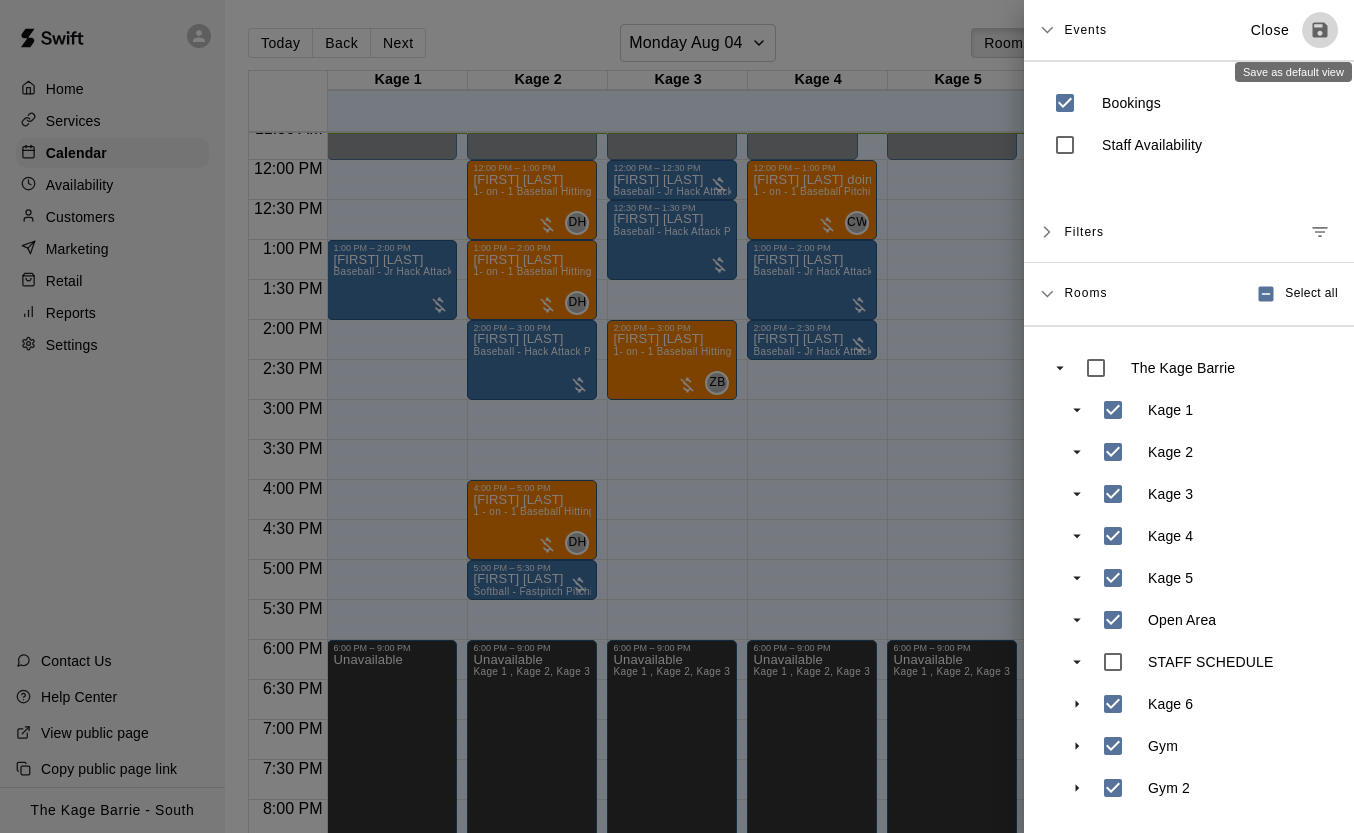 click 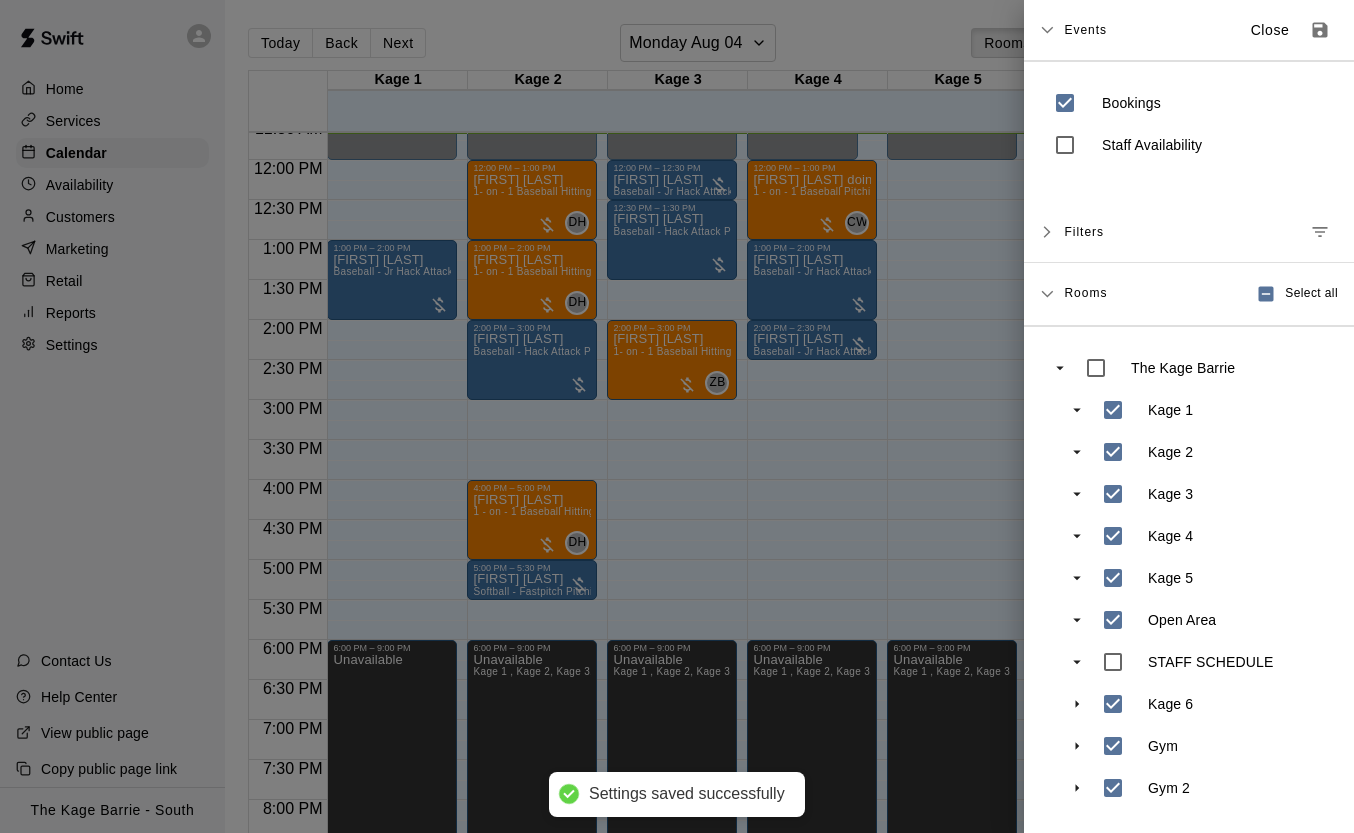 click at bounding box center (677, 416) 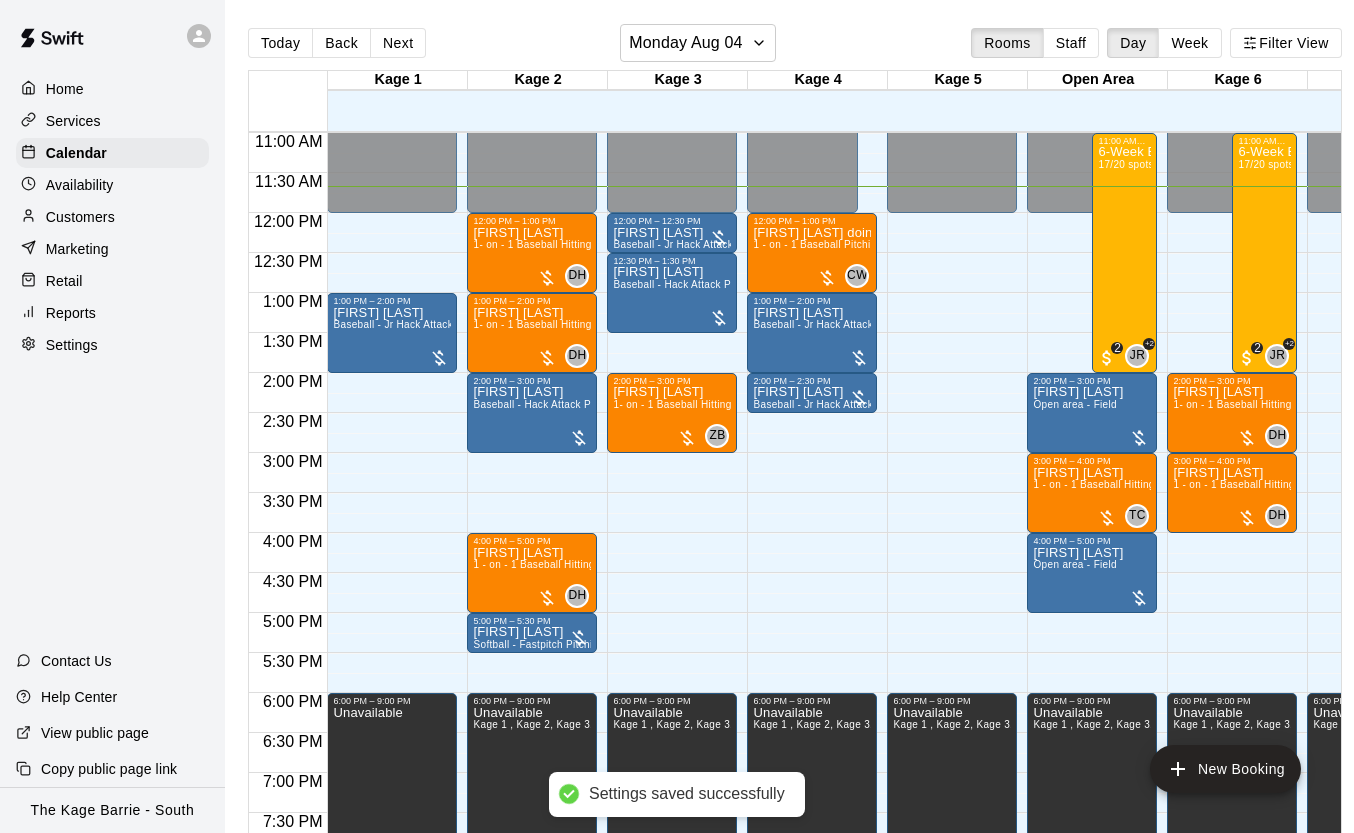 scroll, scrollTop: 886, scrollLeft: 25, axis: both 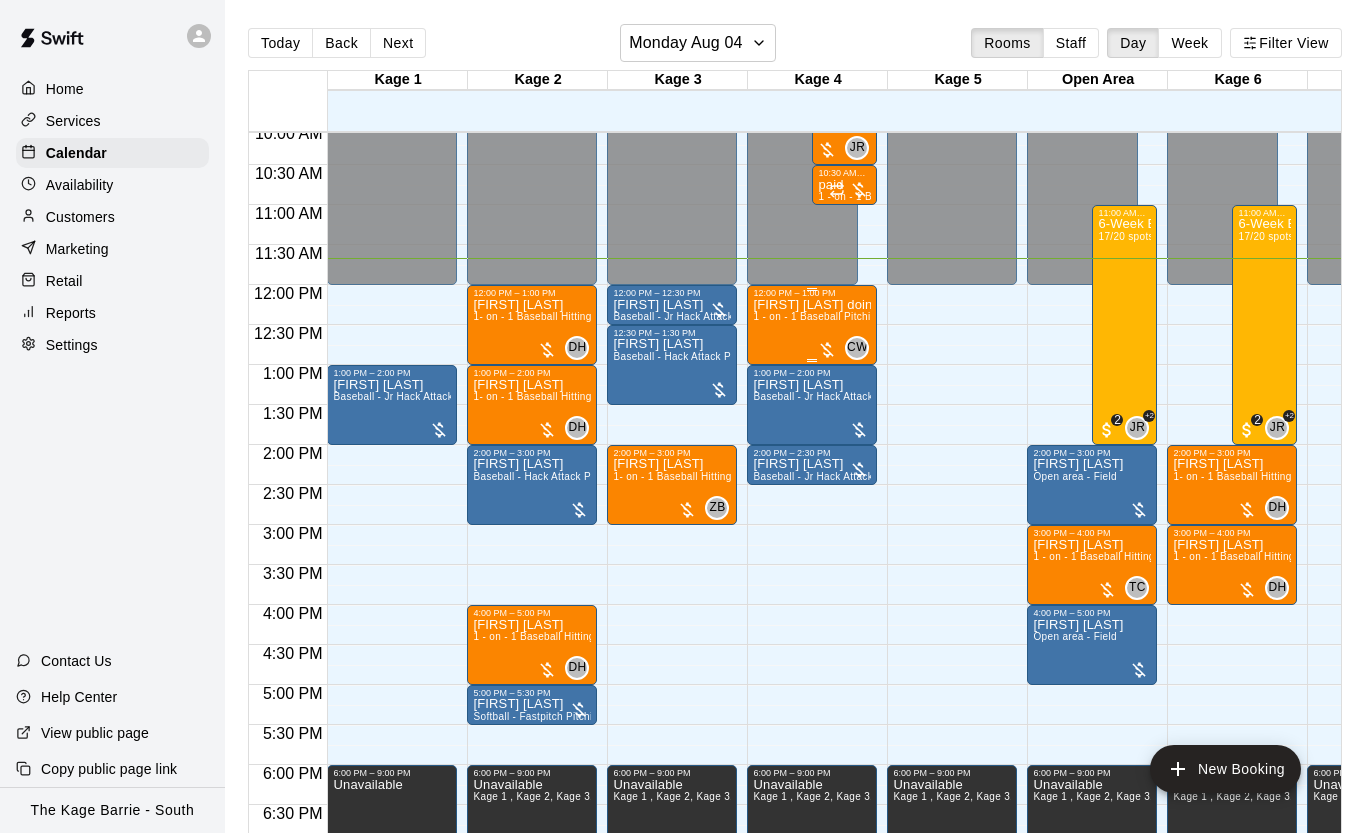 click on "1 - on - 1 Baseball Pitching Clinic" at bounding box center (832, 316) 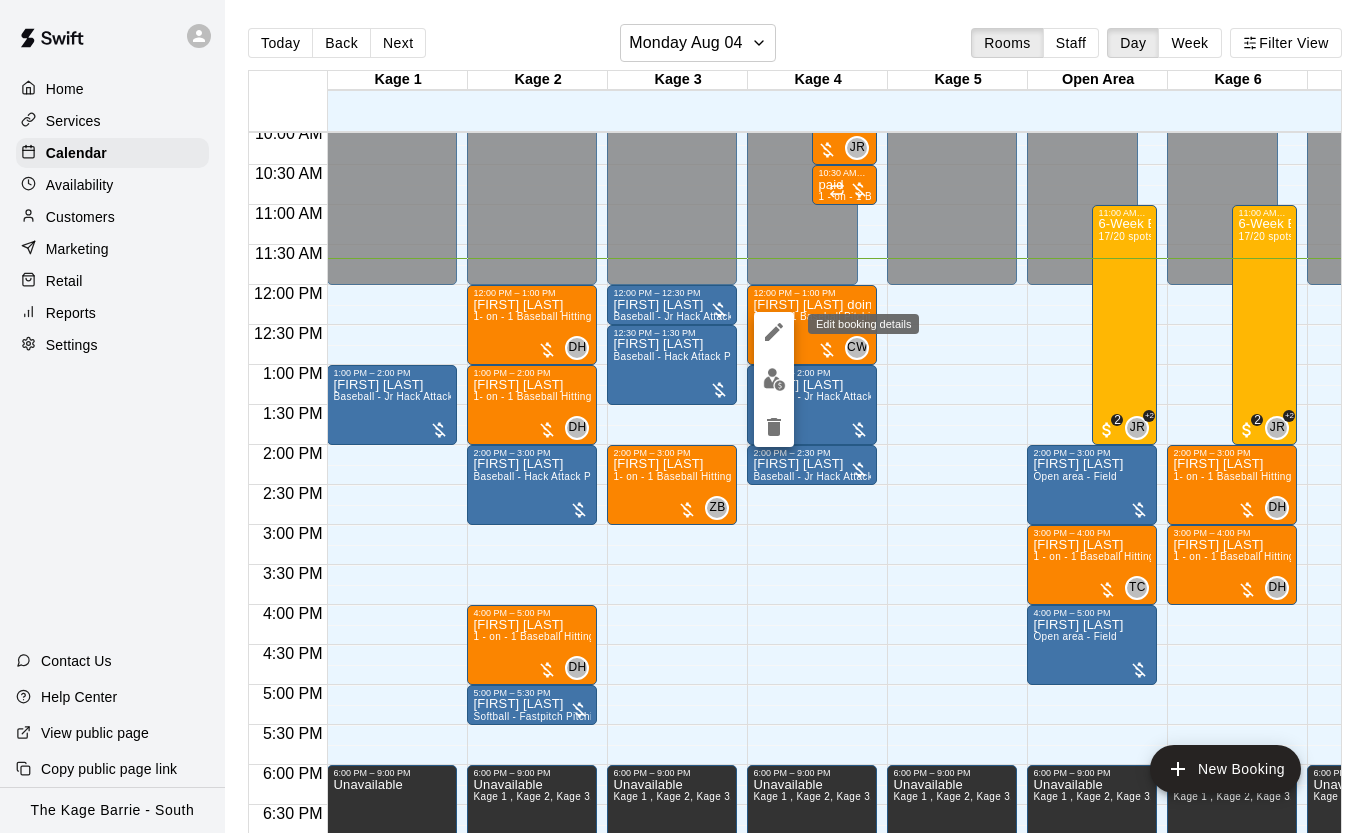 click 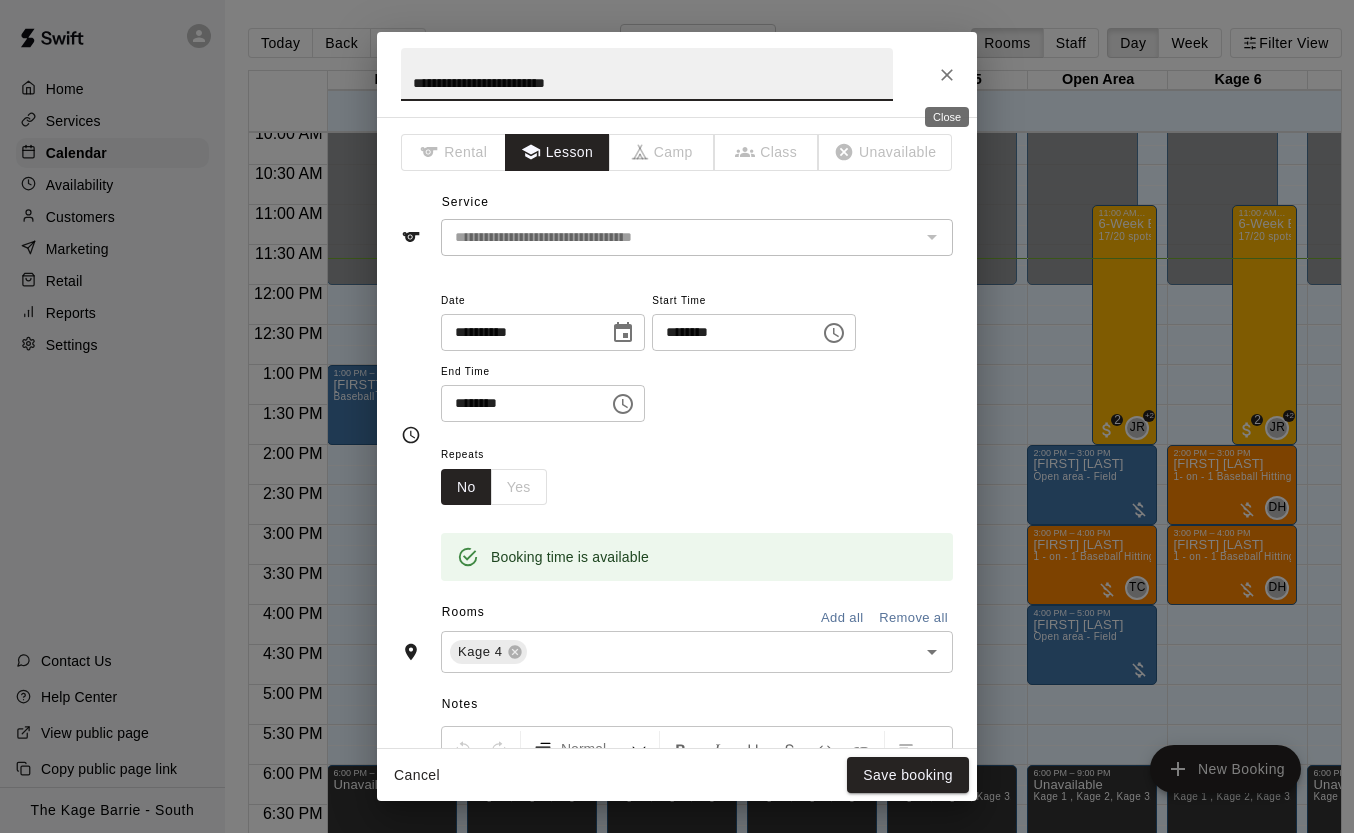 click 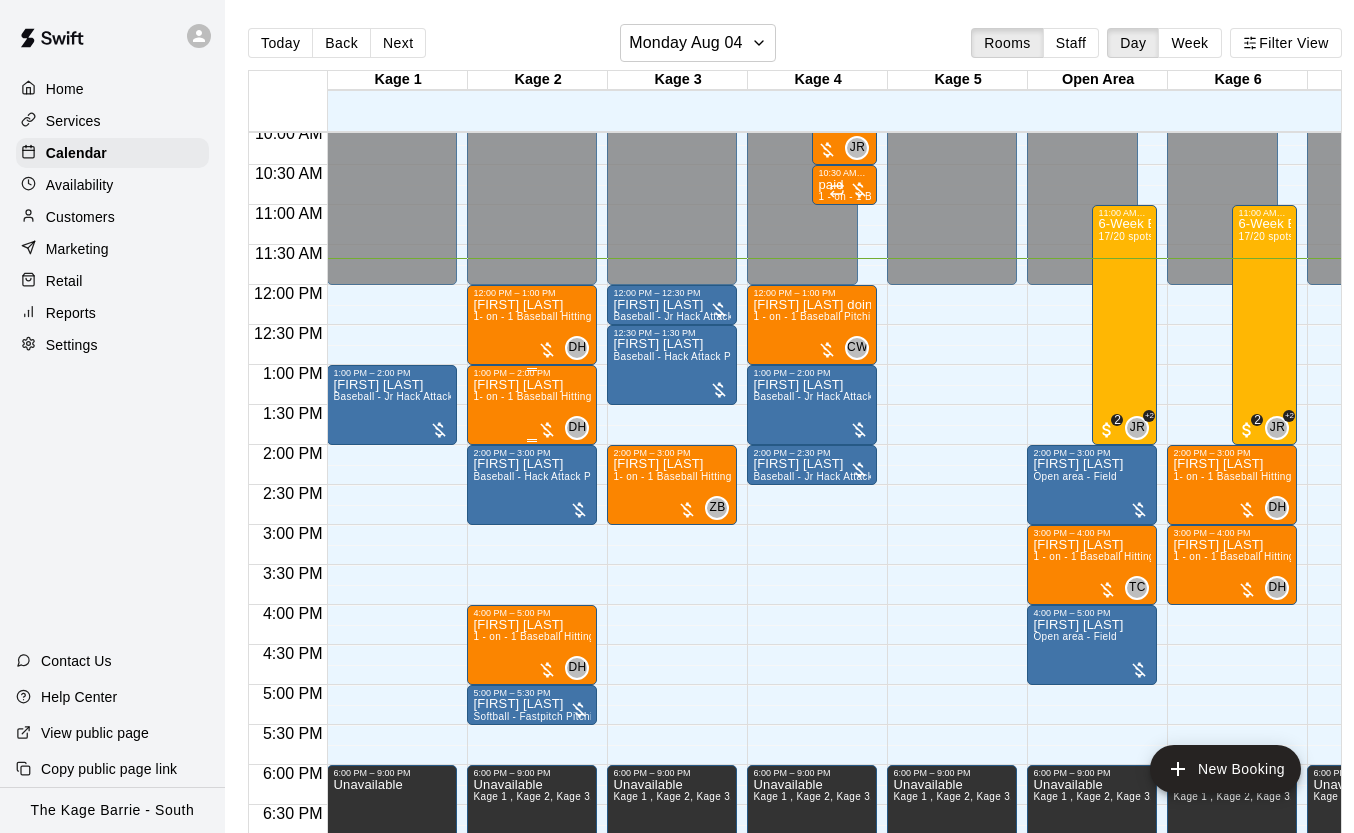 scroll, scrollTop: 802, scrollLeft: 0, axis: vertical 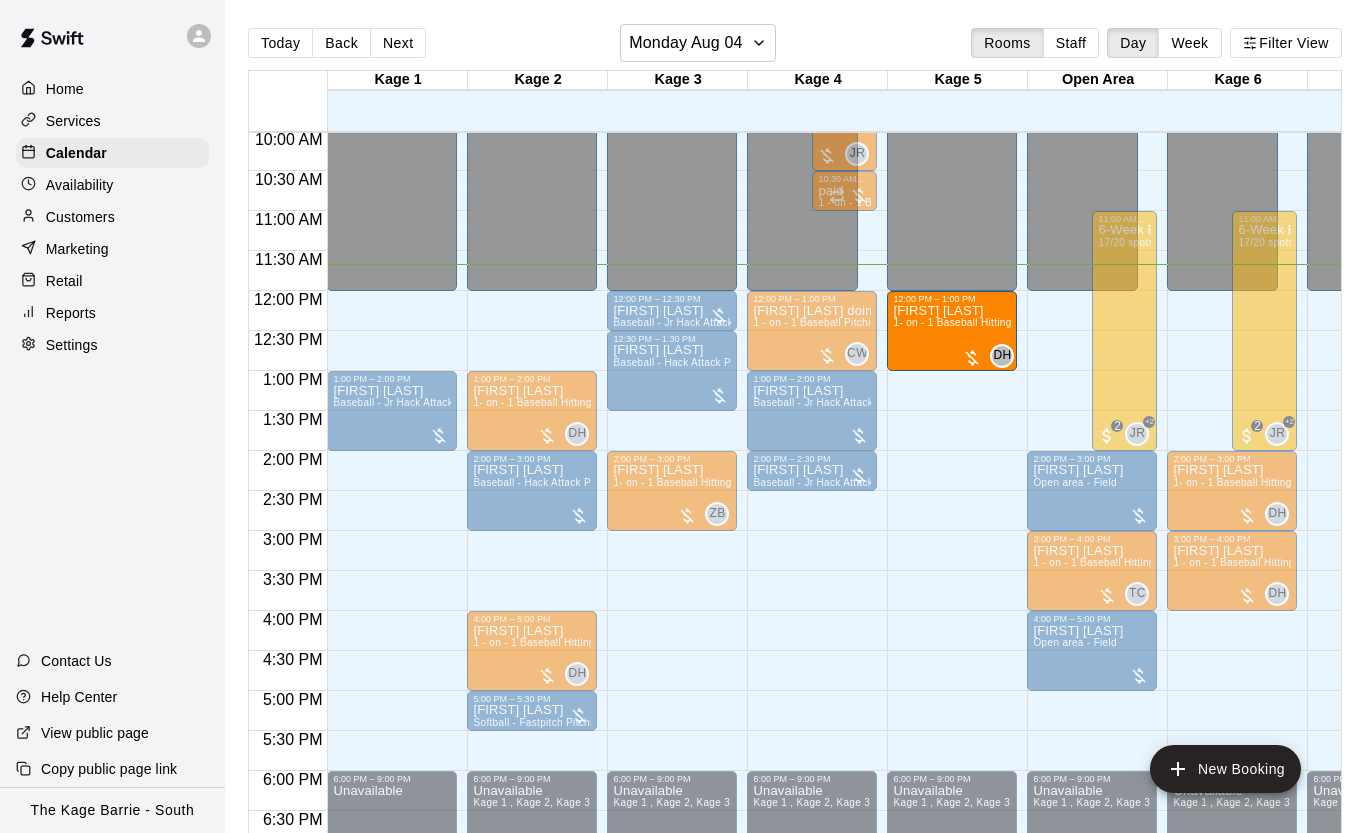 drag, startPoint x: 527, startPoint y: 328, endPoint x: 952, endPoint y: 334, distance: 425.04236 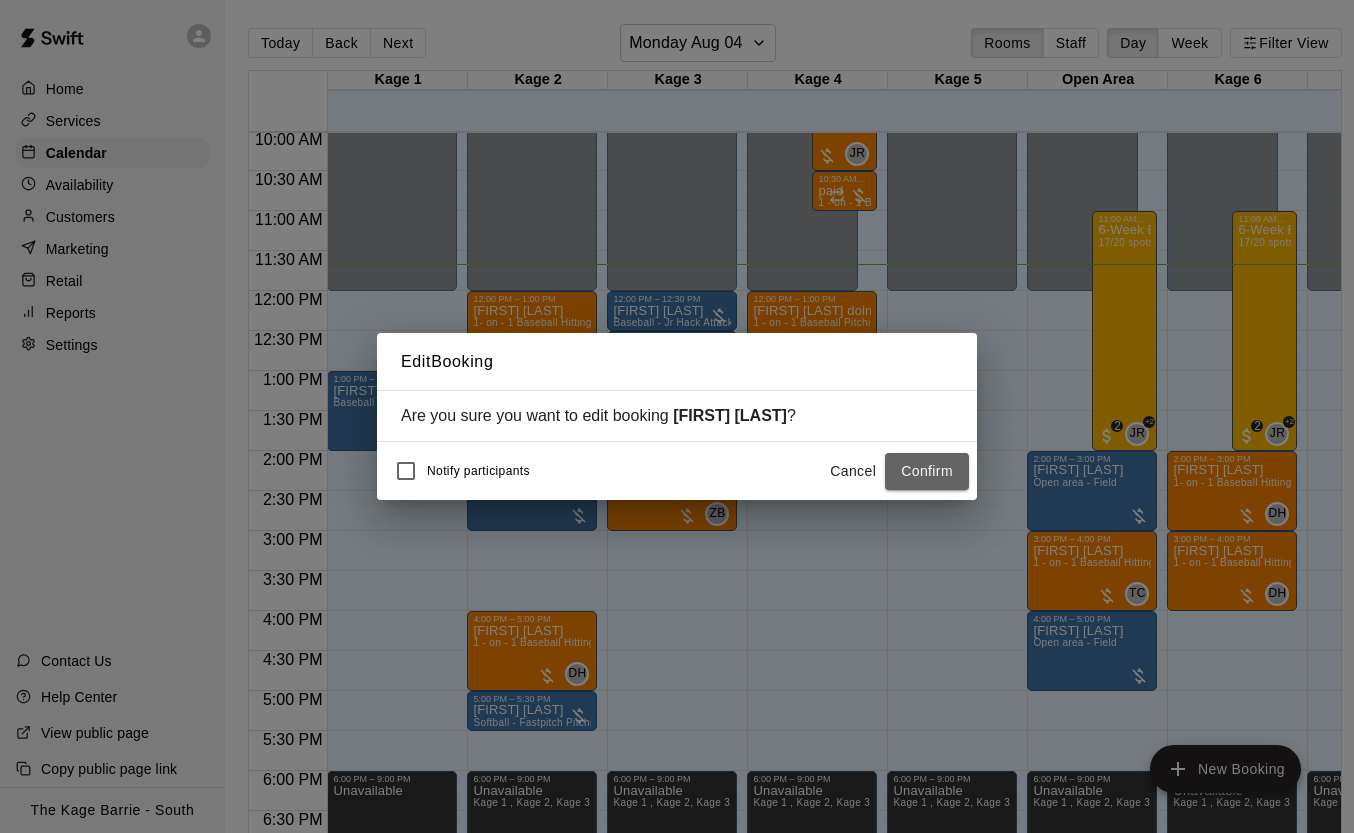 drag, startPoint x: 944, startPoint y: 475, endPoint x: 898, endPoint y: 459, distance: 48.703182 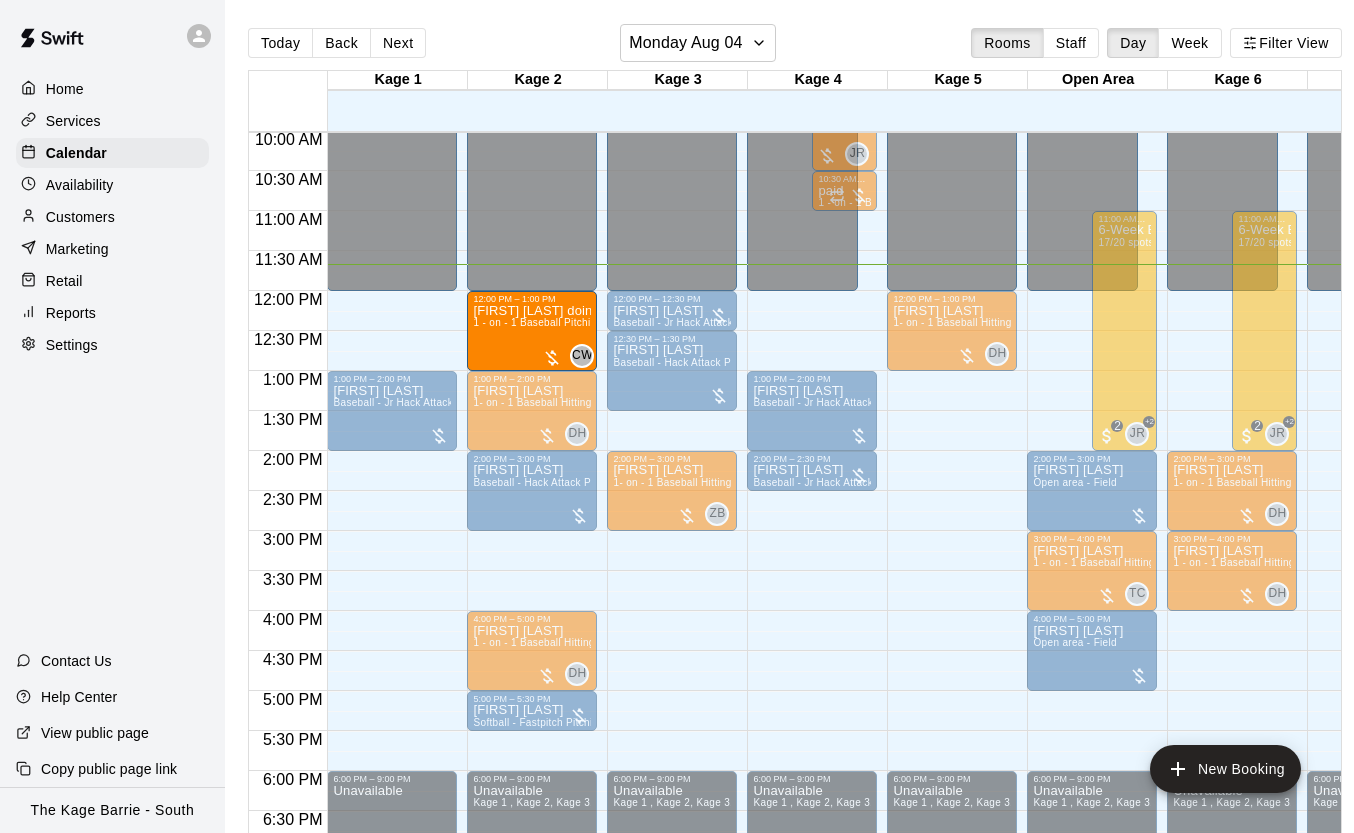 drag, startPoint x: 842, startPoint y: 330, endPoint x: 507, endPoint y: 334, distance: 335.02386 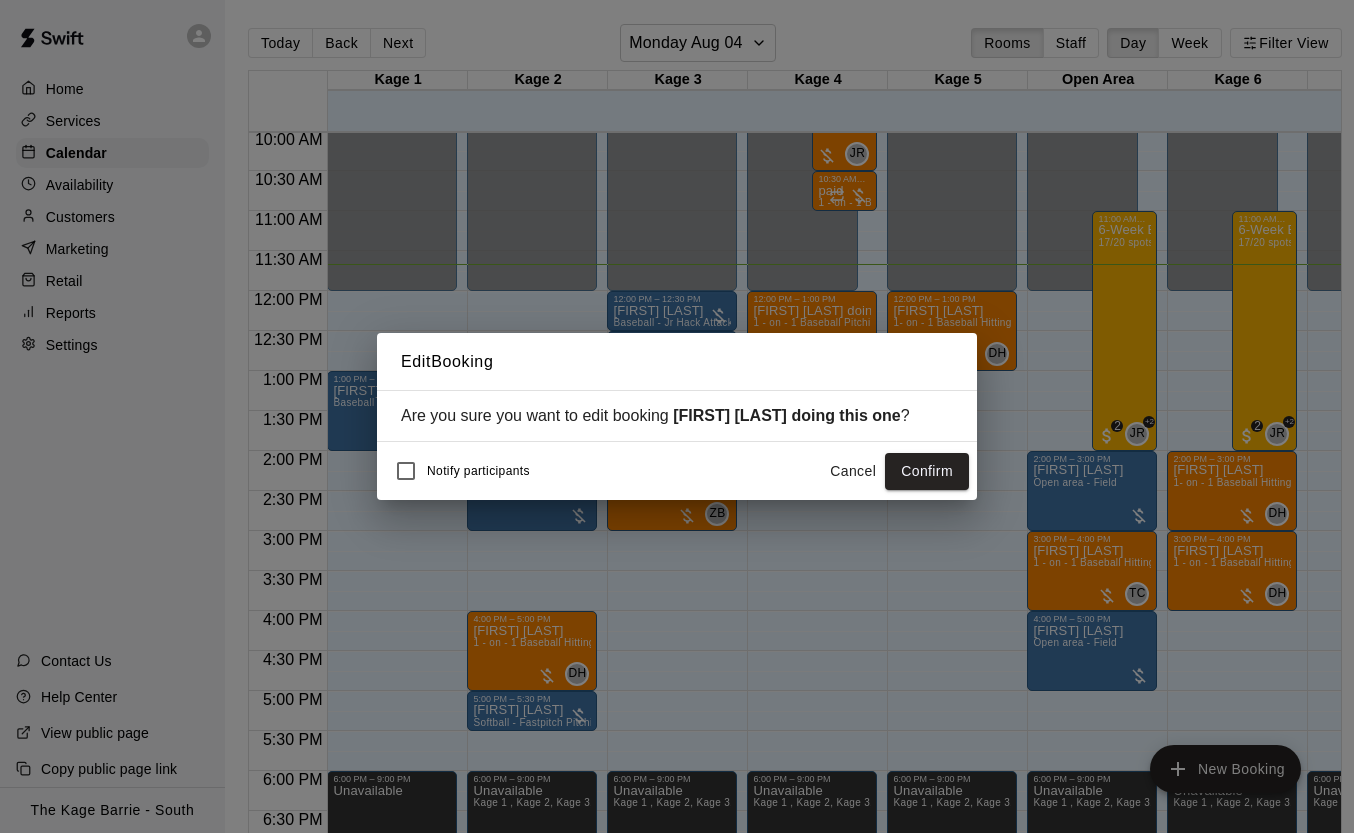 click on "Confirm" at bounding box center (927, 471) 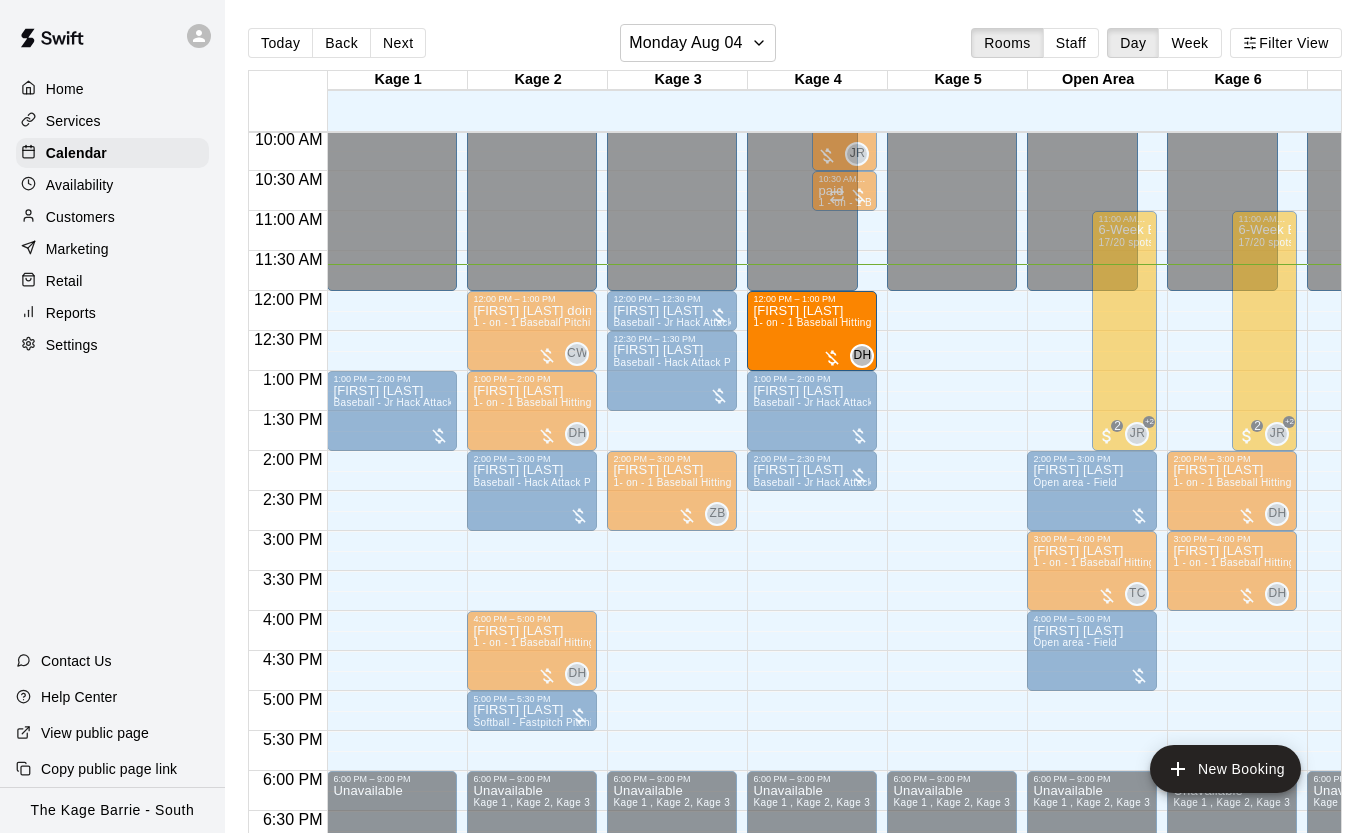 drag, startPoint x: 931, startPoint y: 338, endPoint x: 846, endPoint y: 340, distance: 85.02353 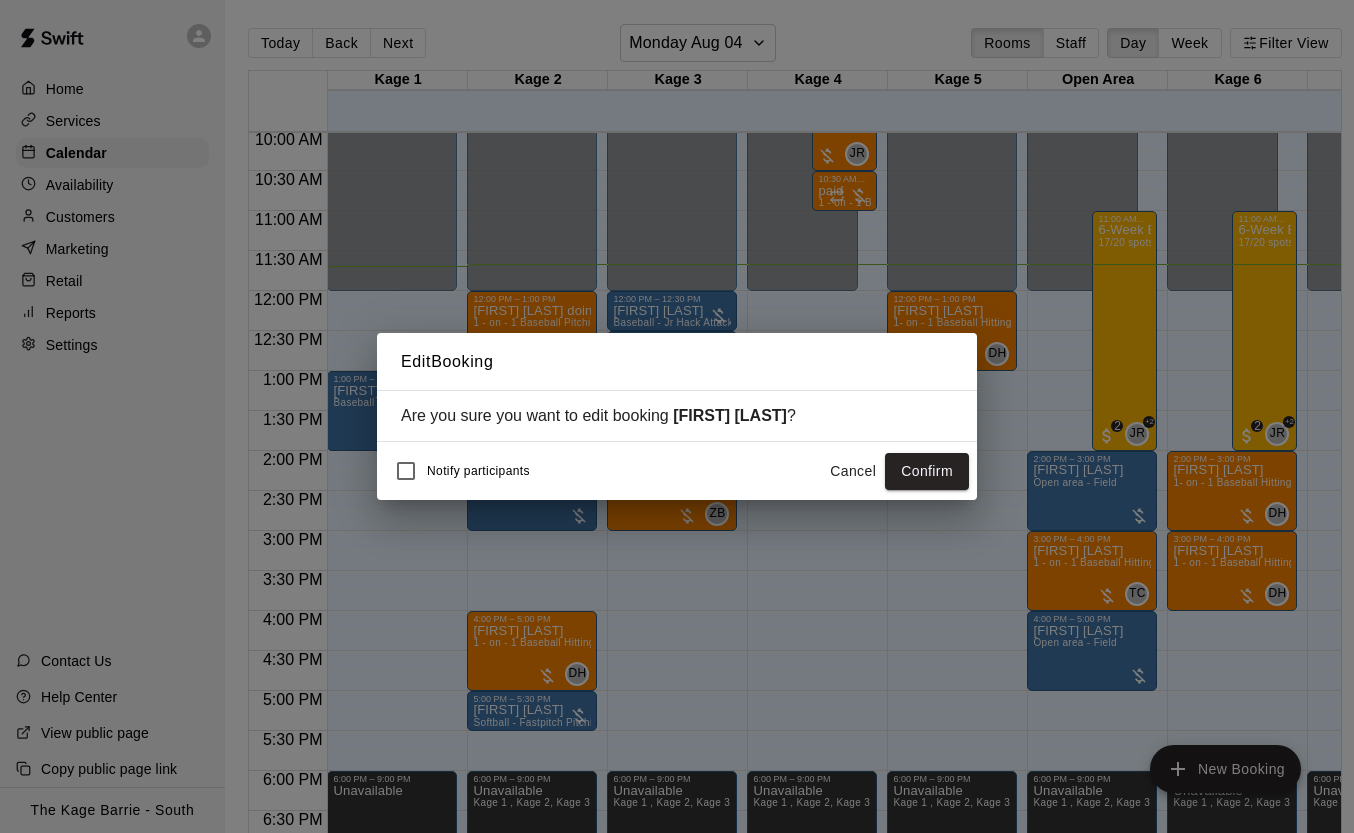 click on "Confirm" at bounding box center (927, 471) 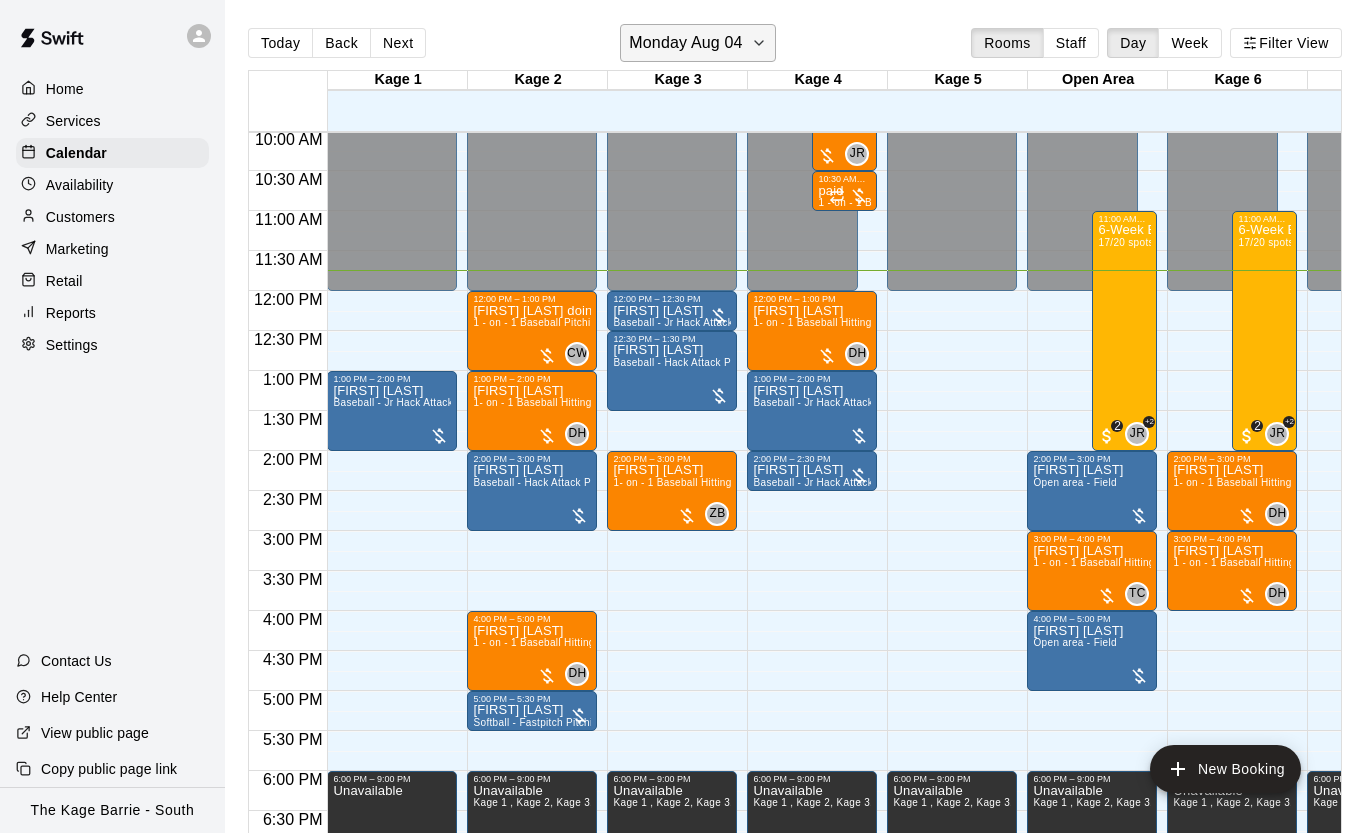 click 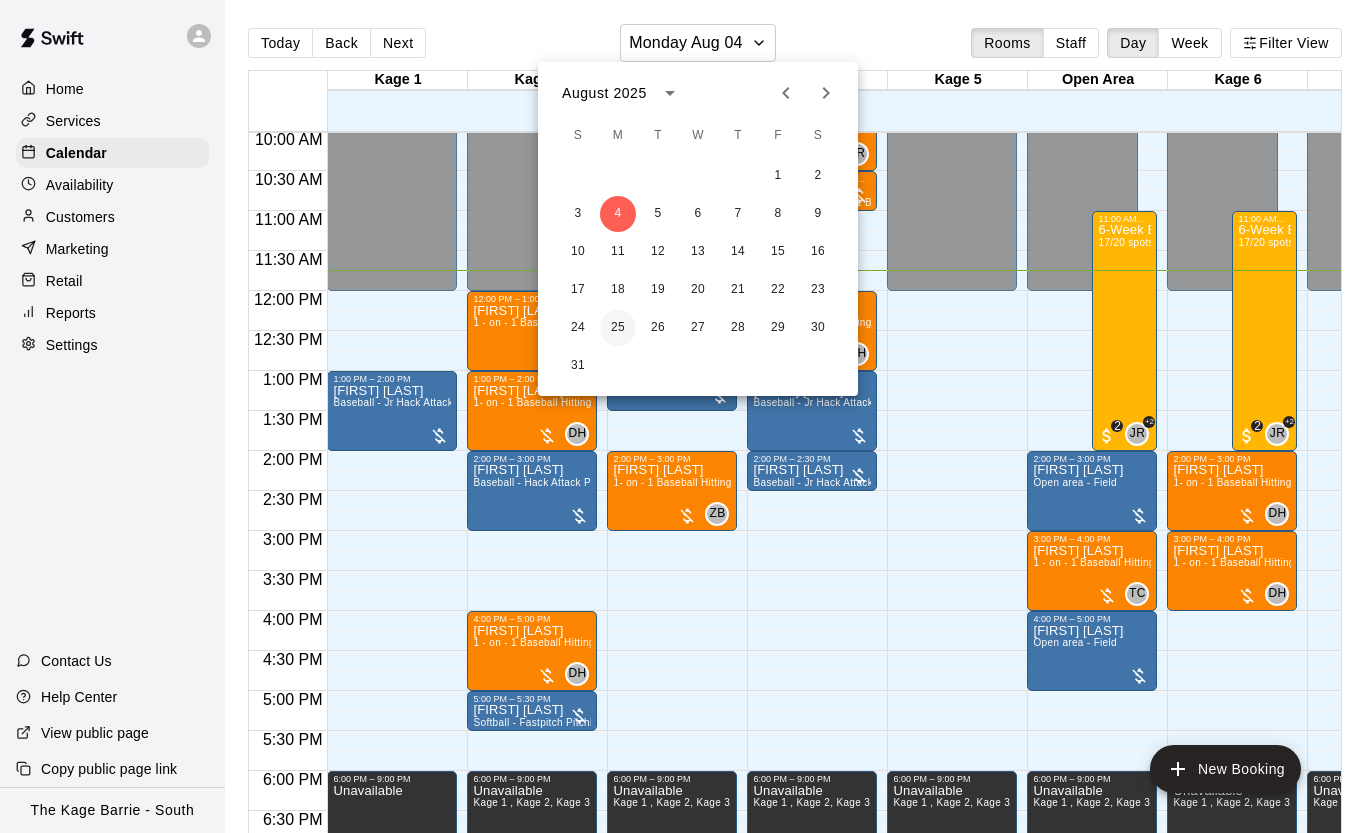 click on "25" at bounding box center (618, 328) 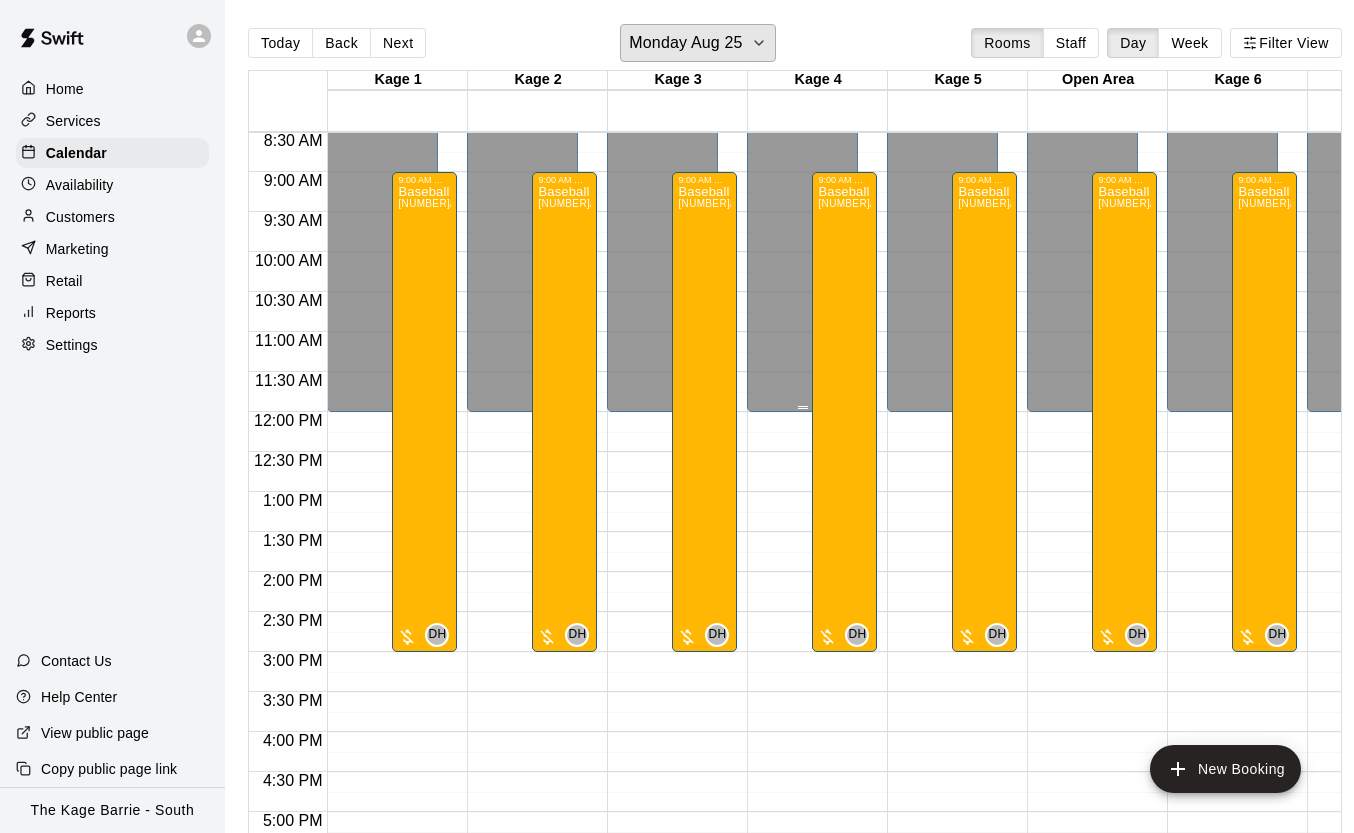 scroll, scrollTop: 684, scrollLeft: 0, axis: vertical 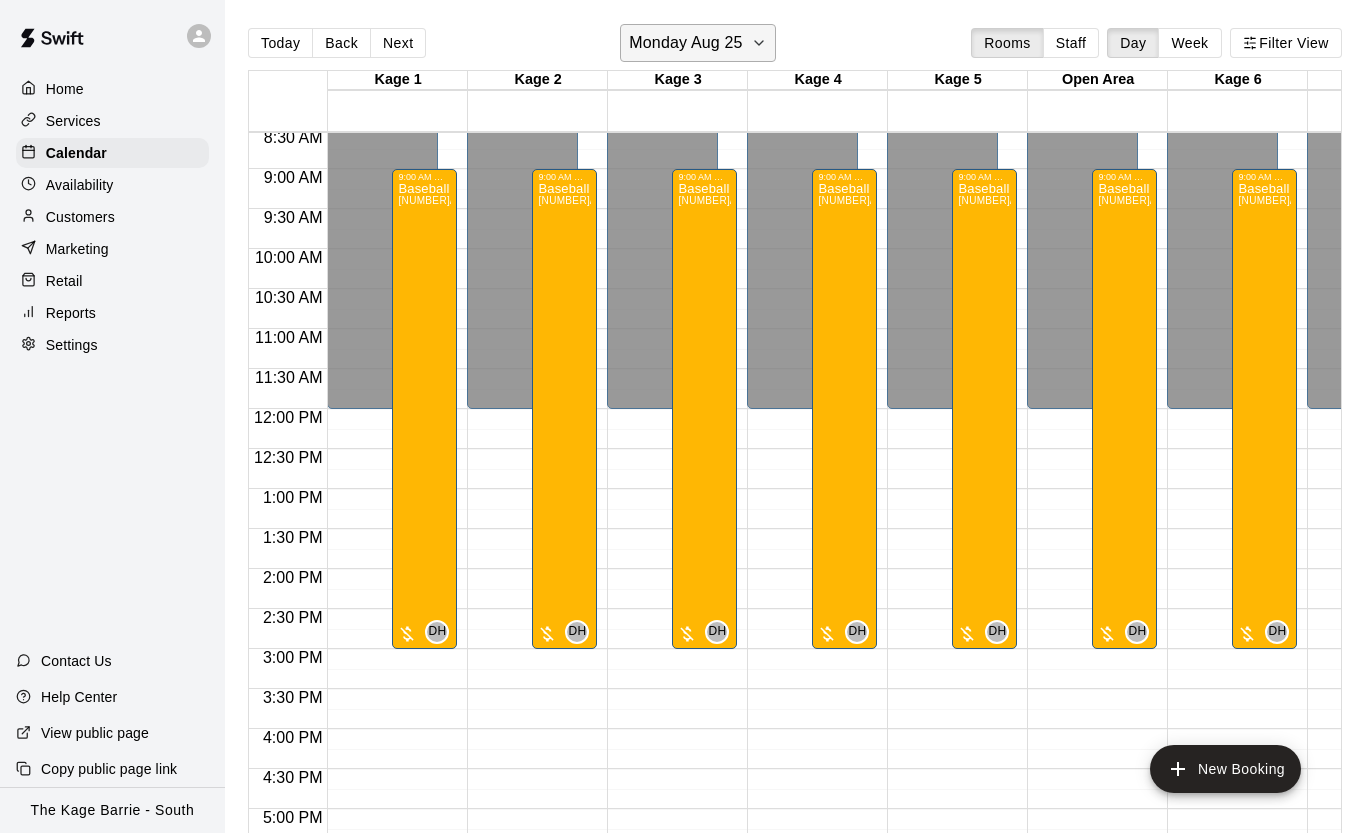 click 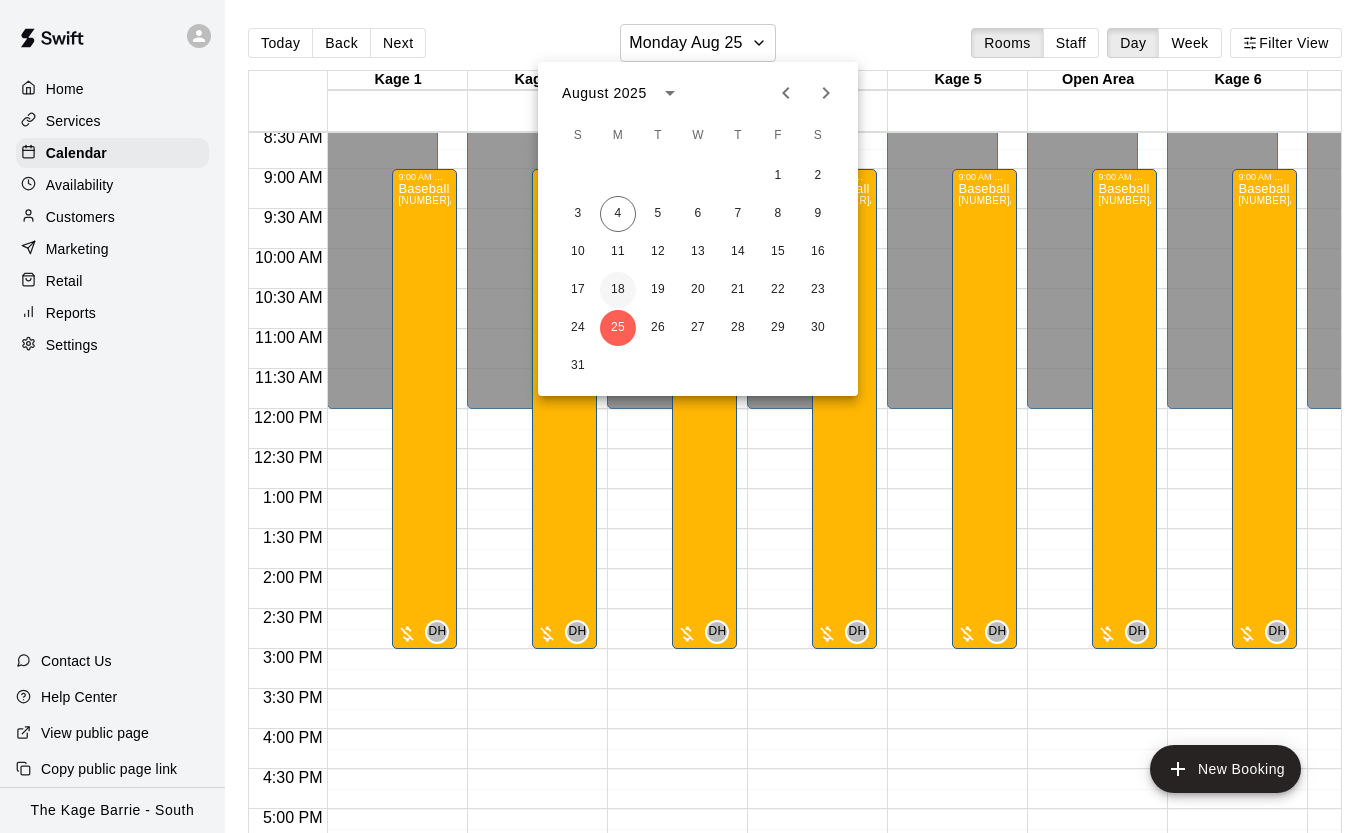 click on "18" at bounding box center (618, 290) 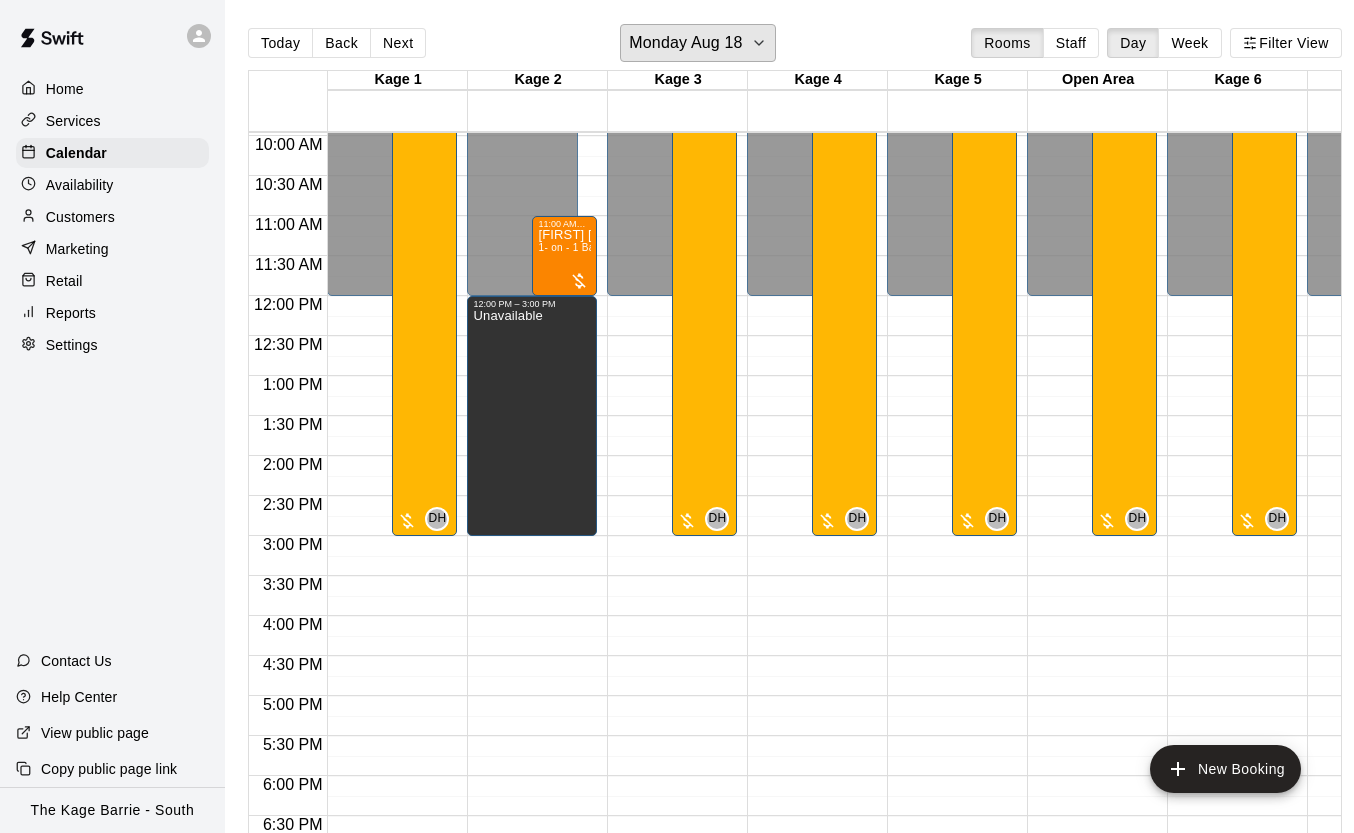 scroll, scrollTop: 610, scrollLeft: 0, axis: vertical 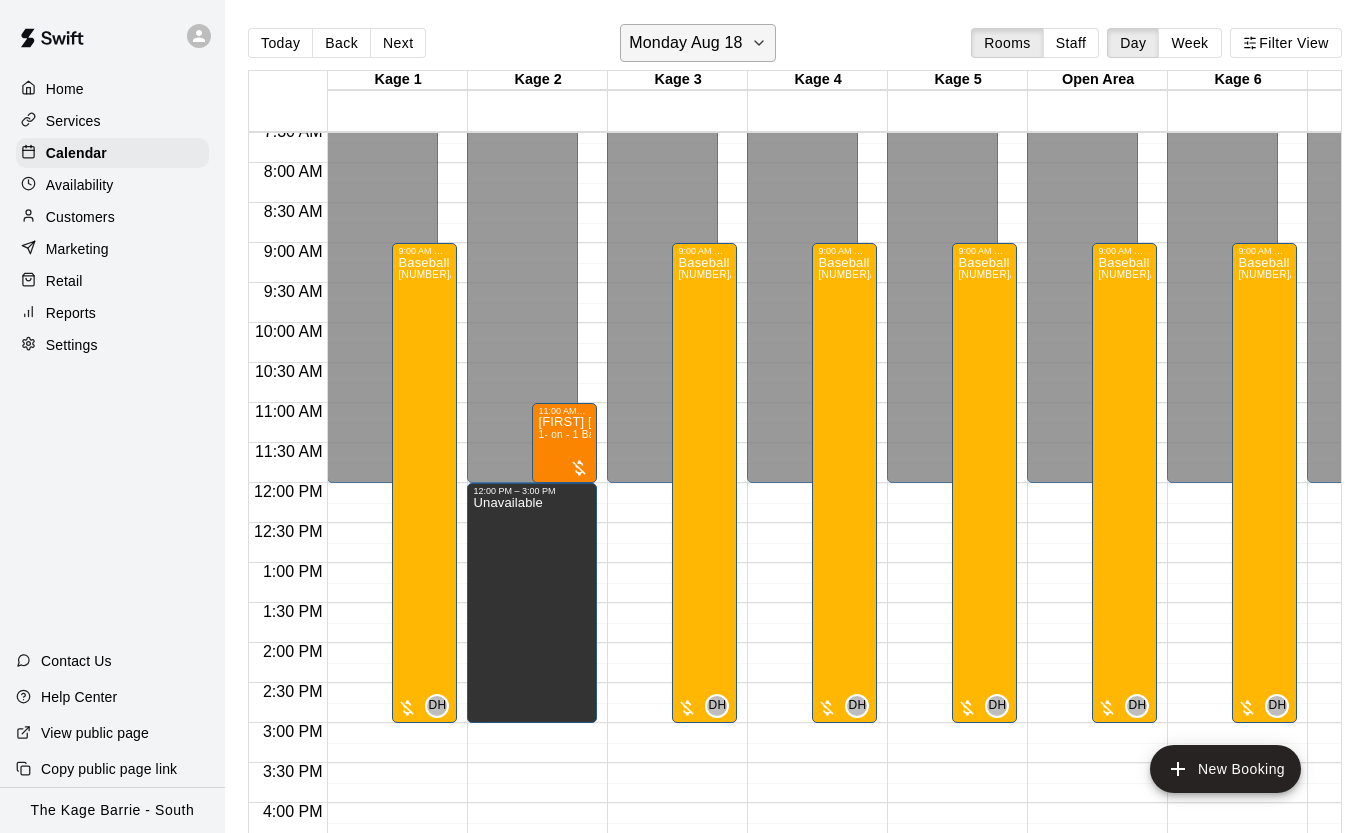 click on "Monday Aug 18" at bounding box center [685, 43] 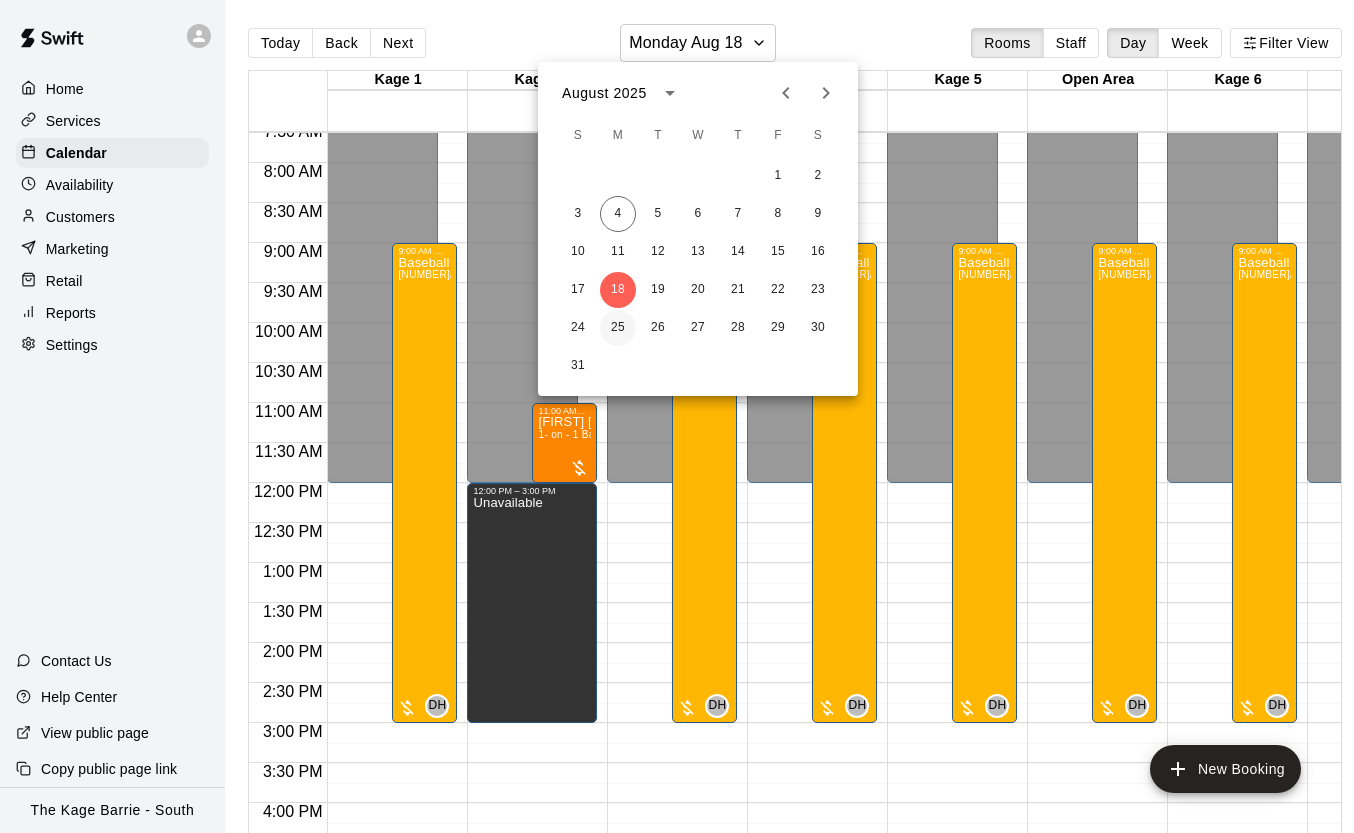 click on "25" at bounding box center [618, 328] 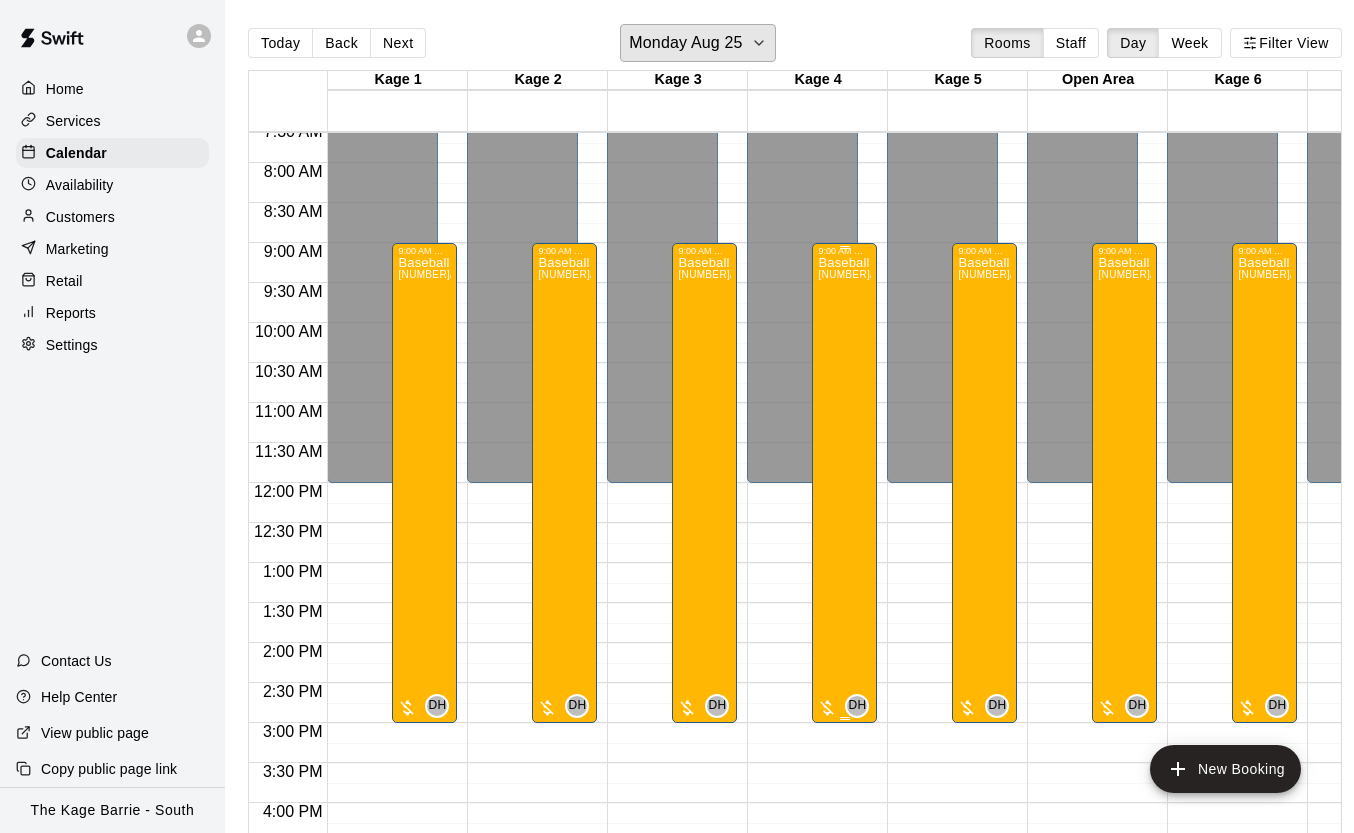 scroll, scrollTop: 610, scrollLeft: 247, axis: both 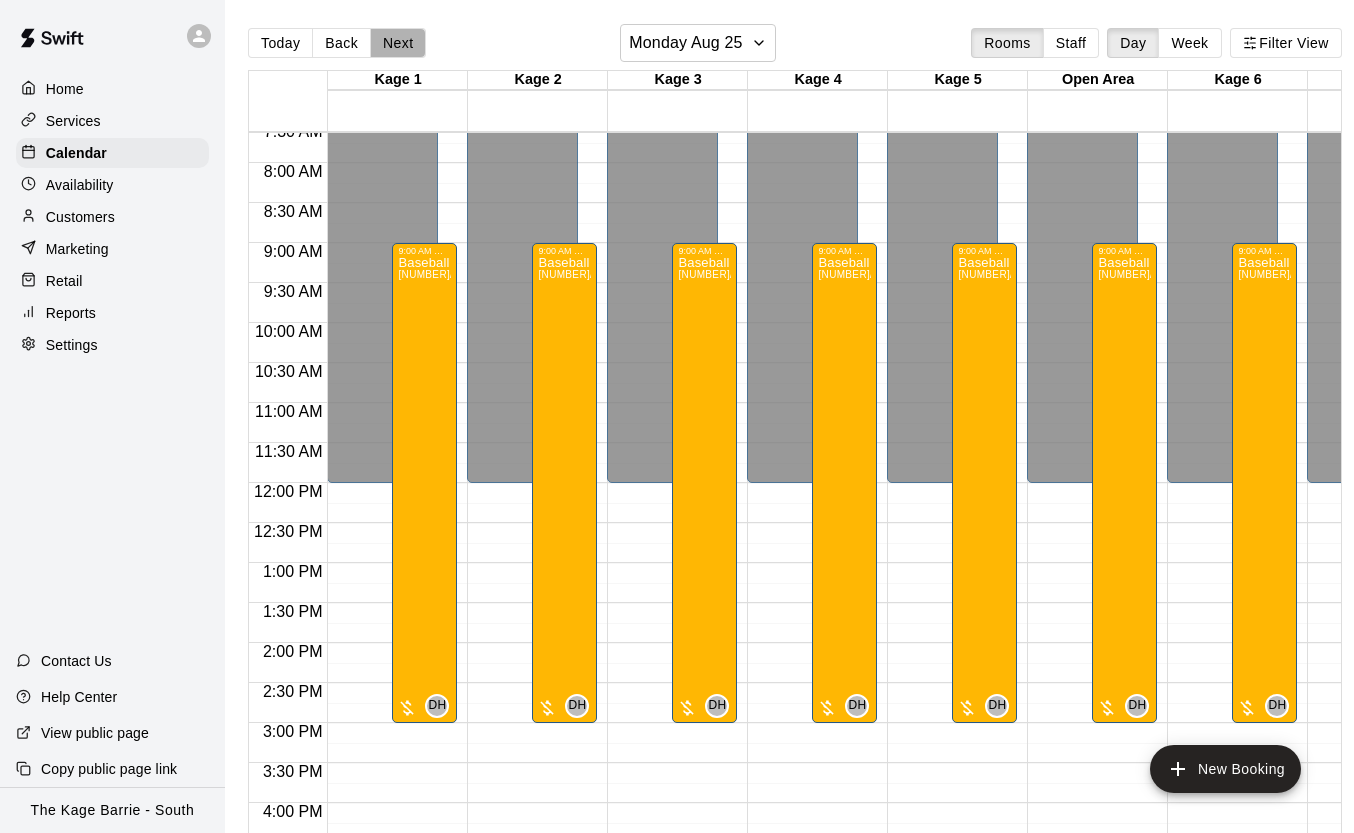 click on "Next" at bounding box center [398, 43] 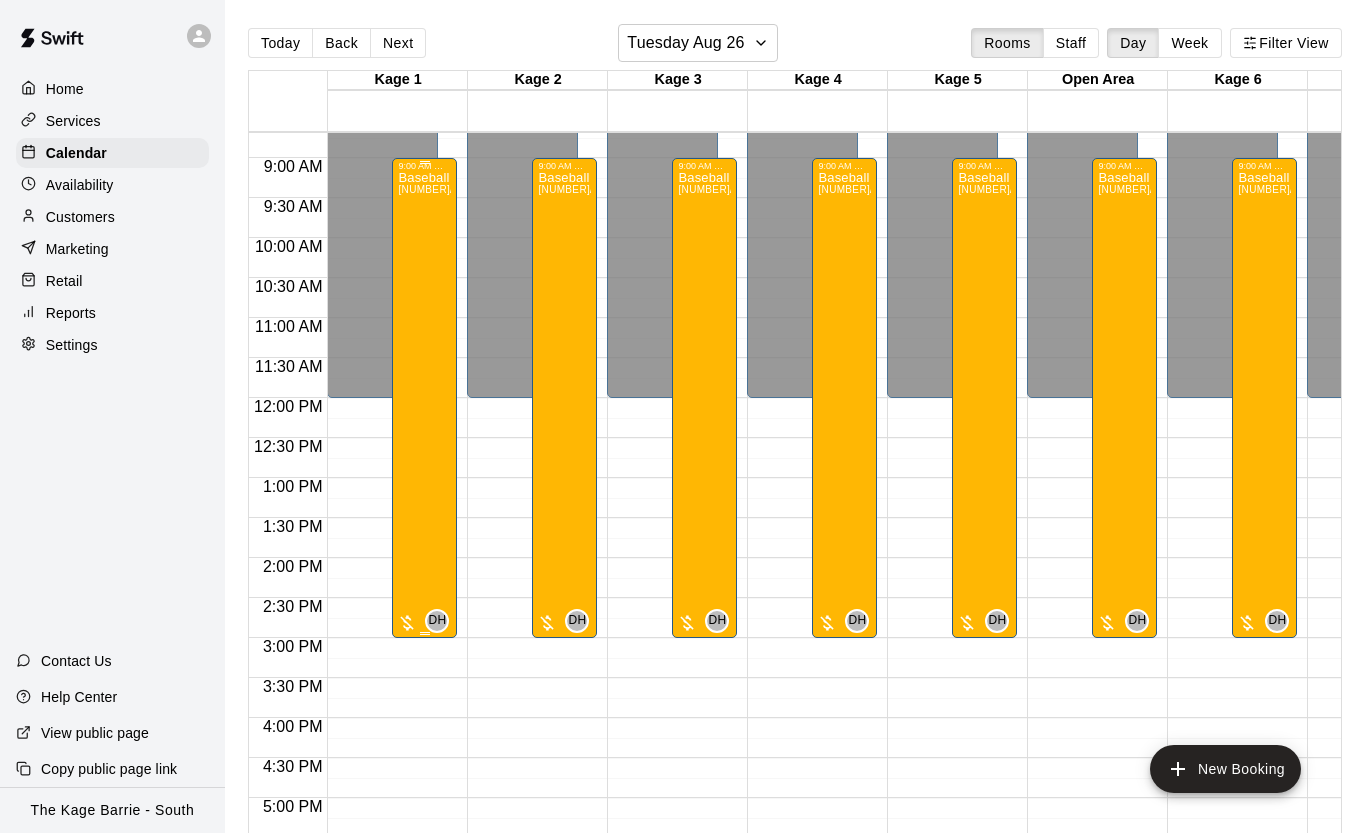 scroll, scrollTop: 641, scrollLeft: 0, axis: vertical 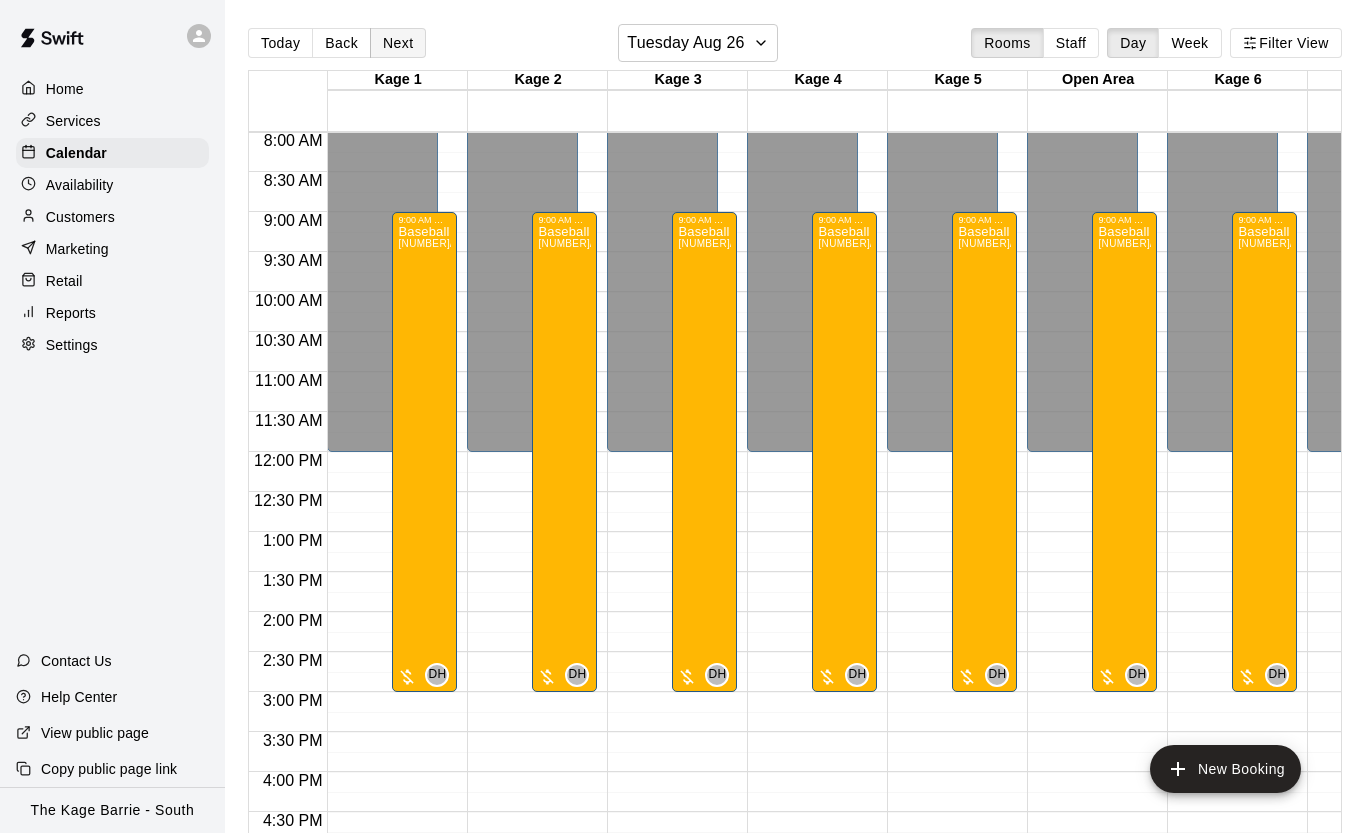 click on "Next" at bounding box center (398, 43) 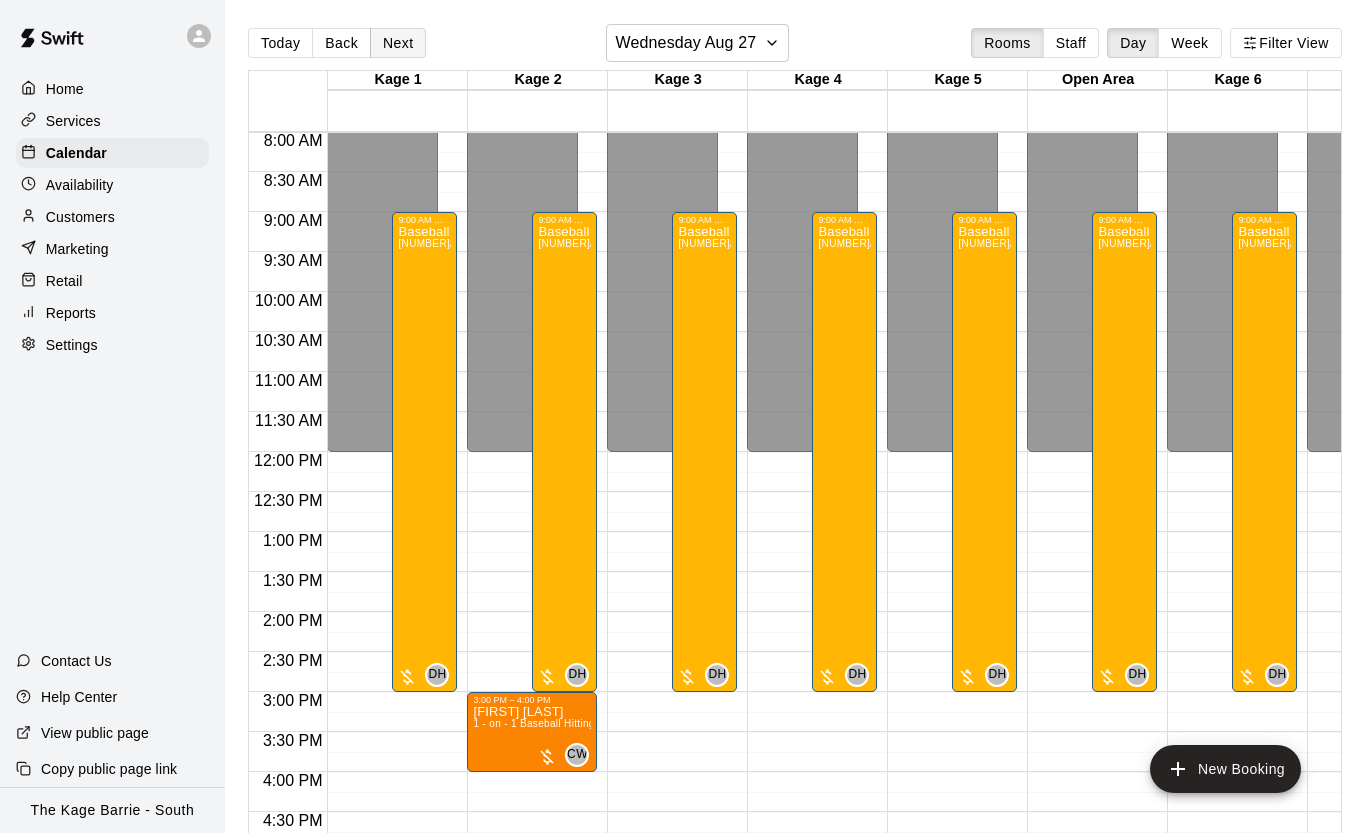 click on "Next" at bounding box center [398, 43] 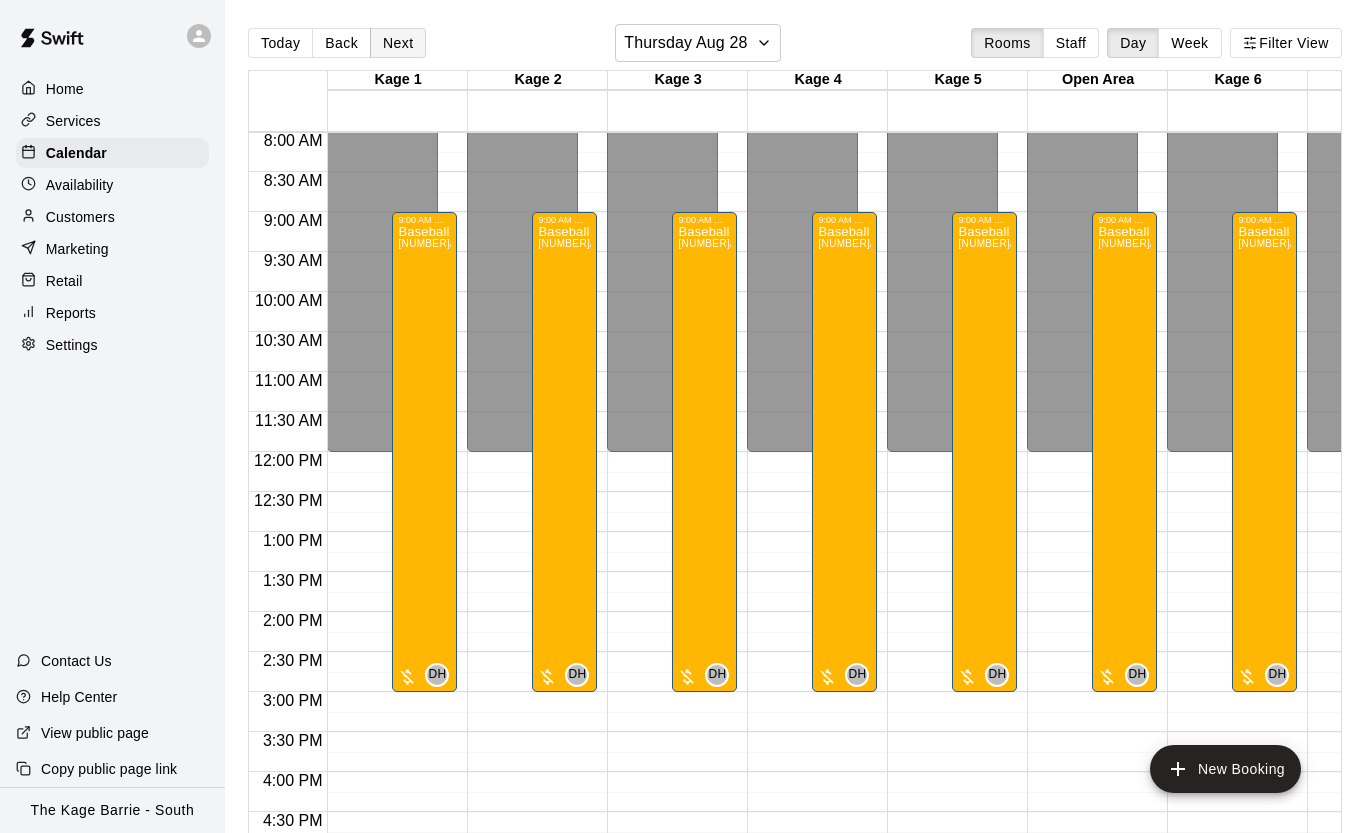 click on "Next" at bounding box center [398, 43] 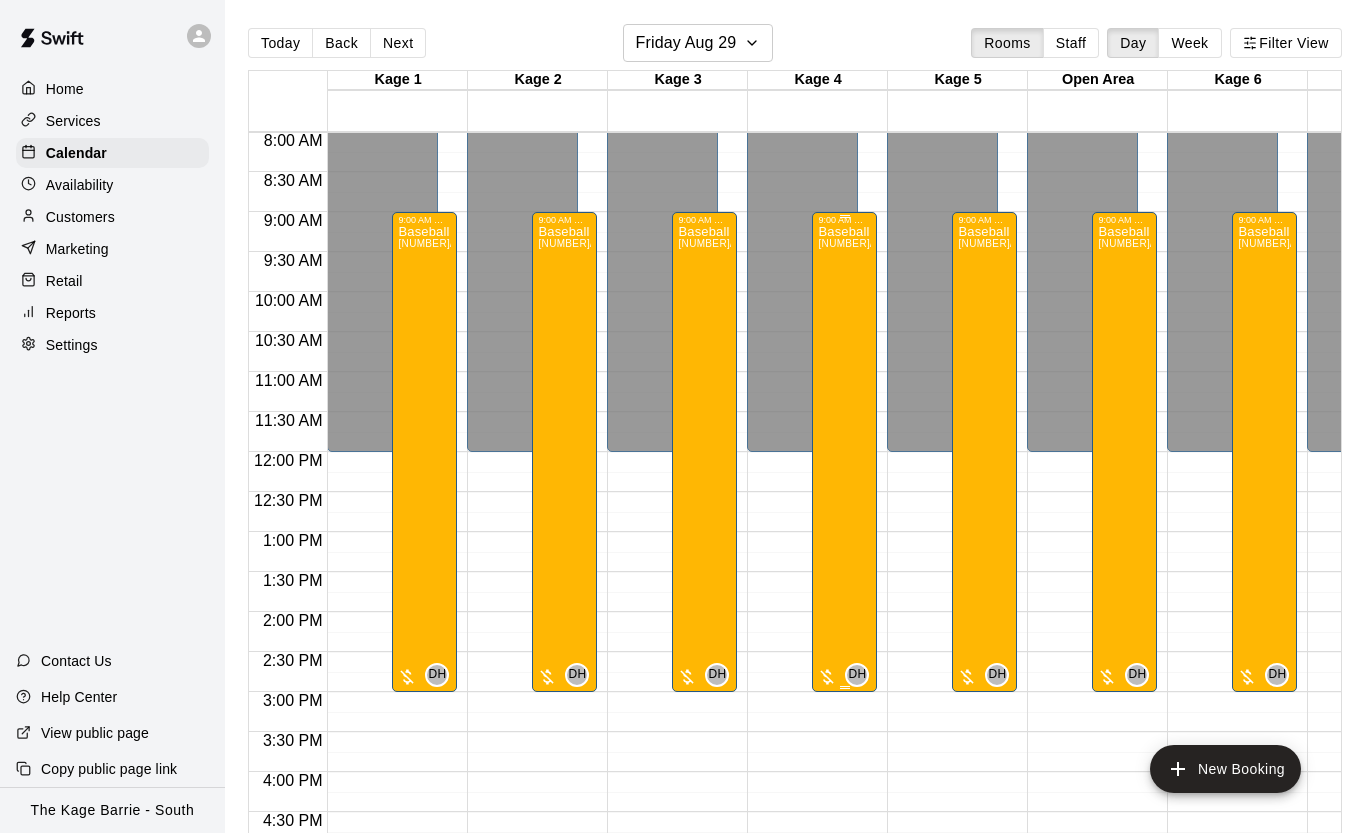 scroll, scrollTop: 641, scrollLeft: 170, axis: both 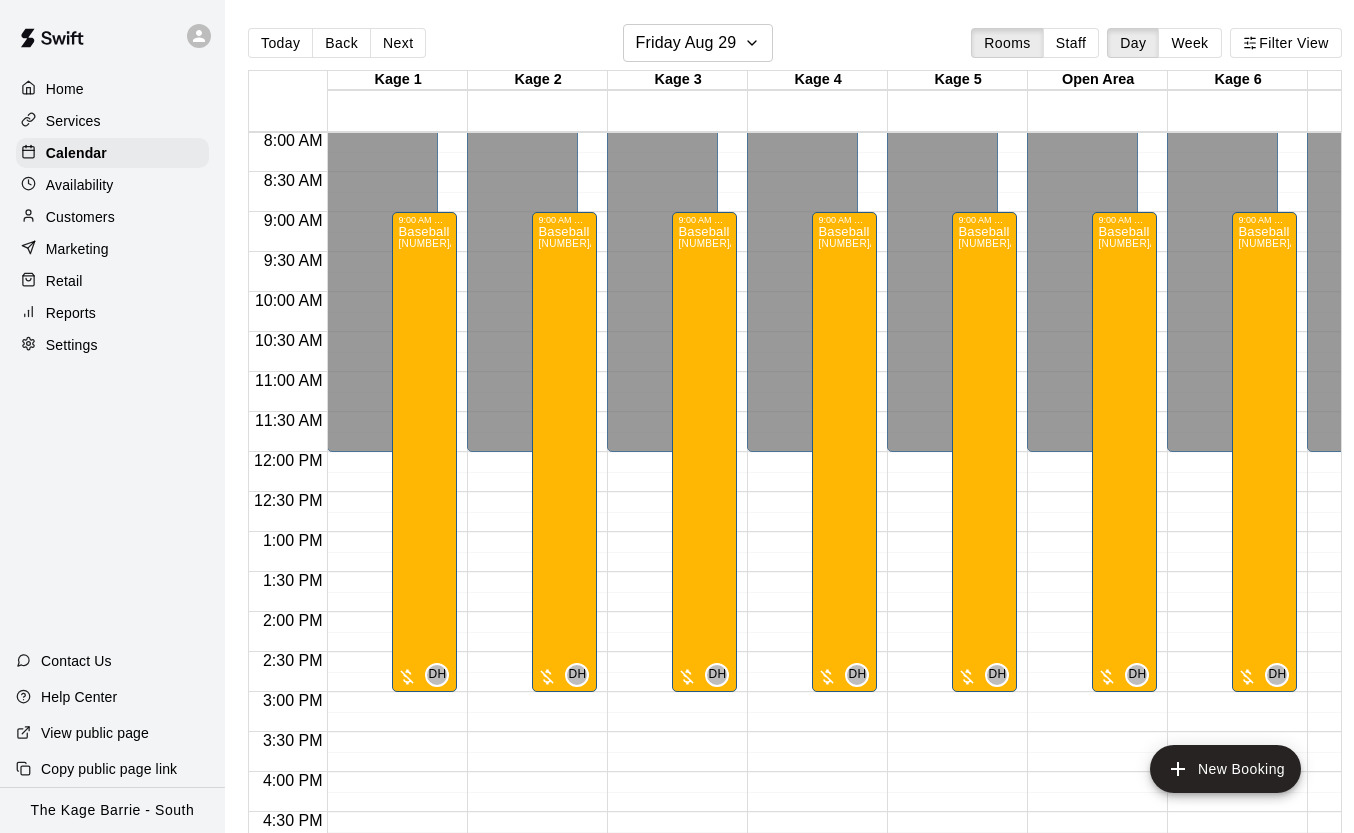 click on "Today Back Next Friday Aug 29 Rooms Staff Day Week Filter View Kage 1  29 Fri Kage 2 29 Fri Kage 3 29 Fri Kage 4 29 Fri Kage 5 29 Fri Open Area 29 Fri Kage 6 29 Fri Gym 29 Fri Gym 2 29 Fri 12:00 AM 12:30 AM 1:00 AM 1:30 AM 2:00 AM 2:30 AM 3:00 AM 3:30 AM 4:00 AM 4:30 AM 5:00 AM 5:30 AM 6:00 AM 6:30 AM 7:00 AM 7:30 AM 8:00 AM 8:30 AM 9:00 AM 9:30 AM 10:00 AM 10:30 AM 11:00 AM 11:30 AM 12:00 PM 12:30 PM 1:00 PM 1:30 PM 2:00 PM 2:30 PM 3:00 PM 3:30 PM 4:00 PM 4:30 PM 5:00 PM 5:30 PM 6:00 PM 6:30 PM 7:00 PM 7:30 PM 8:00 PM 8:30 PM 9:00 PM 9:30 PM 10:00 PM 10:30 PM 11:00 PM 11:30 PM 12:00 AM – 12:00 PM Closed 9:00 PM – 11:59 PM Closed 9:00 AM – 3:00 PM Baseball - Tryout Prep Camp [YEAR] ([MONTH] 25 - 29) [NUMBER]/[NUMBER] spots DH [NUMBER] 12:00 AM – 12:00 PM Closed 9:00 PM – 11:59 PM Closed 9:00 AM – 3:00 PM Baseball - Tryout Prep Camp [YEAR] ([MONTH] 25 - 29) [NUMBER]/[NUMBER] spots DH [NUMBER] 12:00 AM – 12:00 PM Closed 9:00 PM – 11:59 PM Closed 9:00 AM – 3:00 PM Baseball - Tryout Prep Camp [YEAR] ([MONTH] 25 - 29) [NUMBER]/[NUMBER] spots DH [NUMBER] Closed" at bounding box center (795, 432) 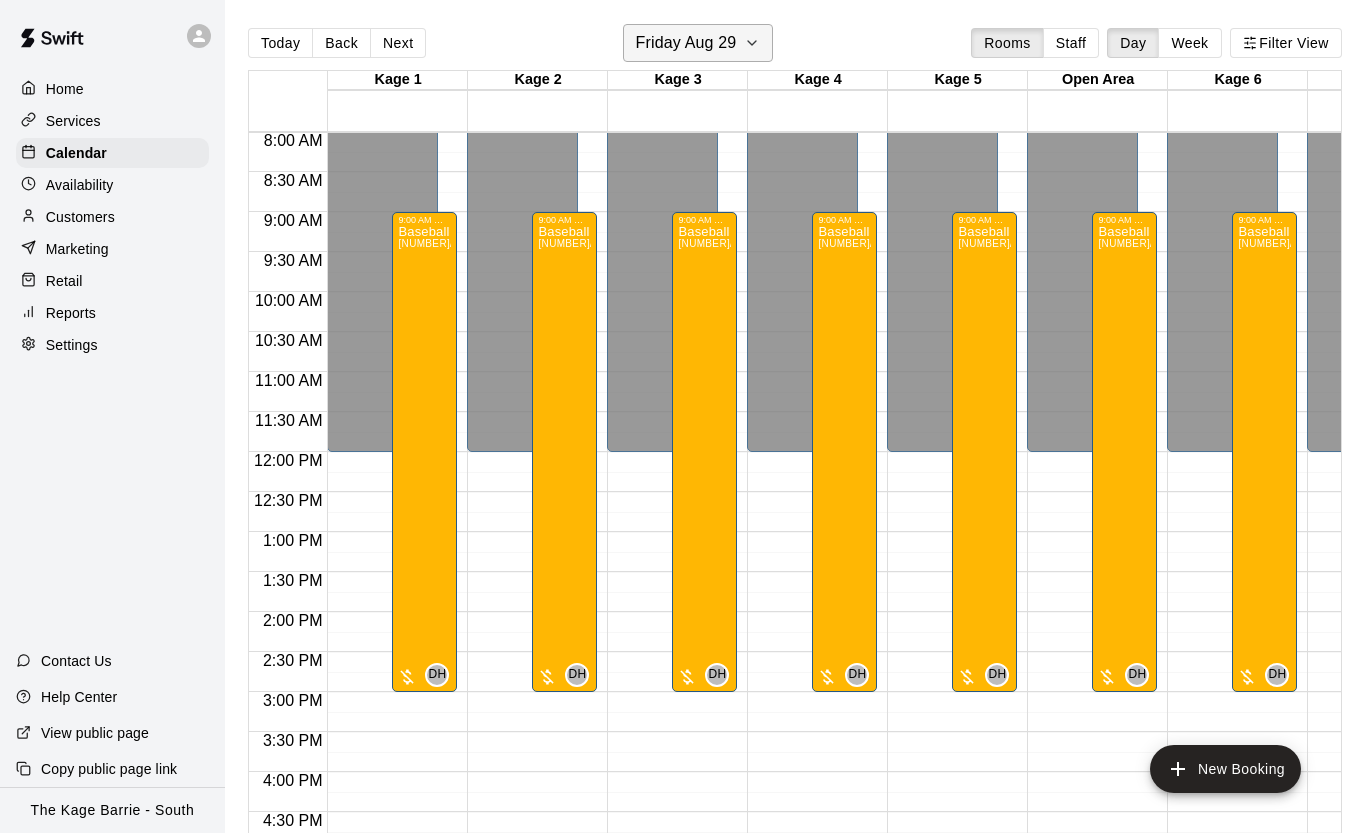click on "Friday Aug 29" at bounding box center (698, 43) 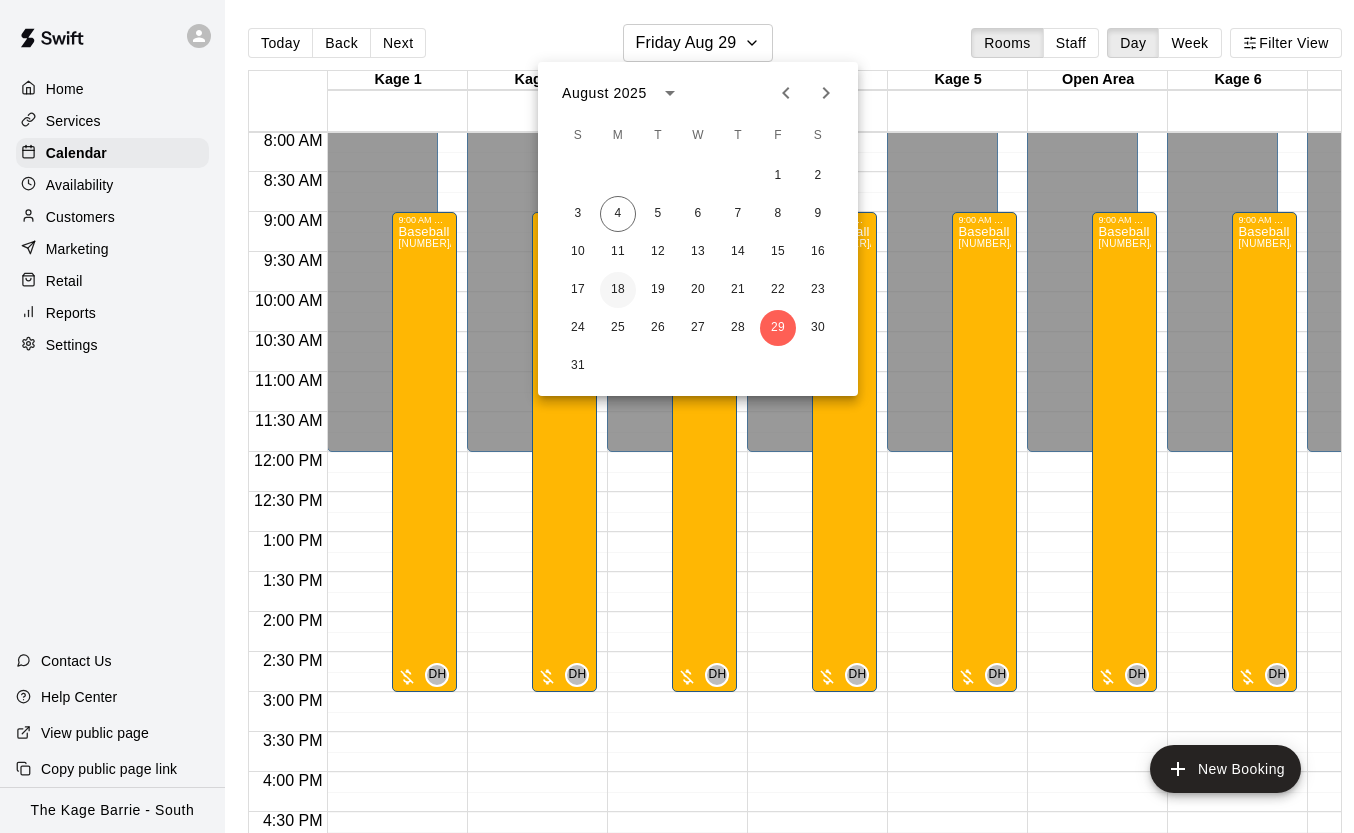 click on "18" at bounding box center [618, 290] 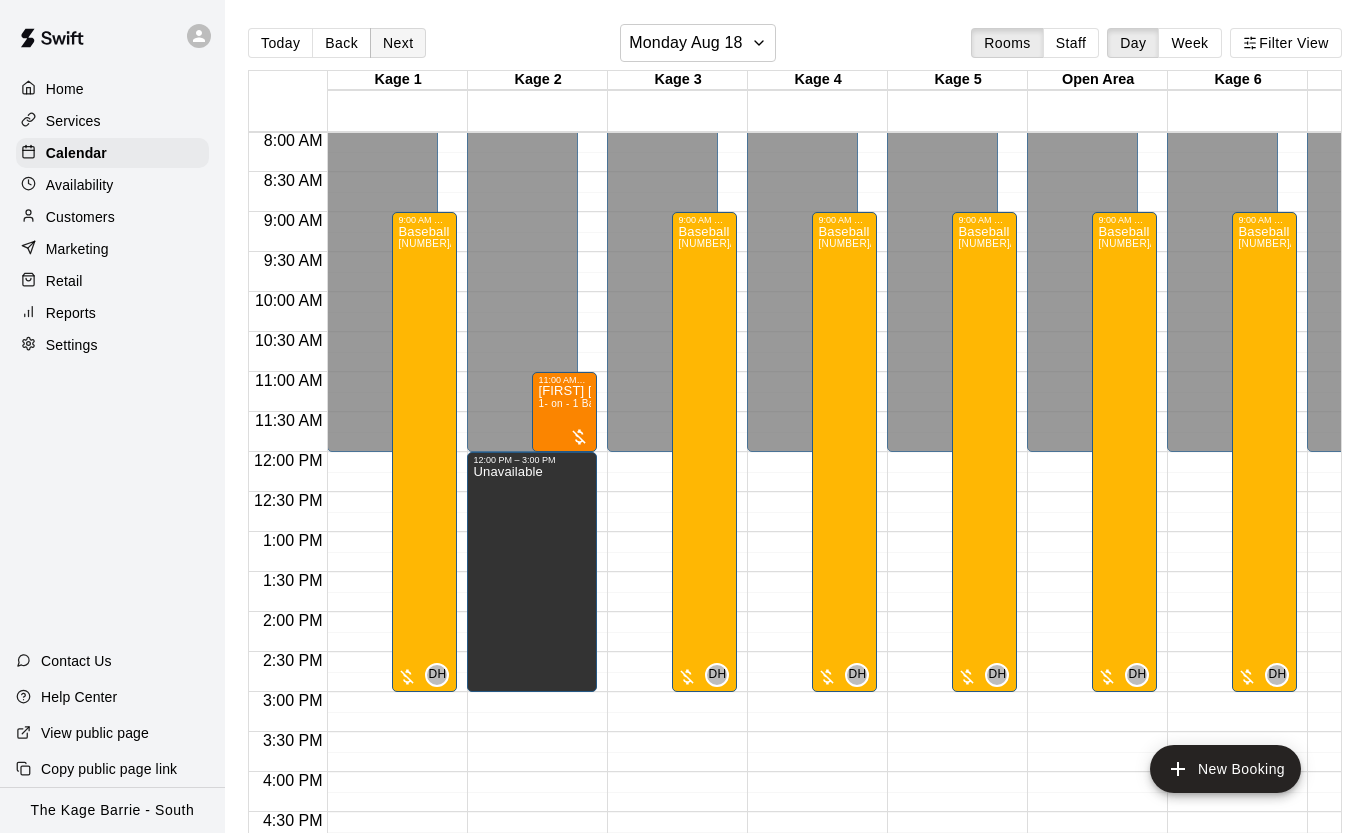 click on "Next" at bounding box center (398, 43) 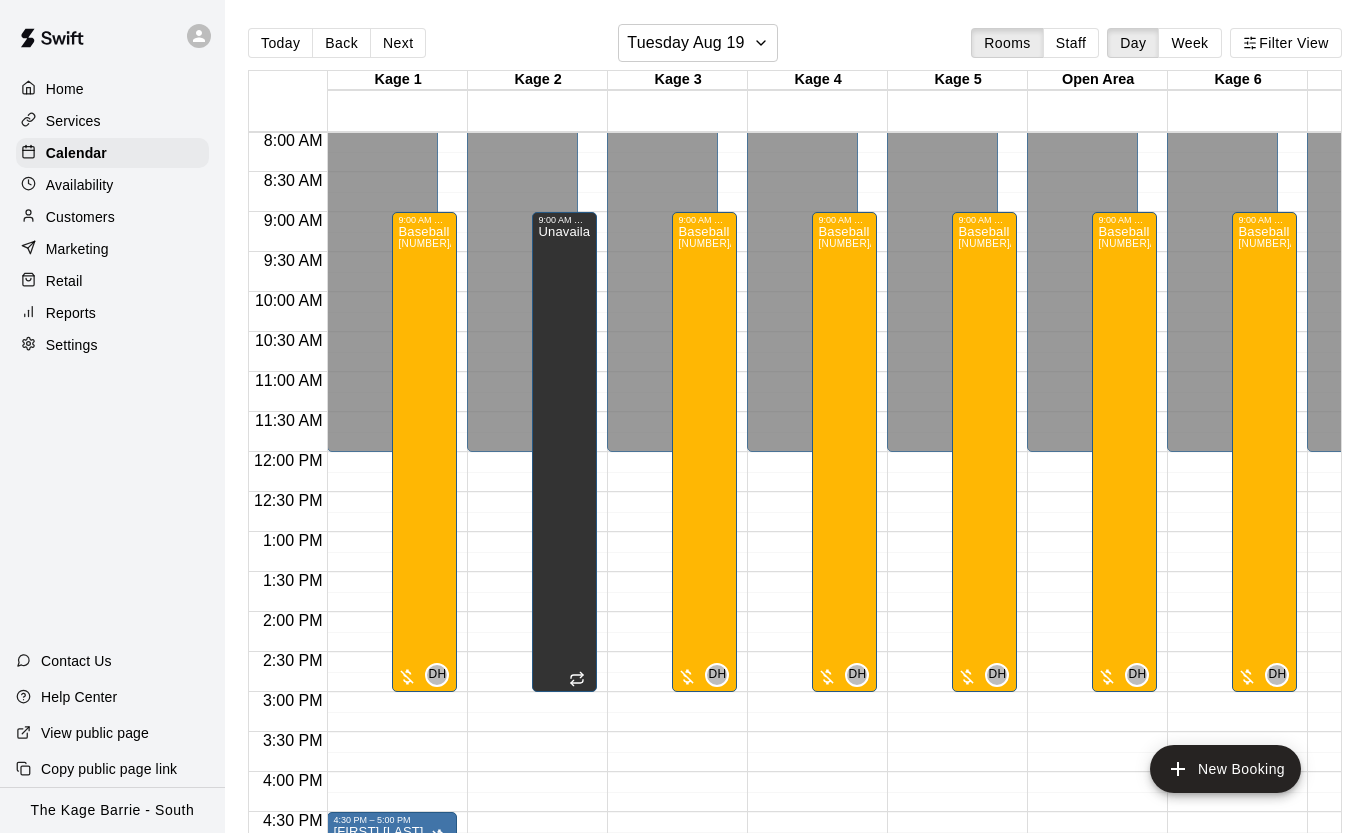 click on "Next" at bounding box center [398, 43] 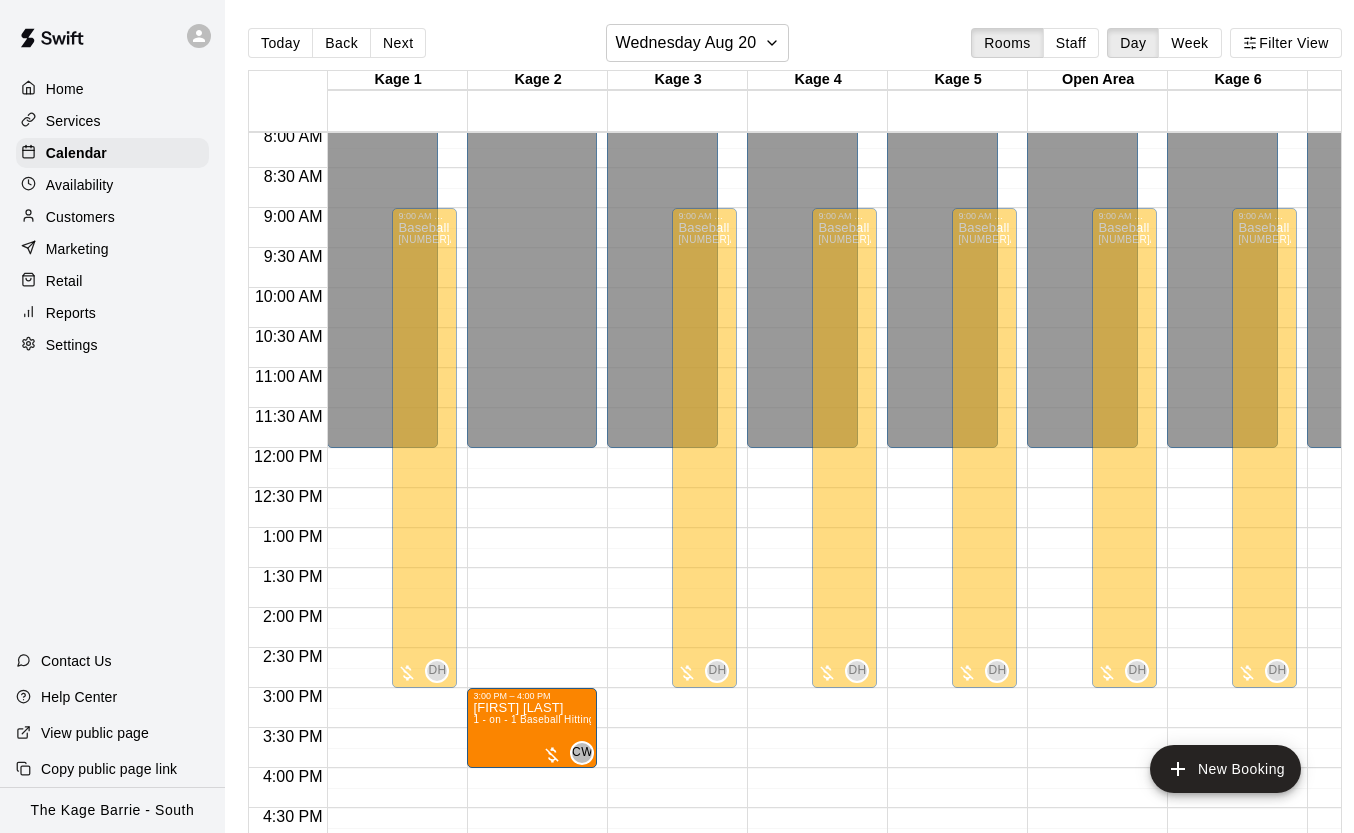 drag, startPoint x: 539, startPoint y: 480, endPoint x: 577, endPoint y: 730, distance: 252.8715 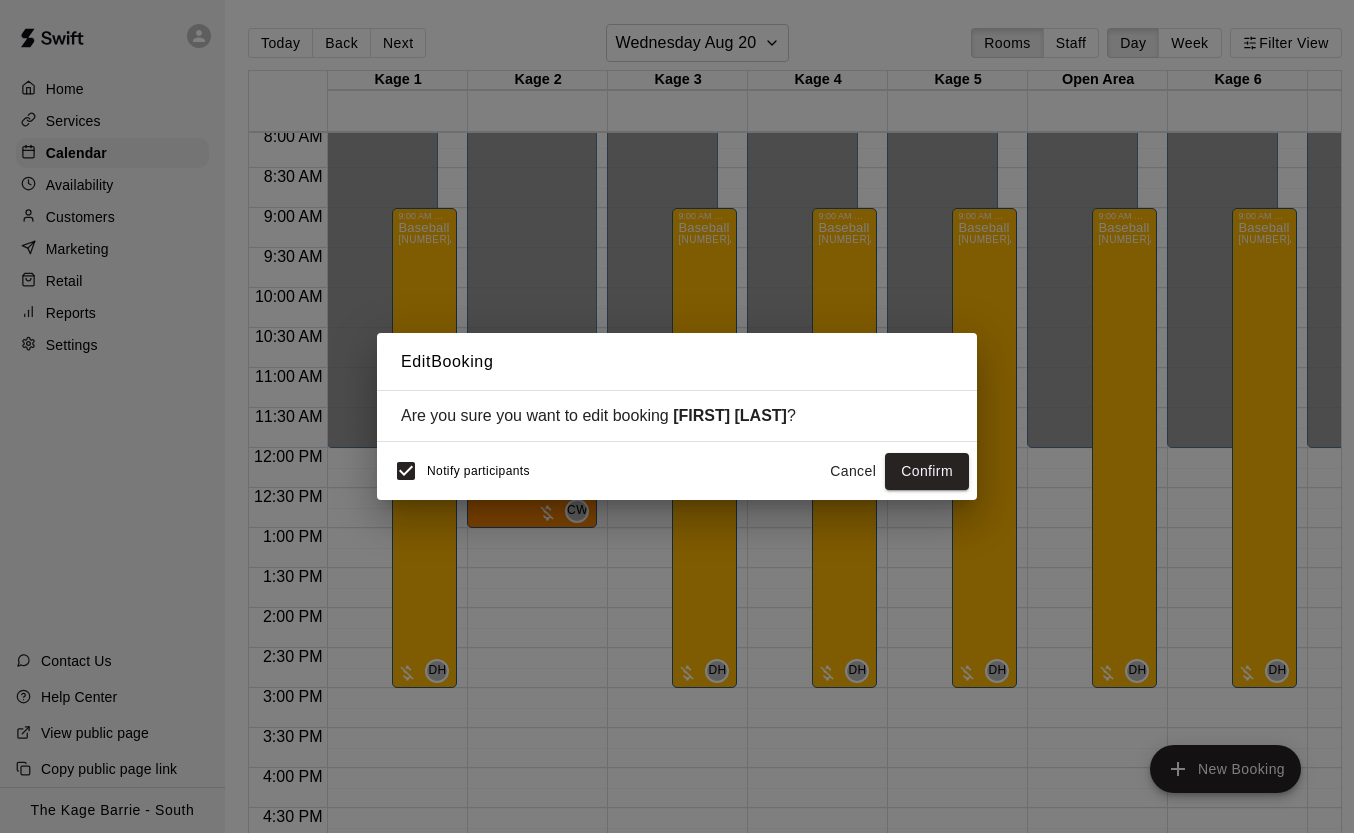 click on "Confirm" at bounding box center [927, 471] 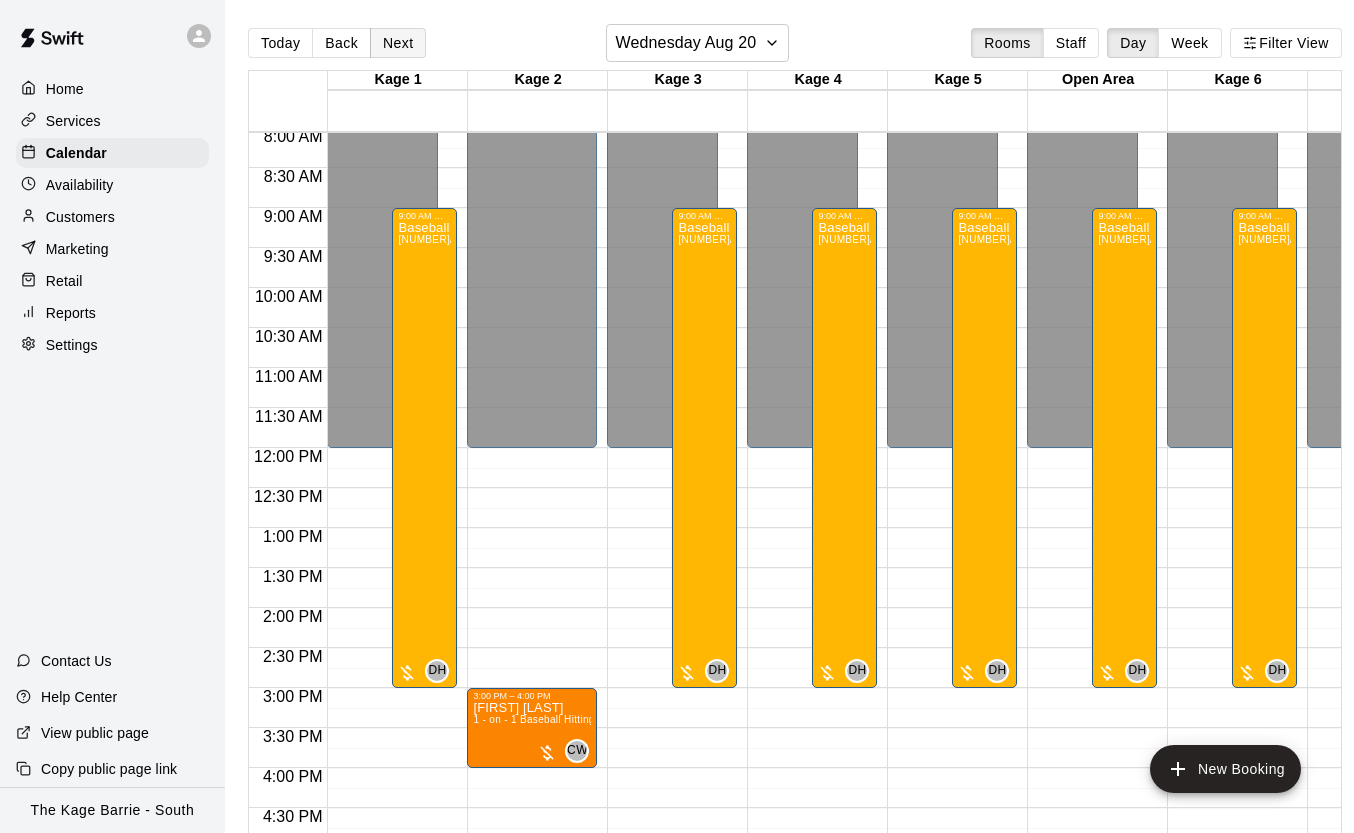 click on "Next" at bounding box center [398, 43] 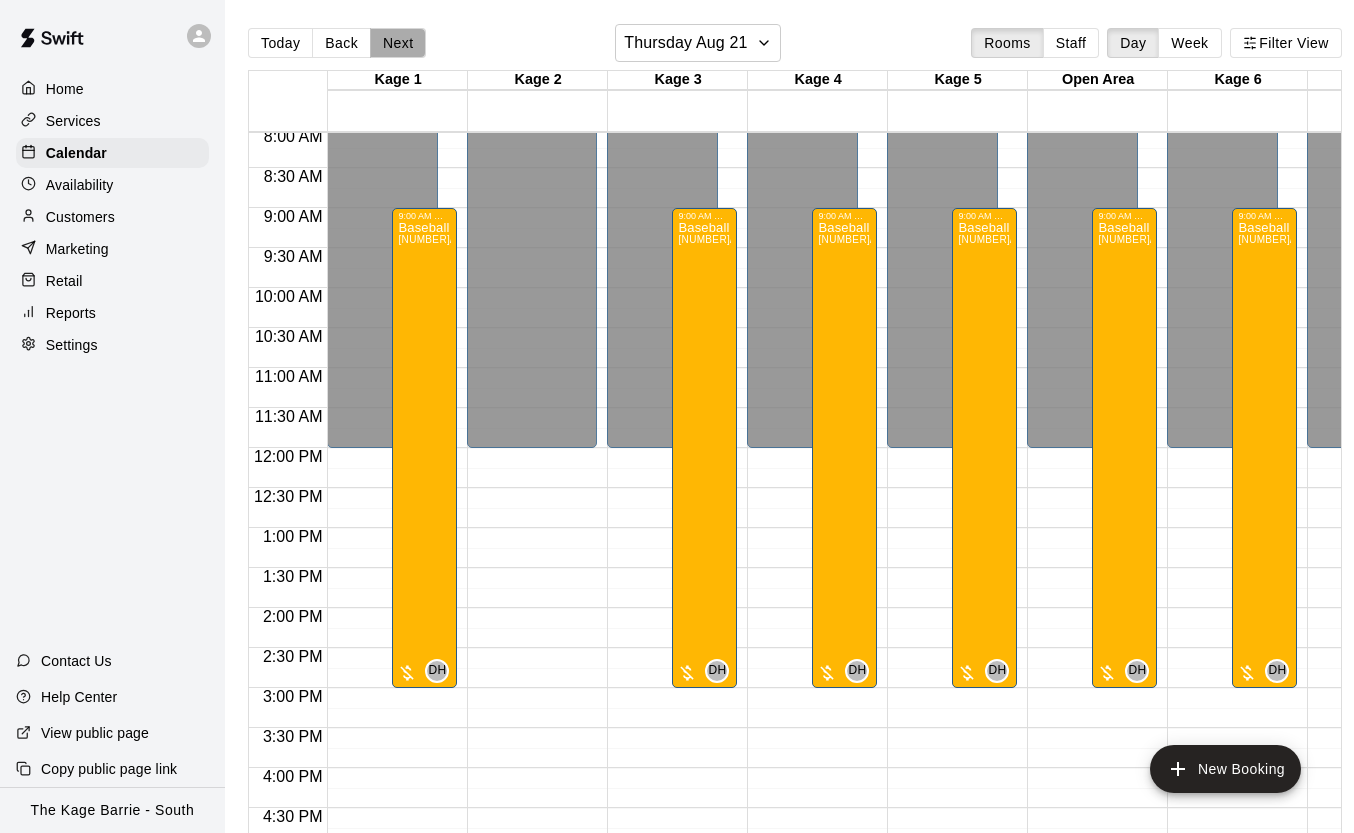 click on "Next" at bounding box center [398, 43] 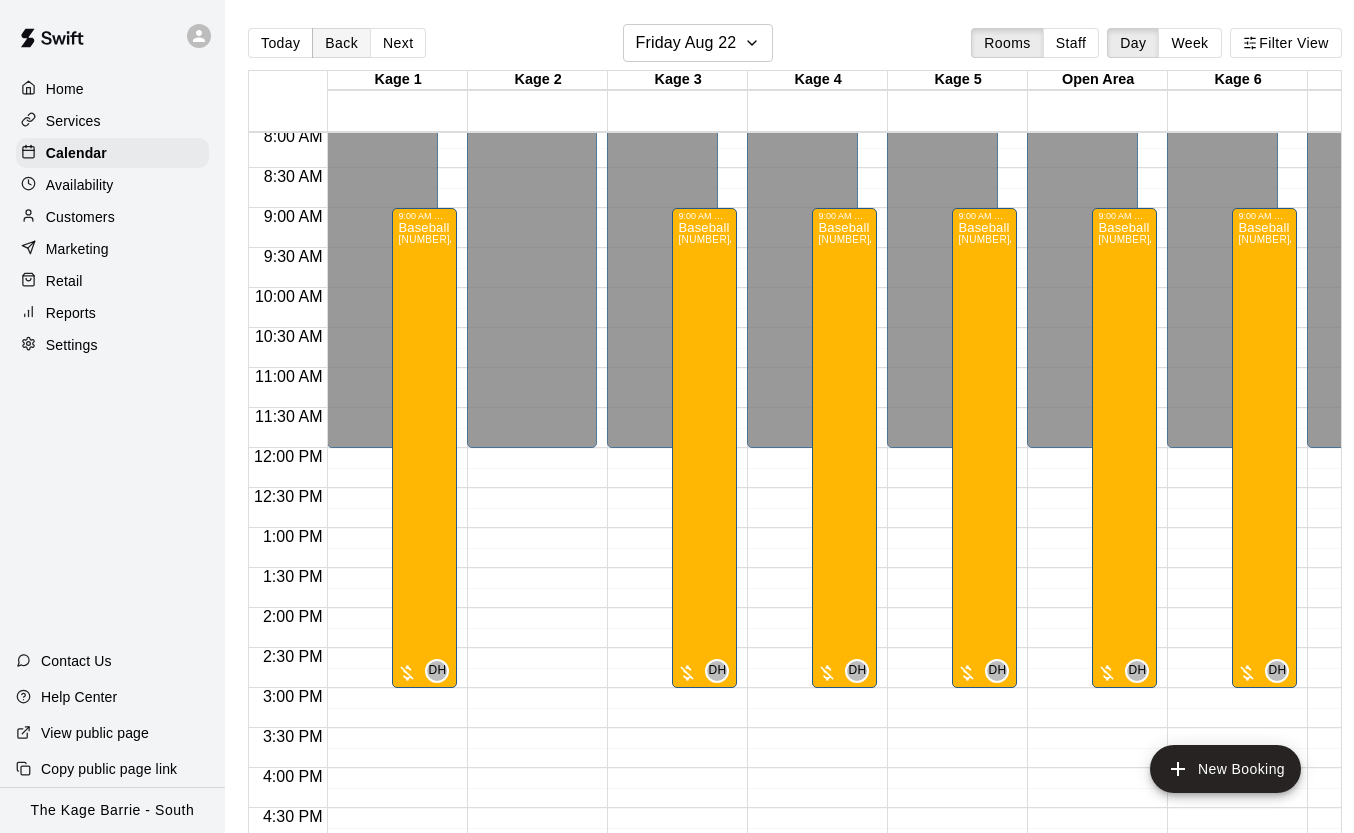 click on "Back" at bounding box center (341, 43) 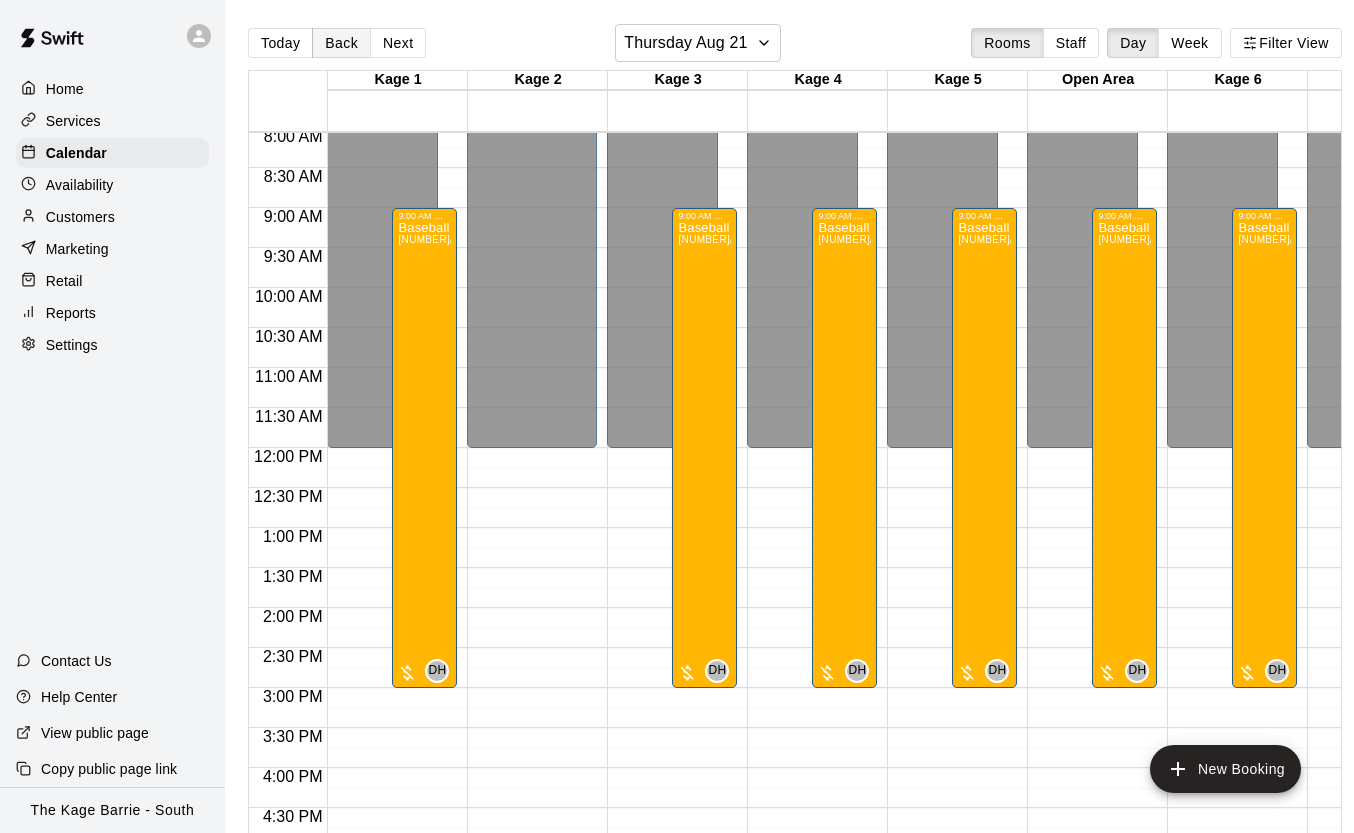click on "Back" at bounding box center (341, 43) 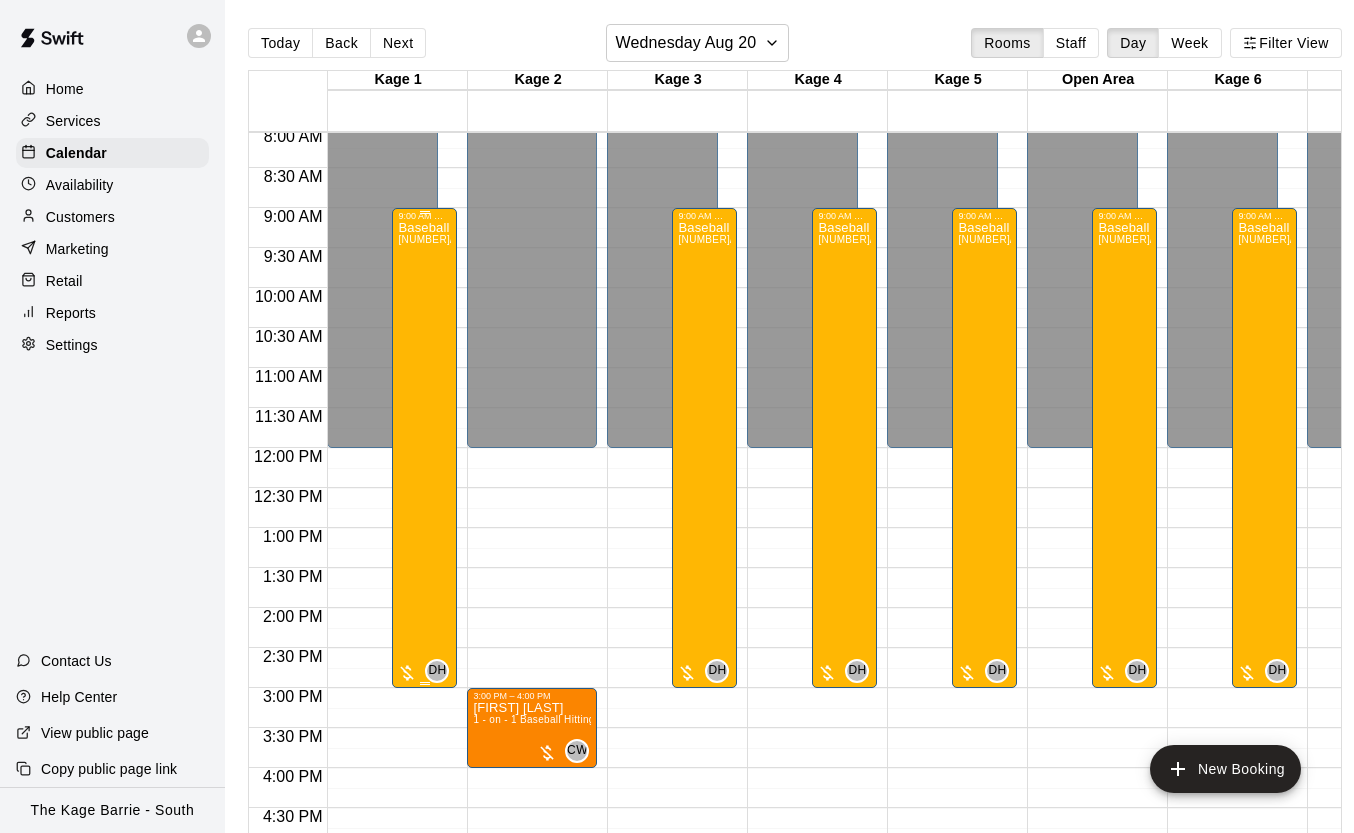 click on "Baseball - Tryout Prep Camp [YEAR] (August 18 - 22)   [NUMBER]/[NUMBER] spots" at bounding box center [424, 637] 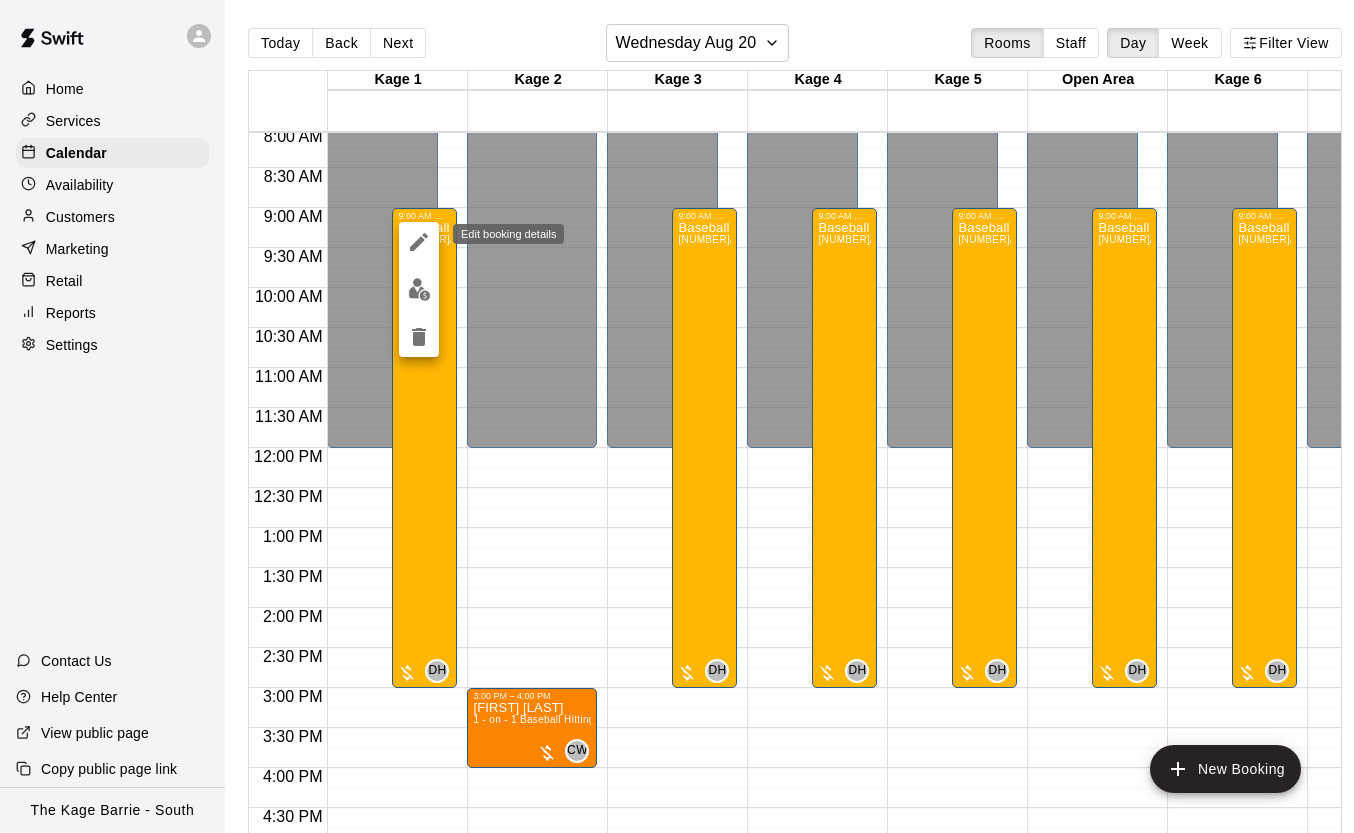 click 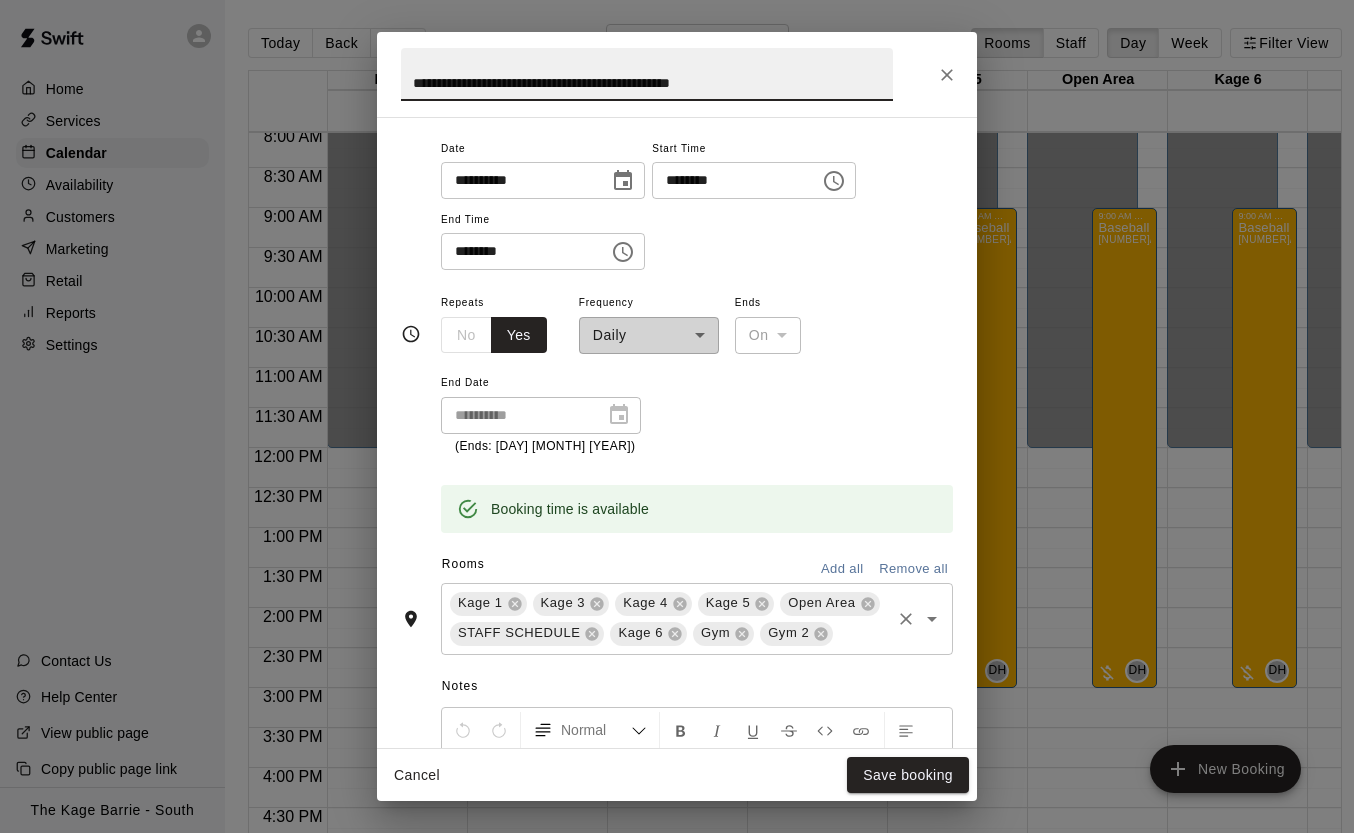 click at bounding box center (862, 633) 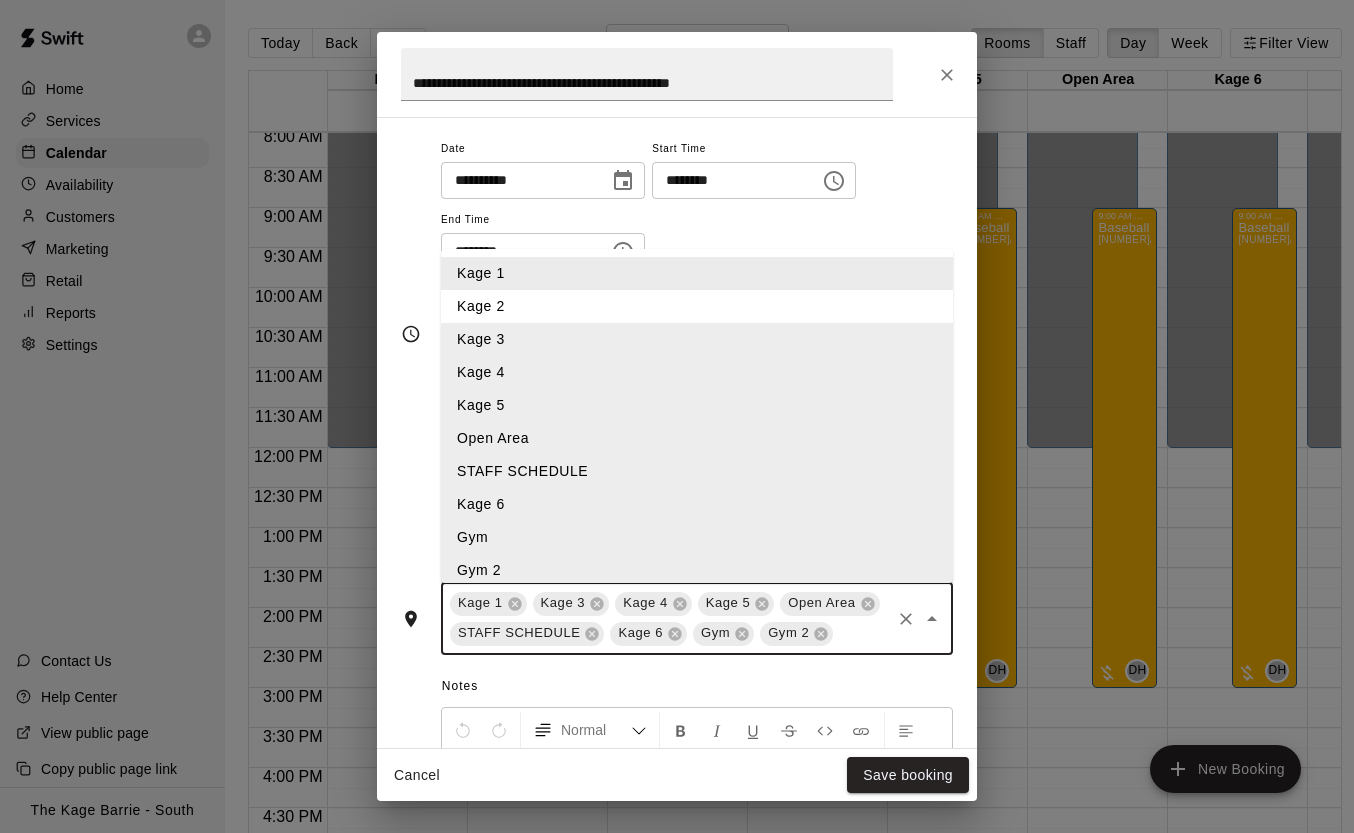 type on "*" 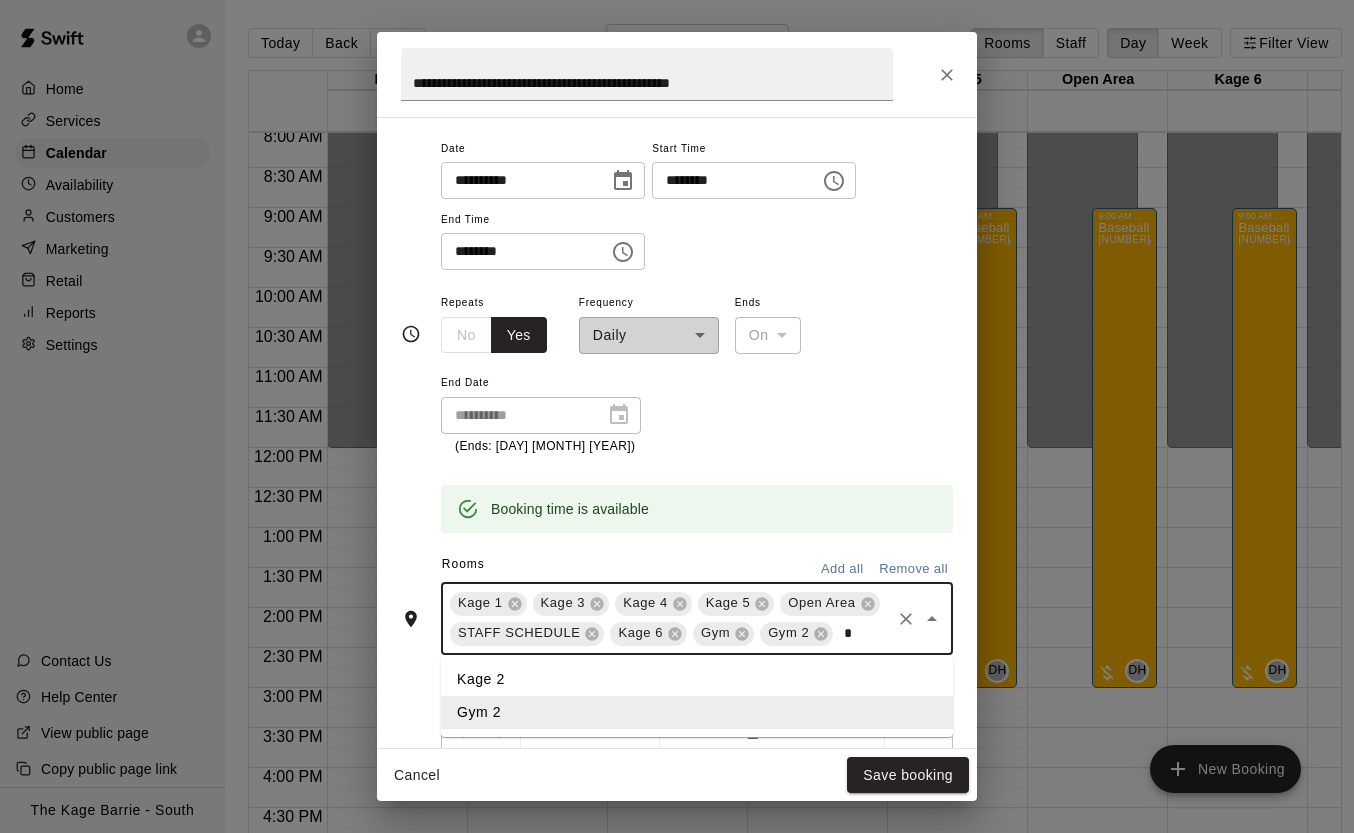 click on "Kage 2" at bounding box center [697, 679] 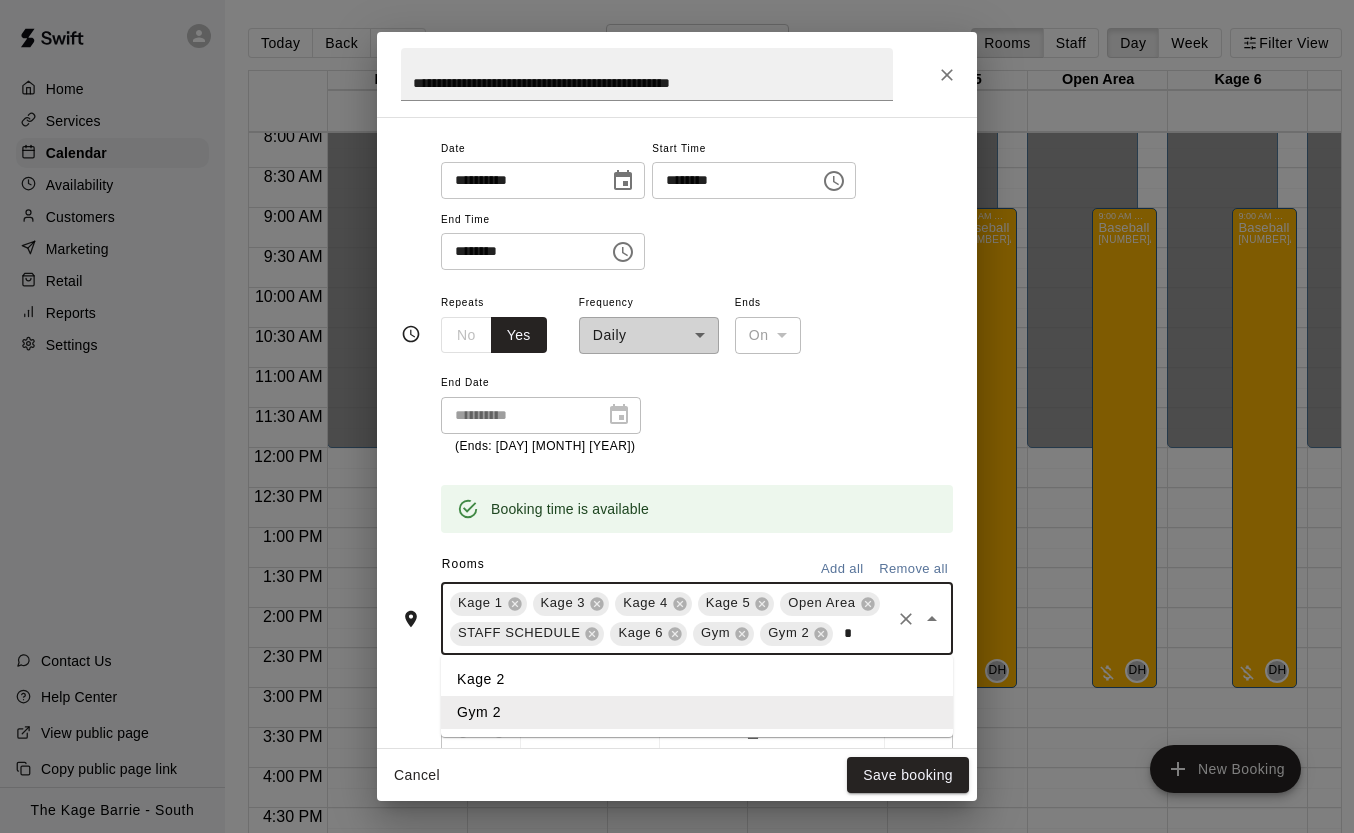 type 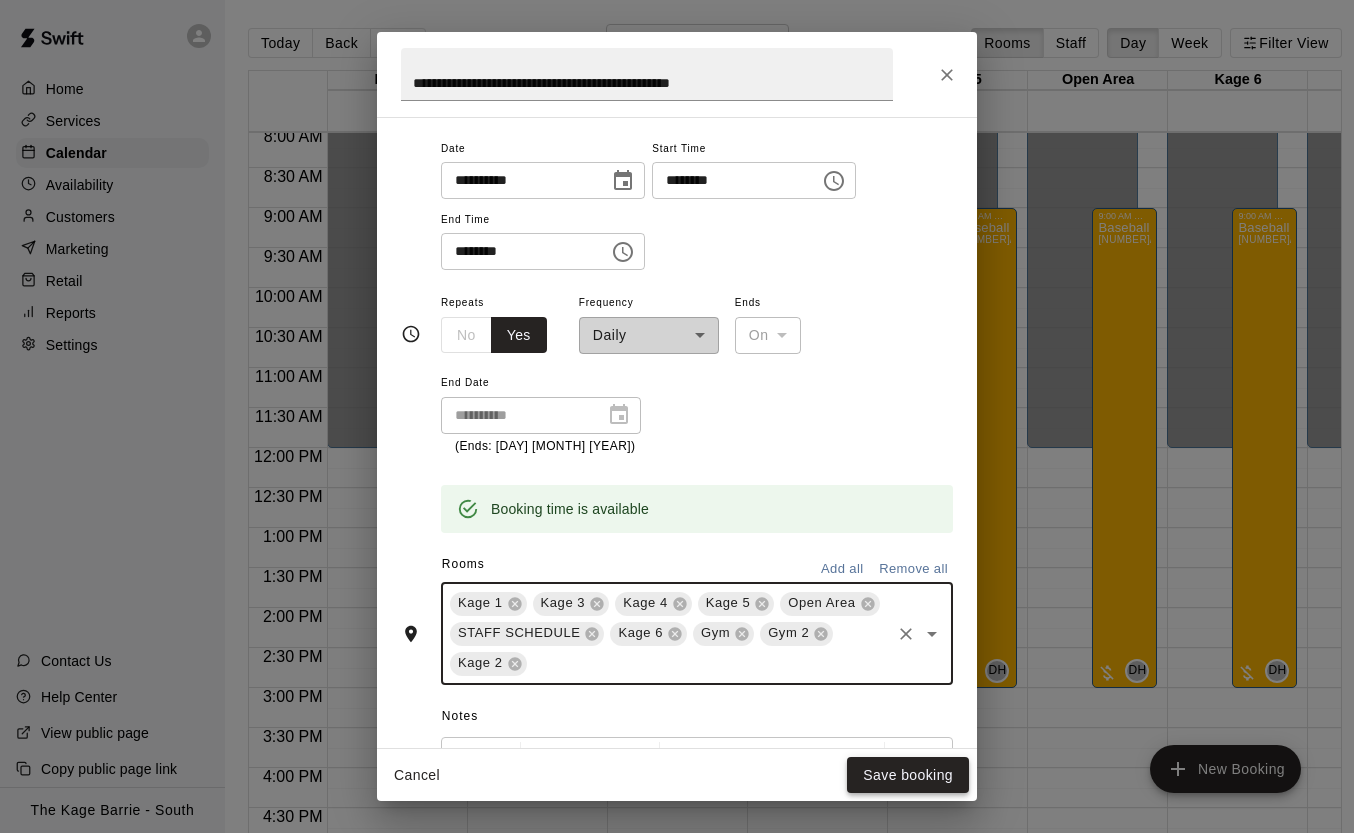 click on "Save booking" at bounding box center (908, 775) 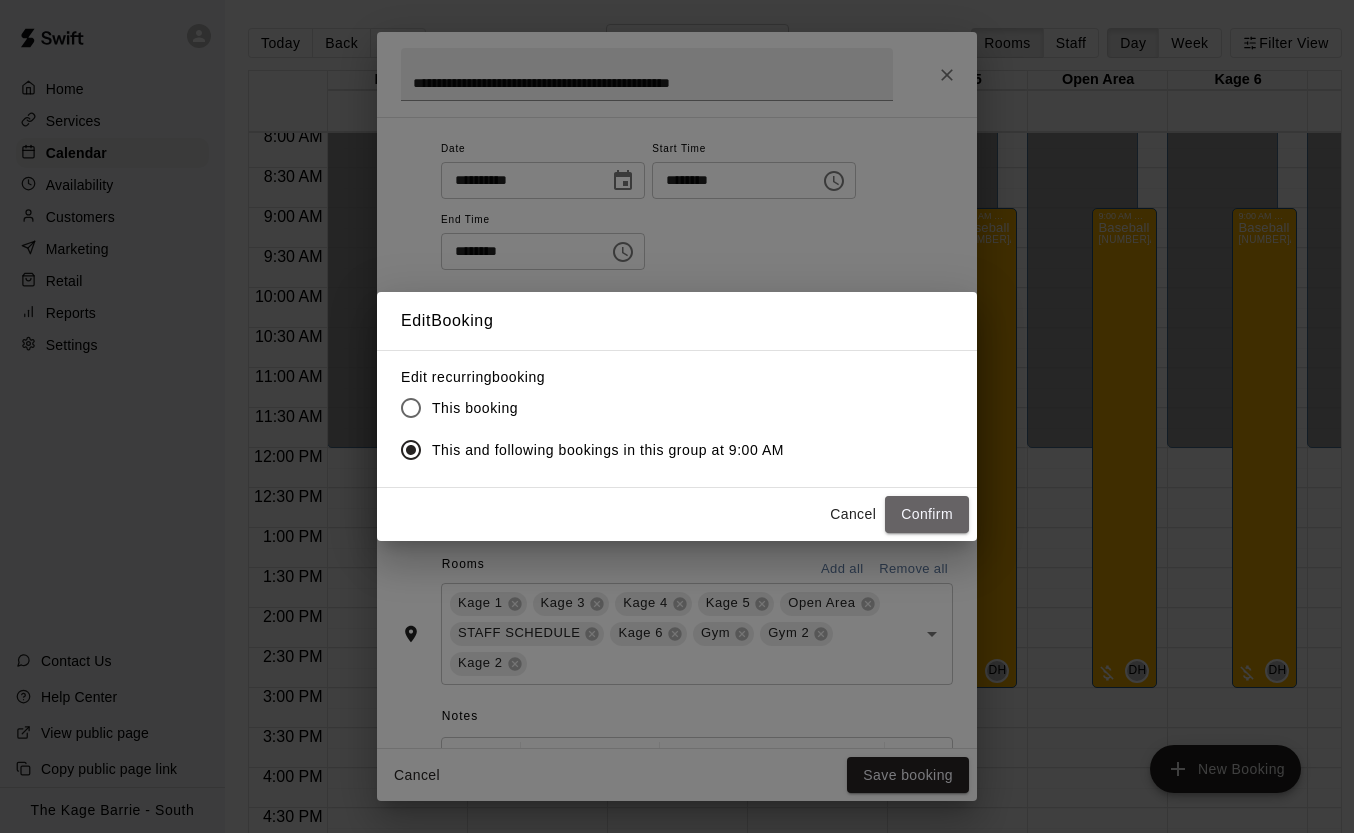 click on "Confirm" at bounding box center [927, 514] 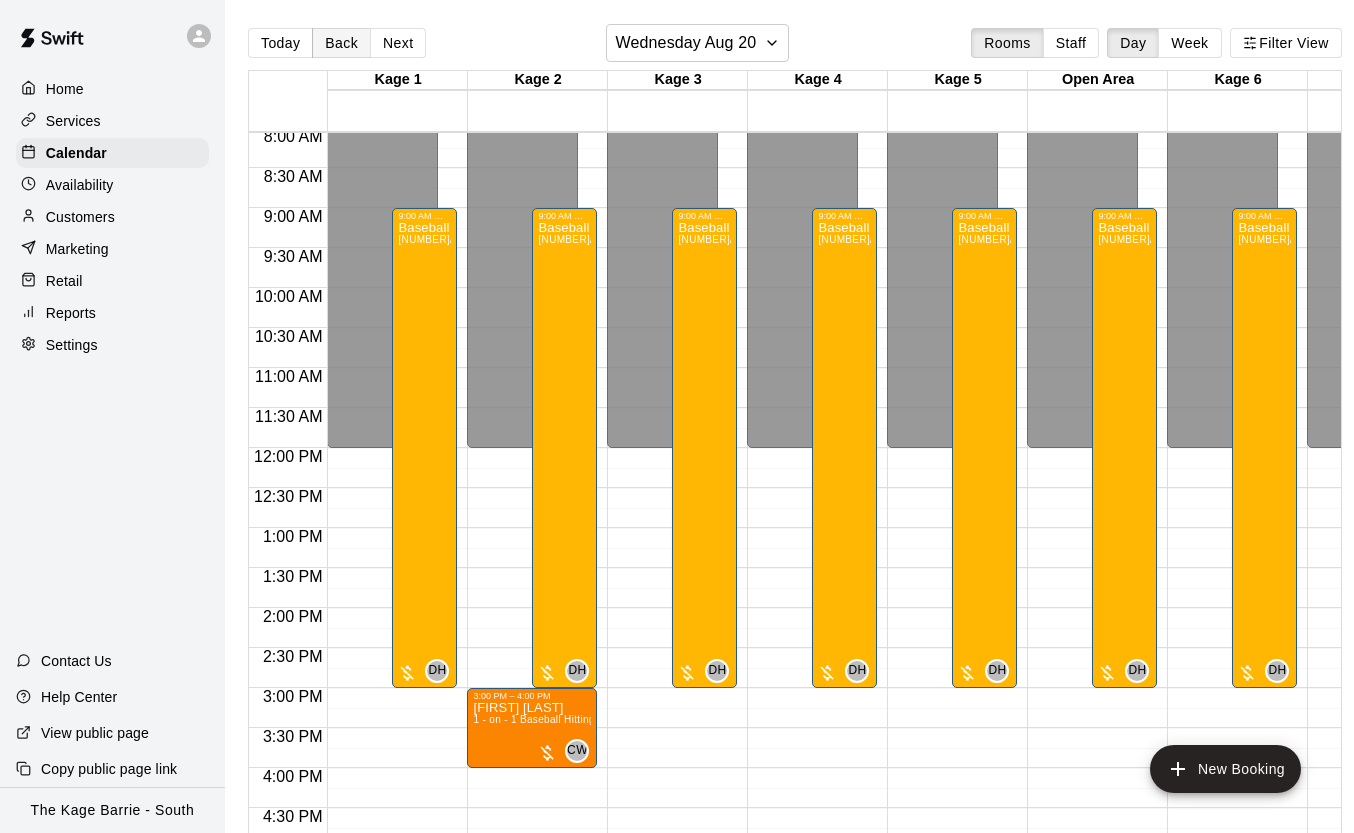 click on "Back" at bounding box center (341, 43) 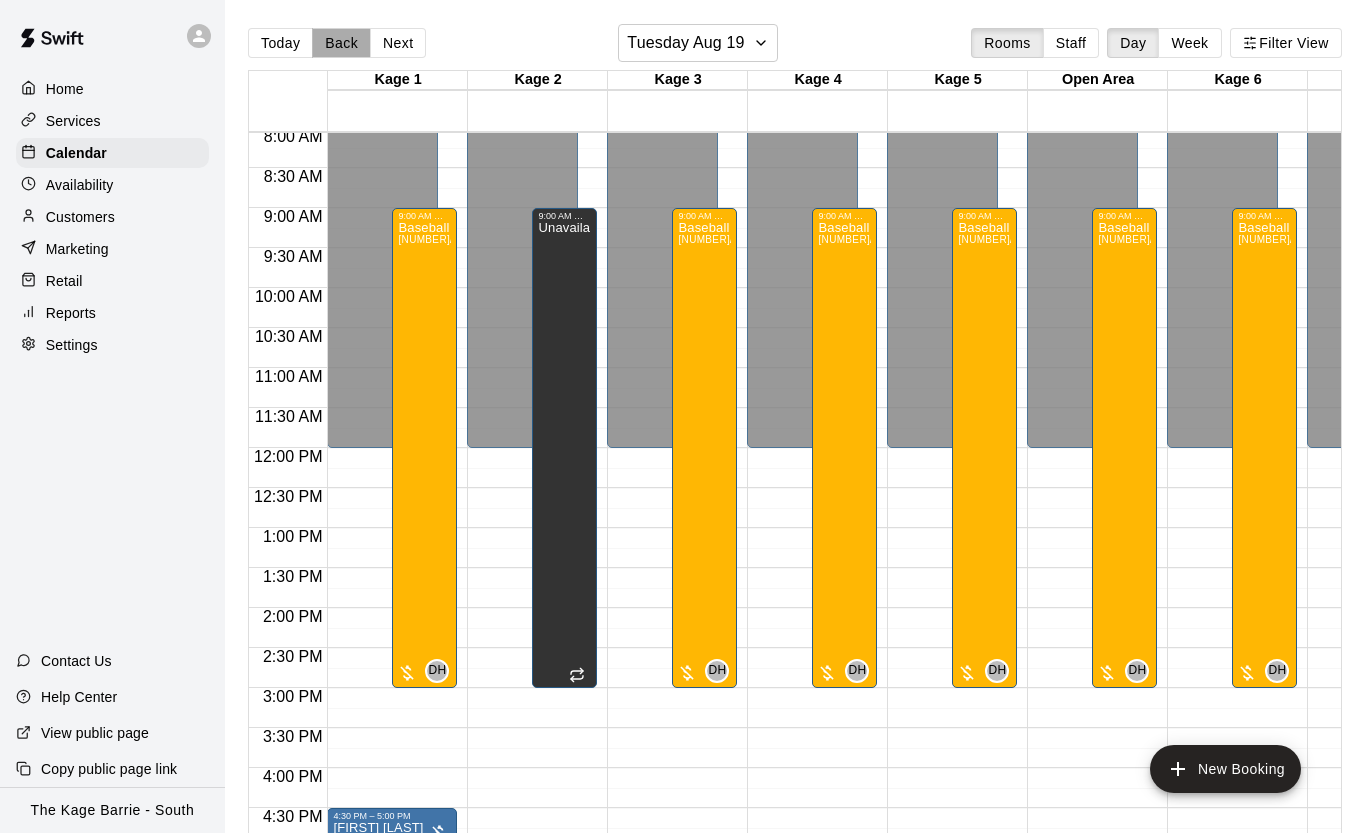 click on "Back" at bounding box center (341, 43) 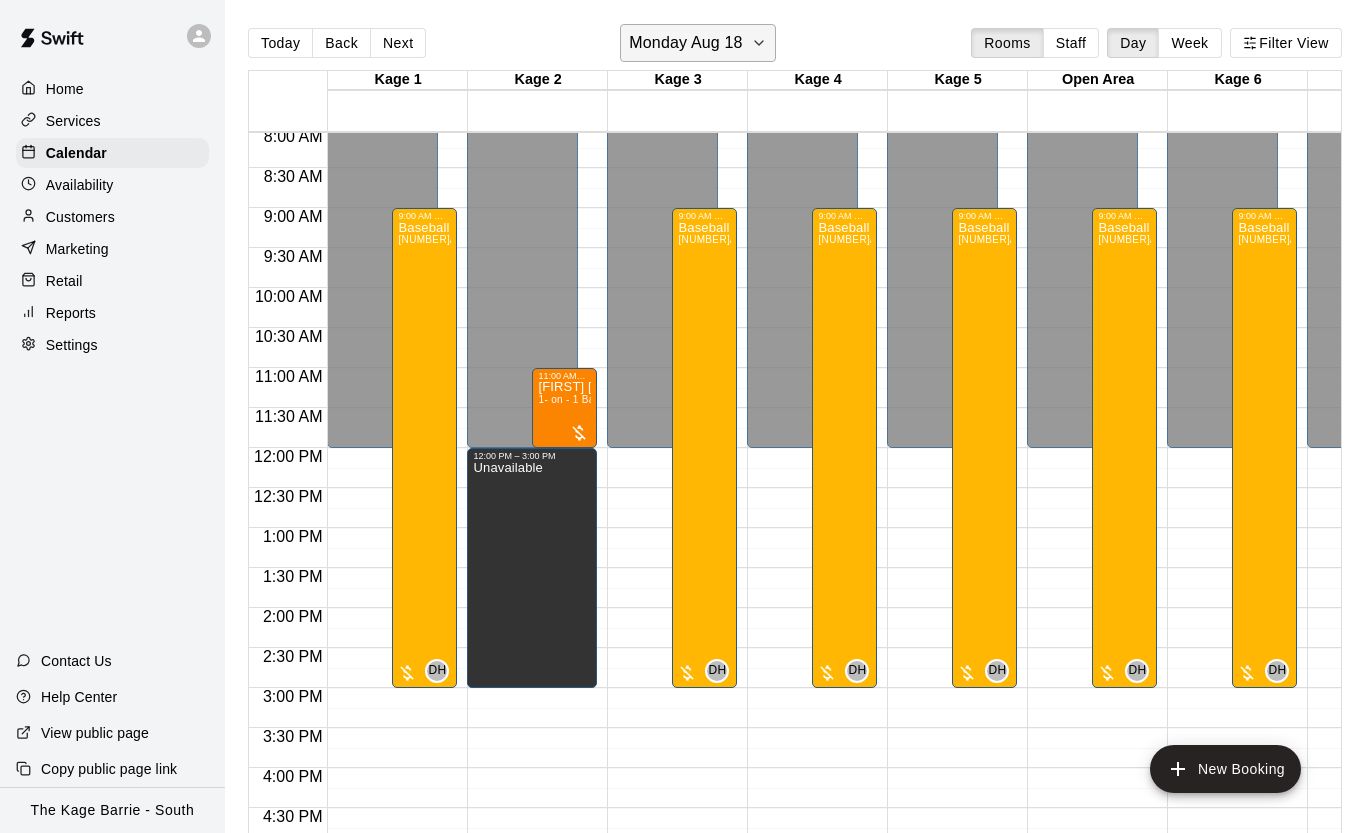 click 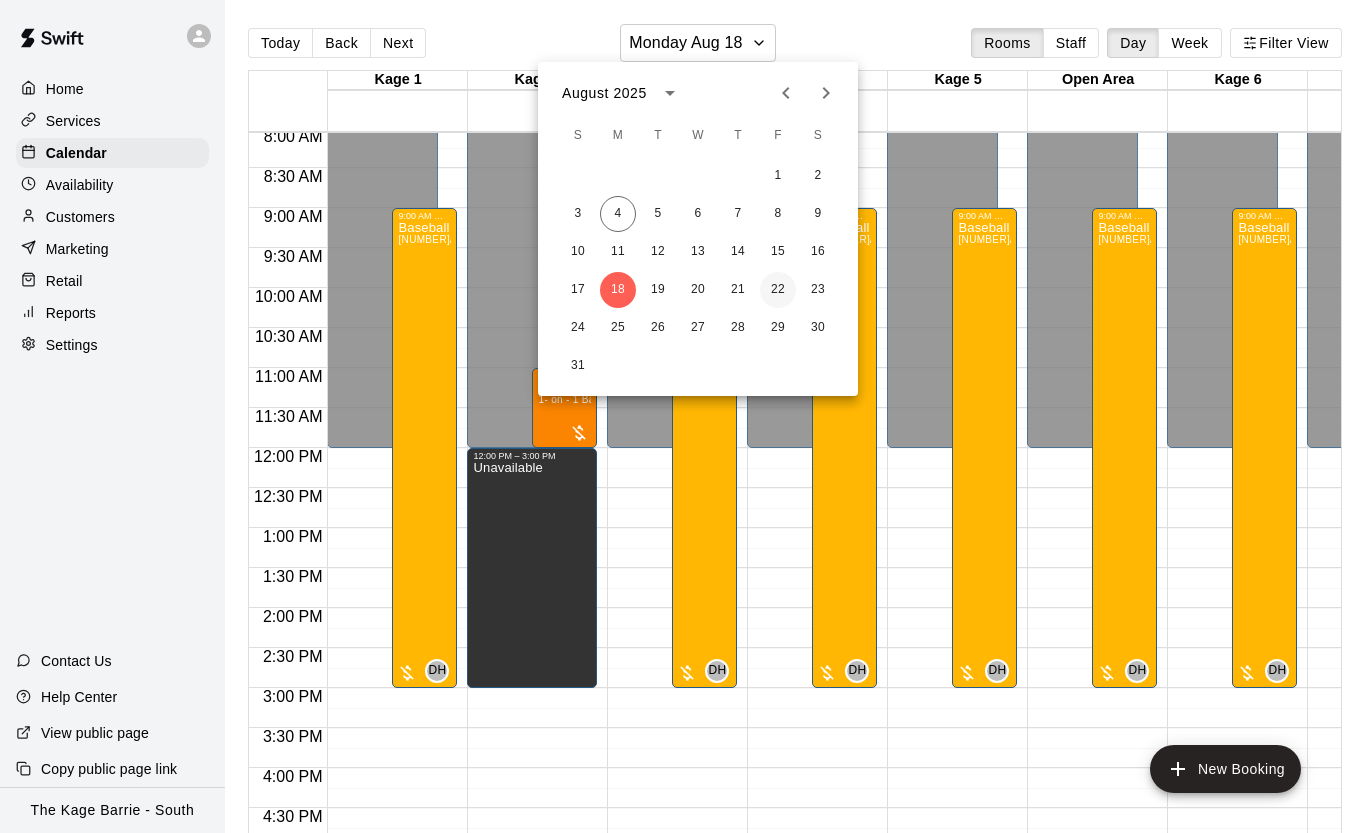click on "22" at bounding box center (778, 290) 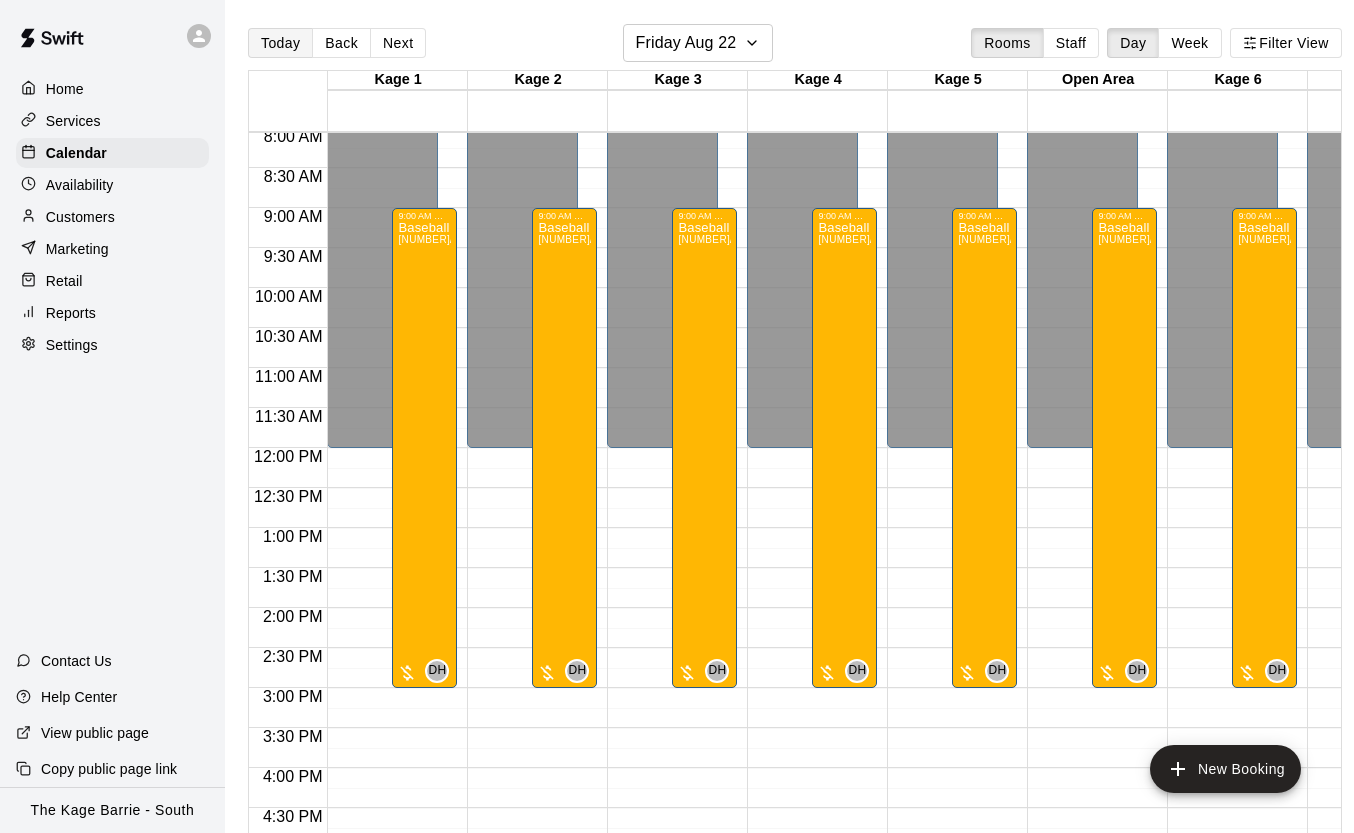 click on "Today" at bounding box center (280, 43) 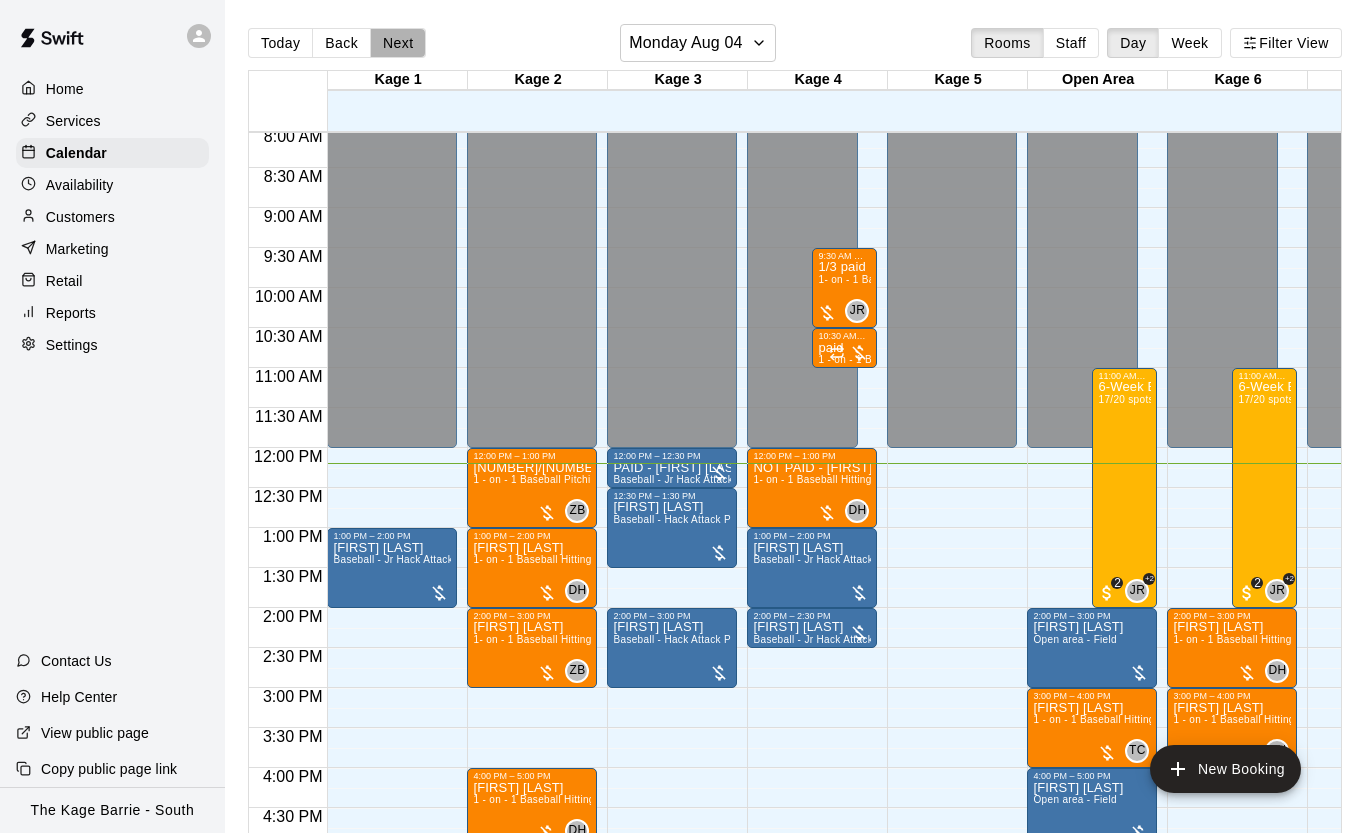 click on "Next" at bounding box center [398, 43] 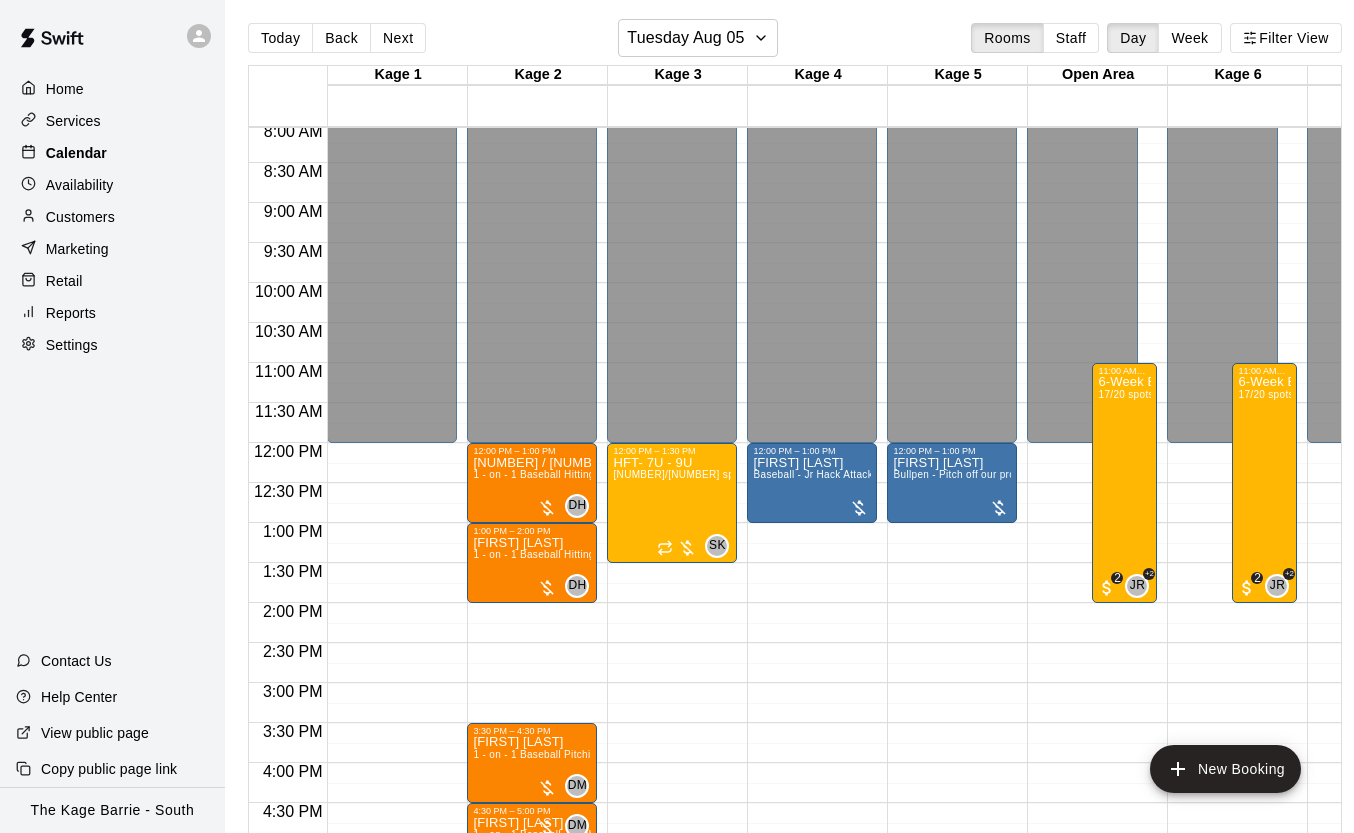 scroll, scrollTop: 7, scrollLeft: 0, axis: vertical 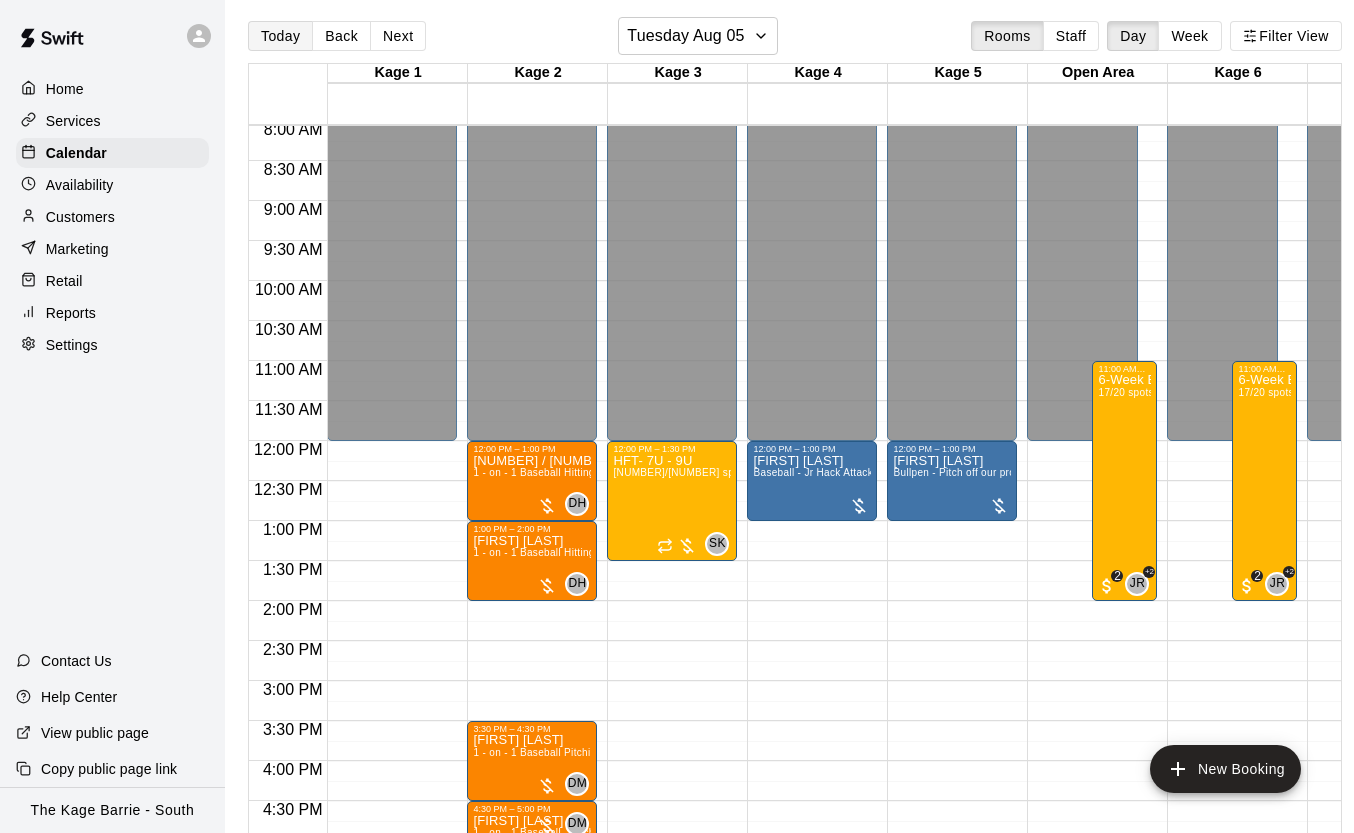 click on "Today" at bounding box center [280, 36] 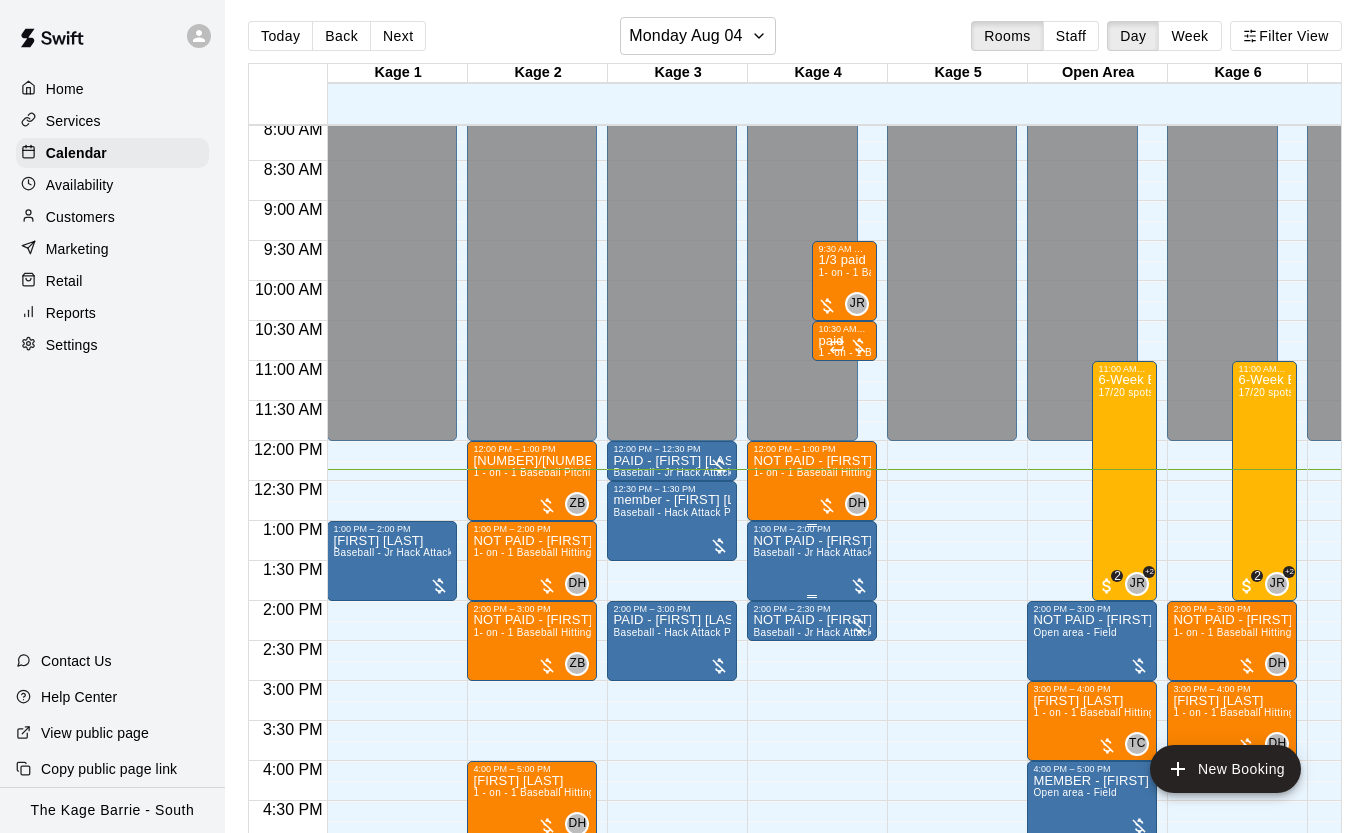 scroll, scrollTop: 7, scrollLeft: 3, axis: both 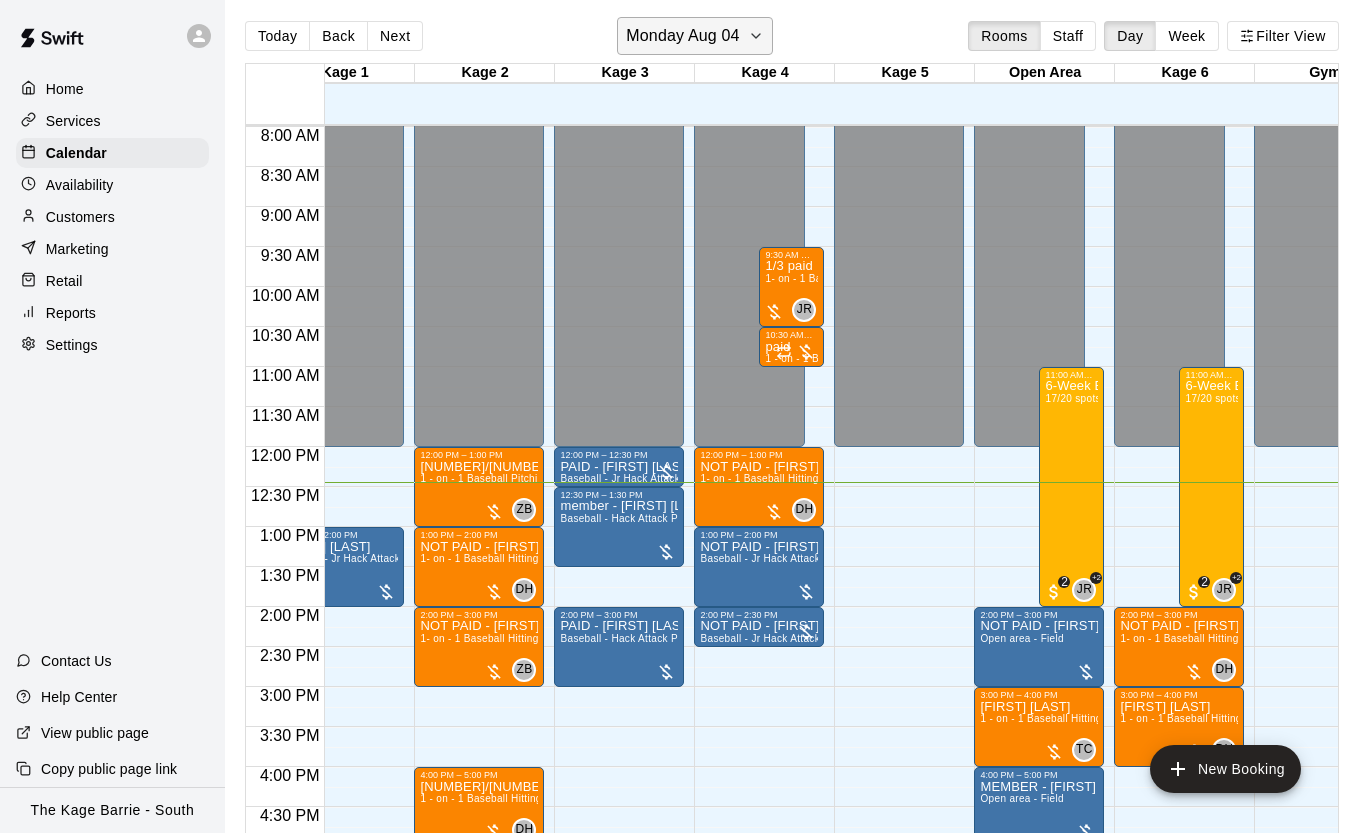 click 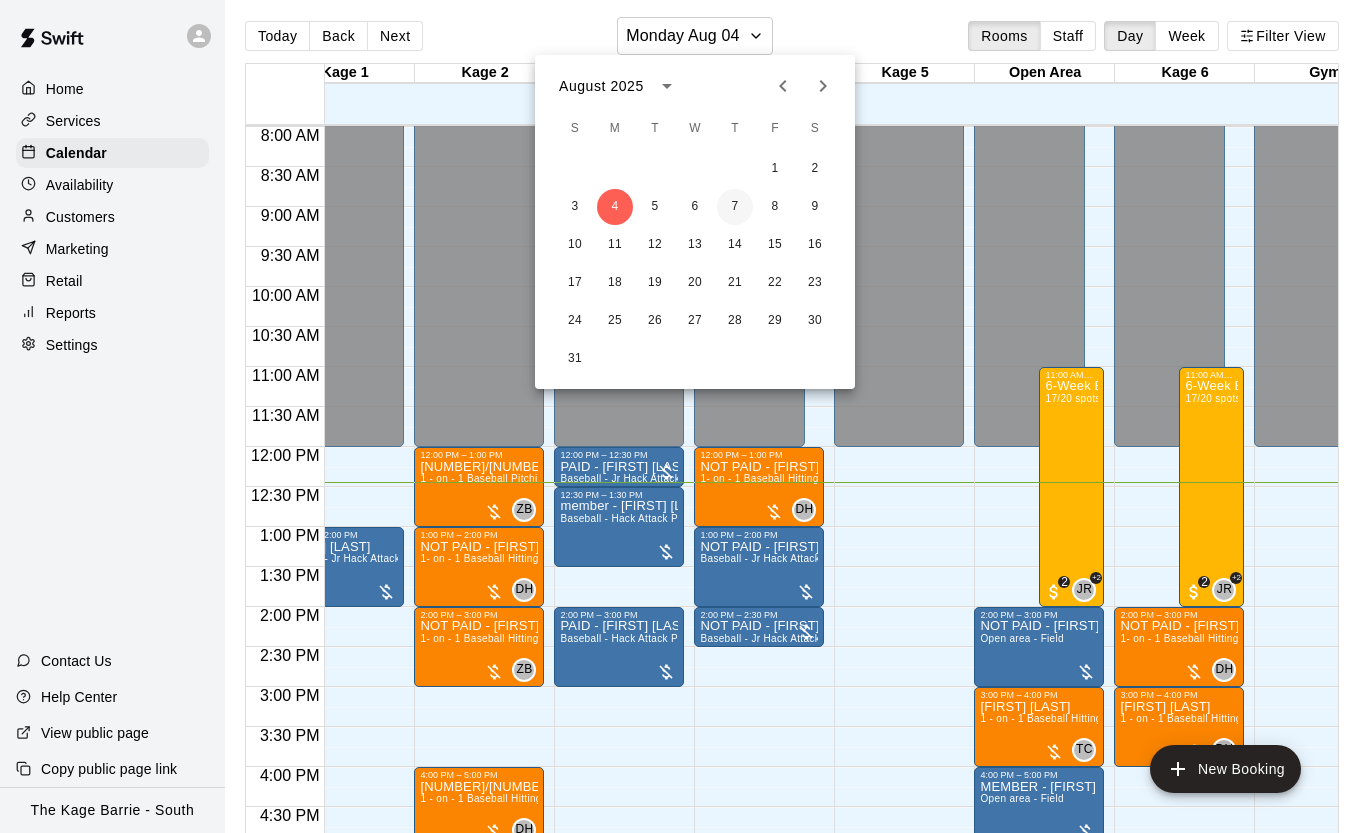 click on "7" at bounding box center (735, 207) 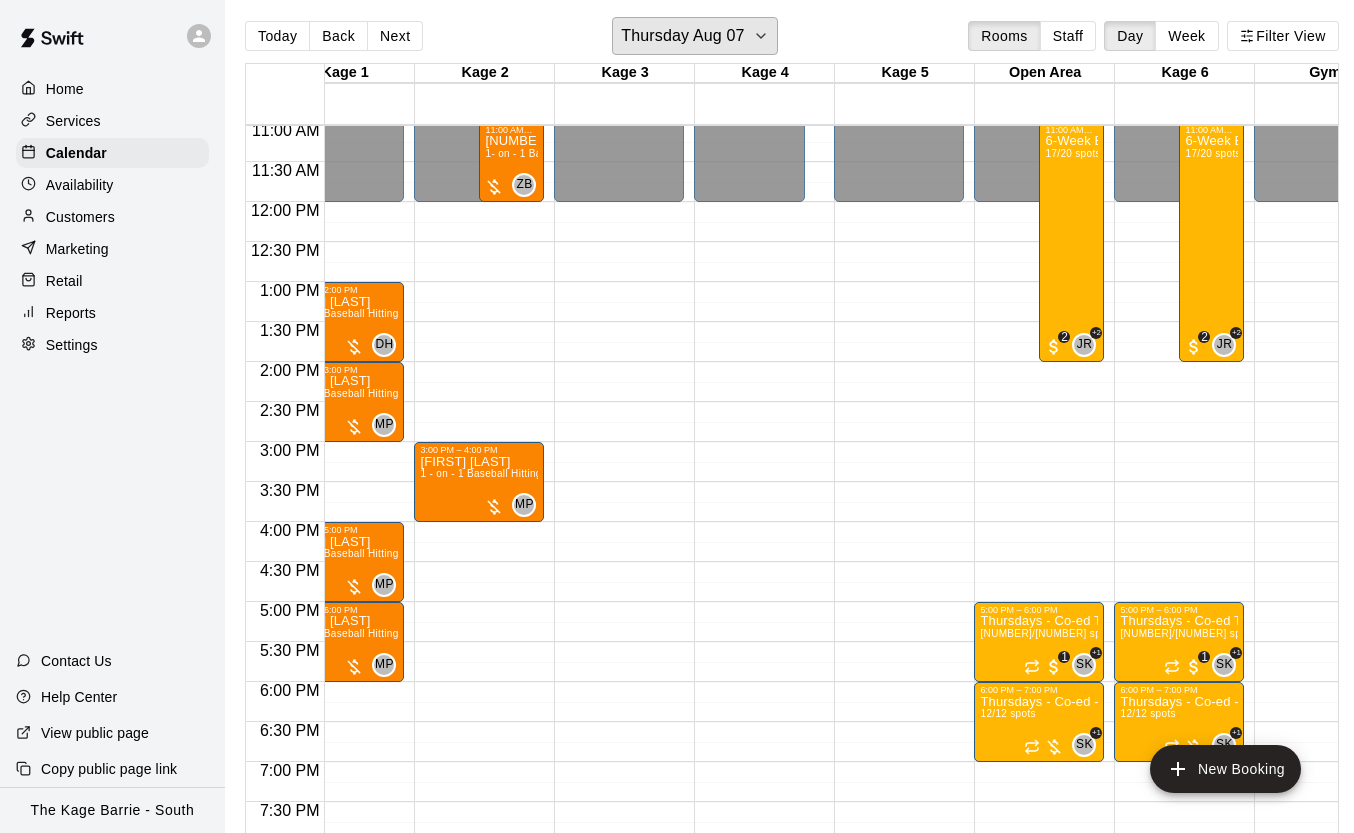 scroll, scrollTop: 884, scrollLeft: 0, axis: vertical 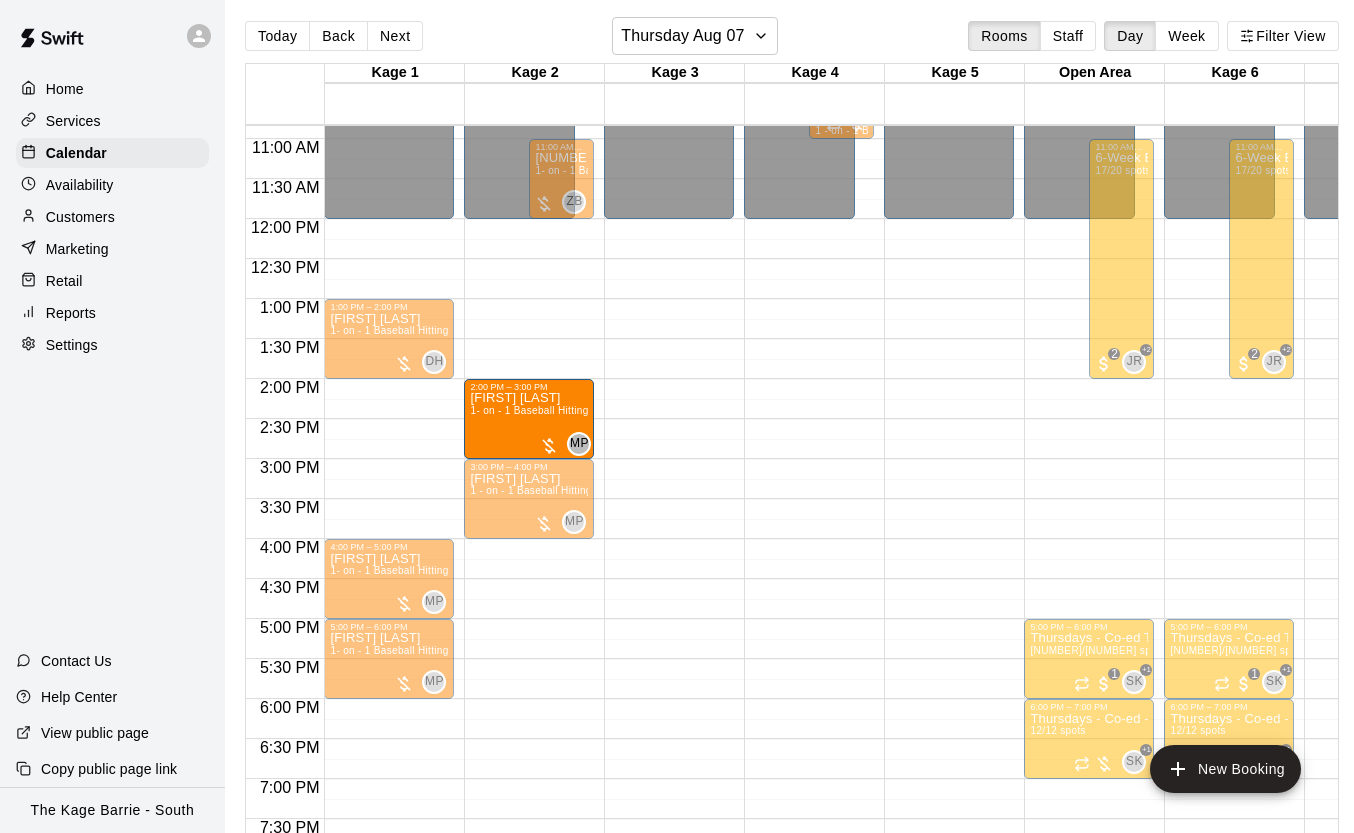 drag, startPoint x: 373, startPoint y: 414, endPoint x: 491, endPoint y: 420, distance: 118.15244 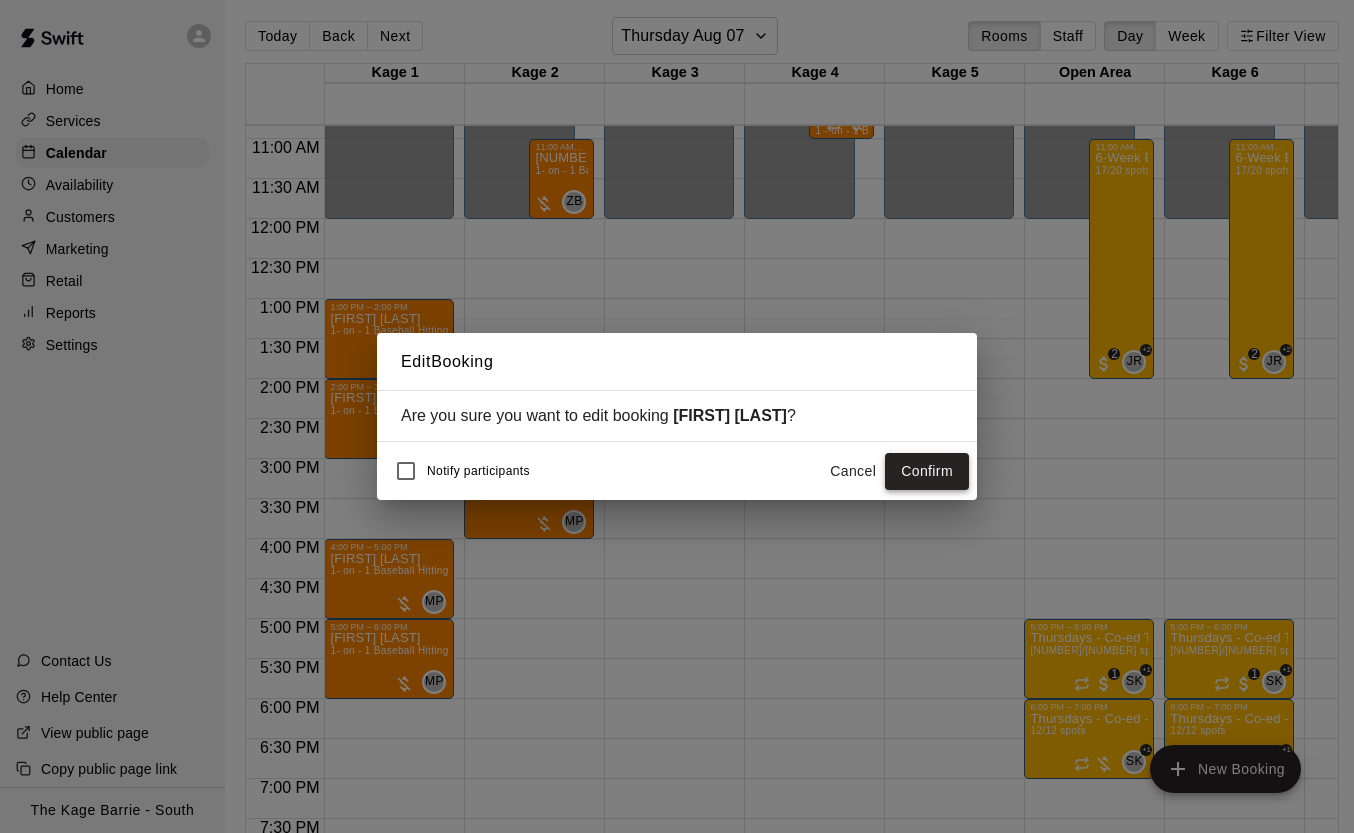 click on "Confirm" at bounding box center [927, 471] 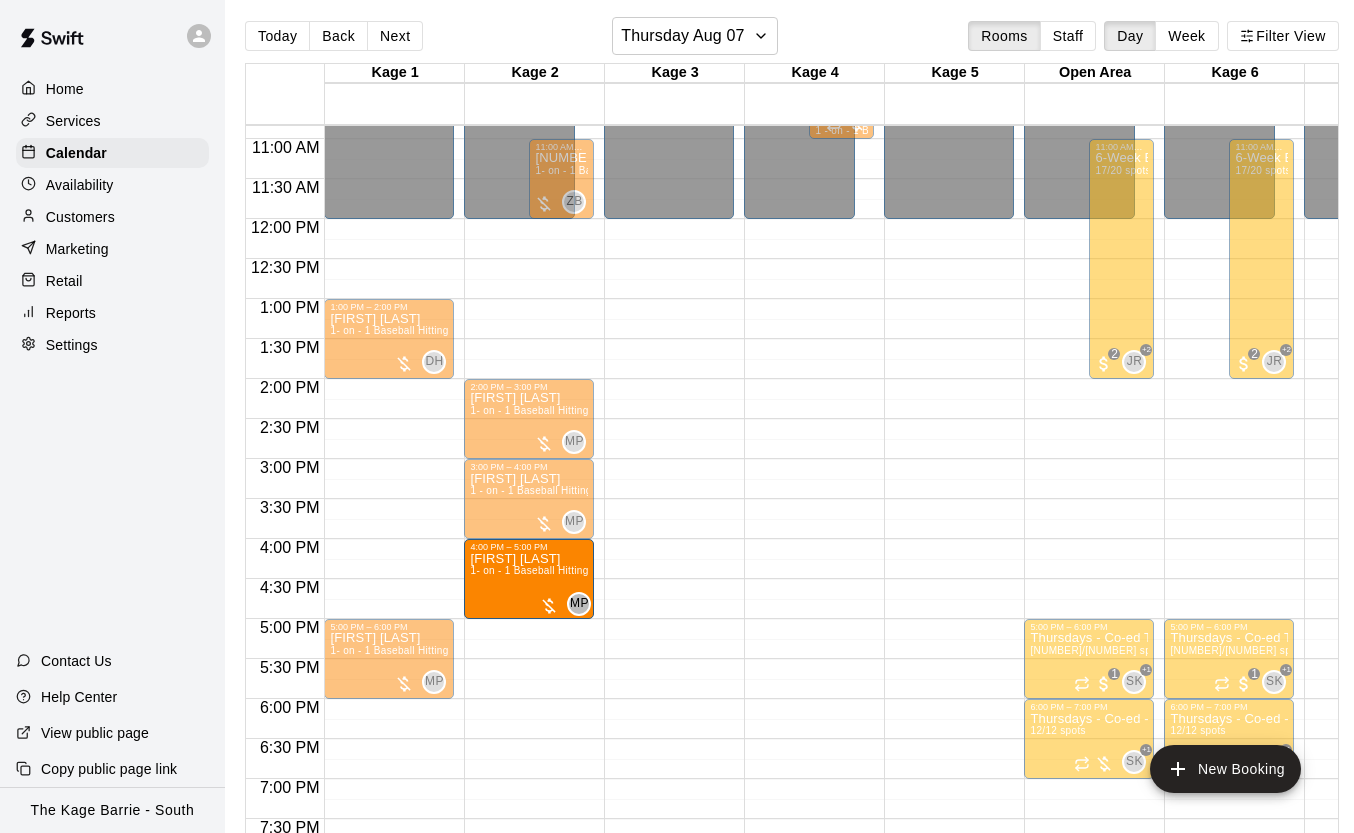 drag, startPoint x: 372, startPoint y: 577, endPoint x: 485, endPoint y: 588, distance: 113.534134 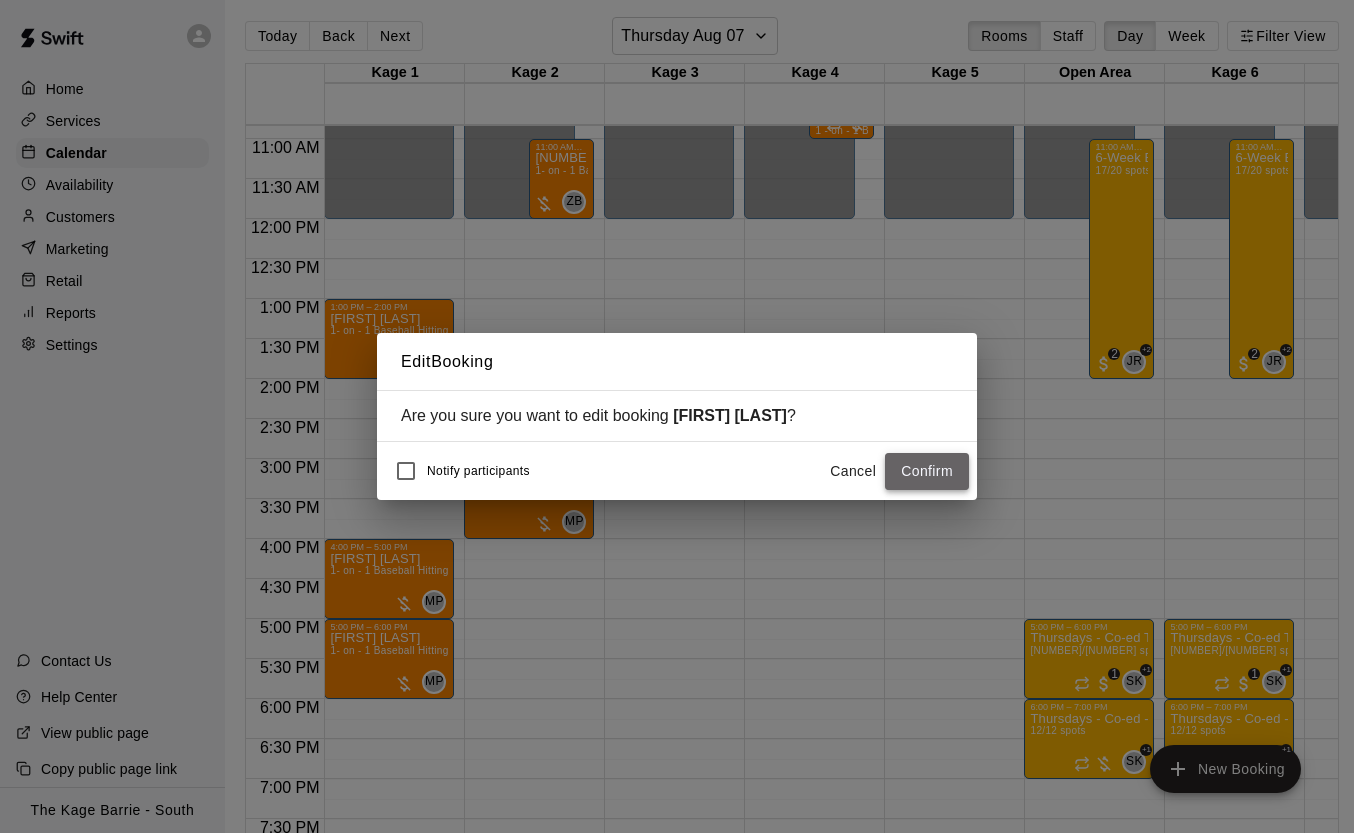 click on "Confirm" at bounding box center [927, 471] 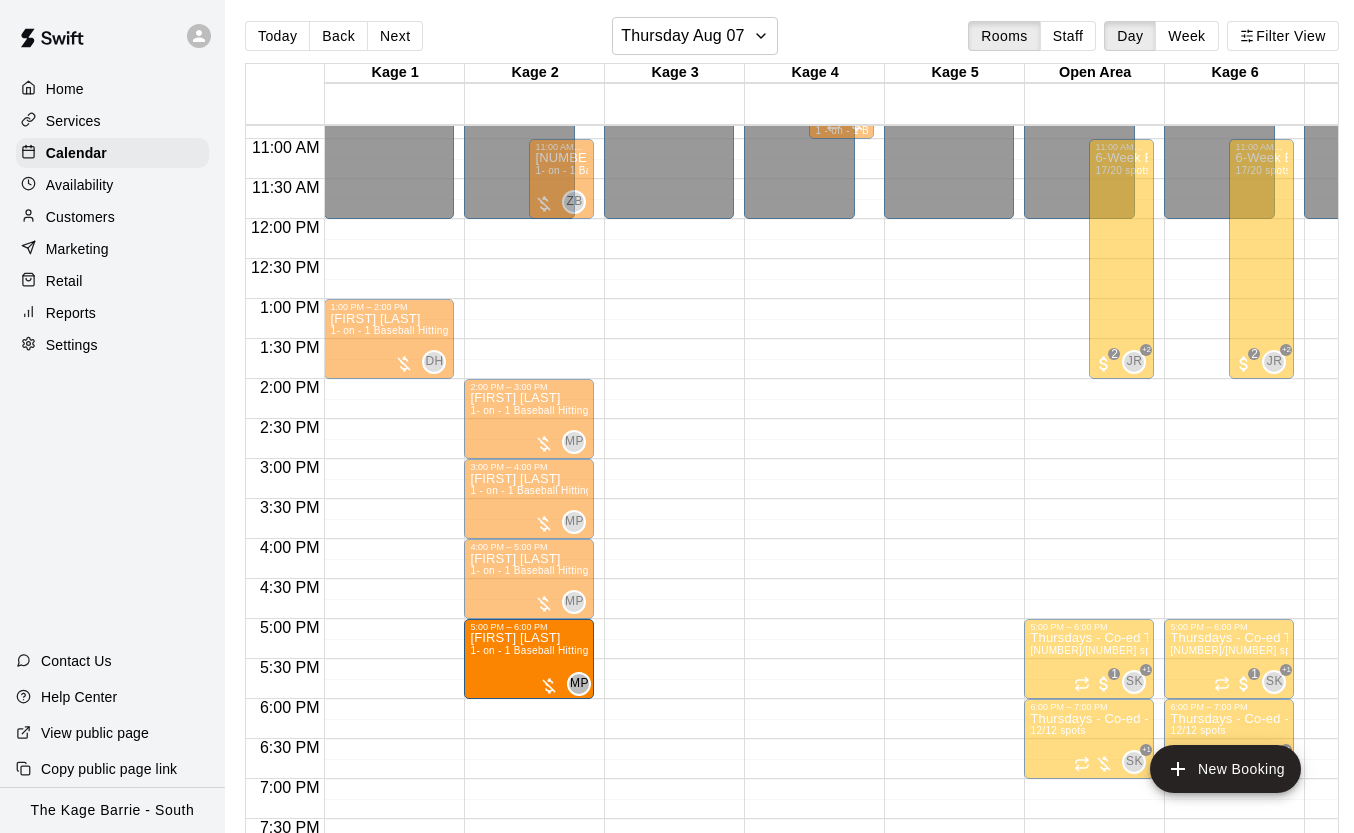 drag, startPoint x: 365, startPoint y: 663, endPoint x: 491, endPoint y: 667, distance: 126.06348 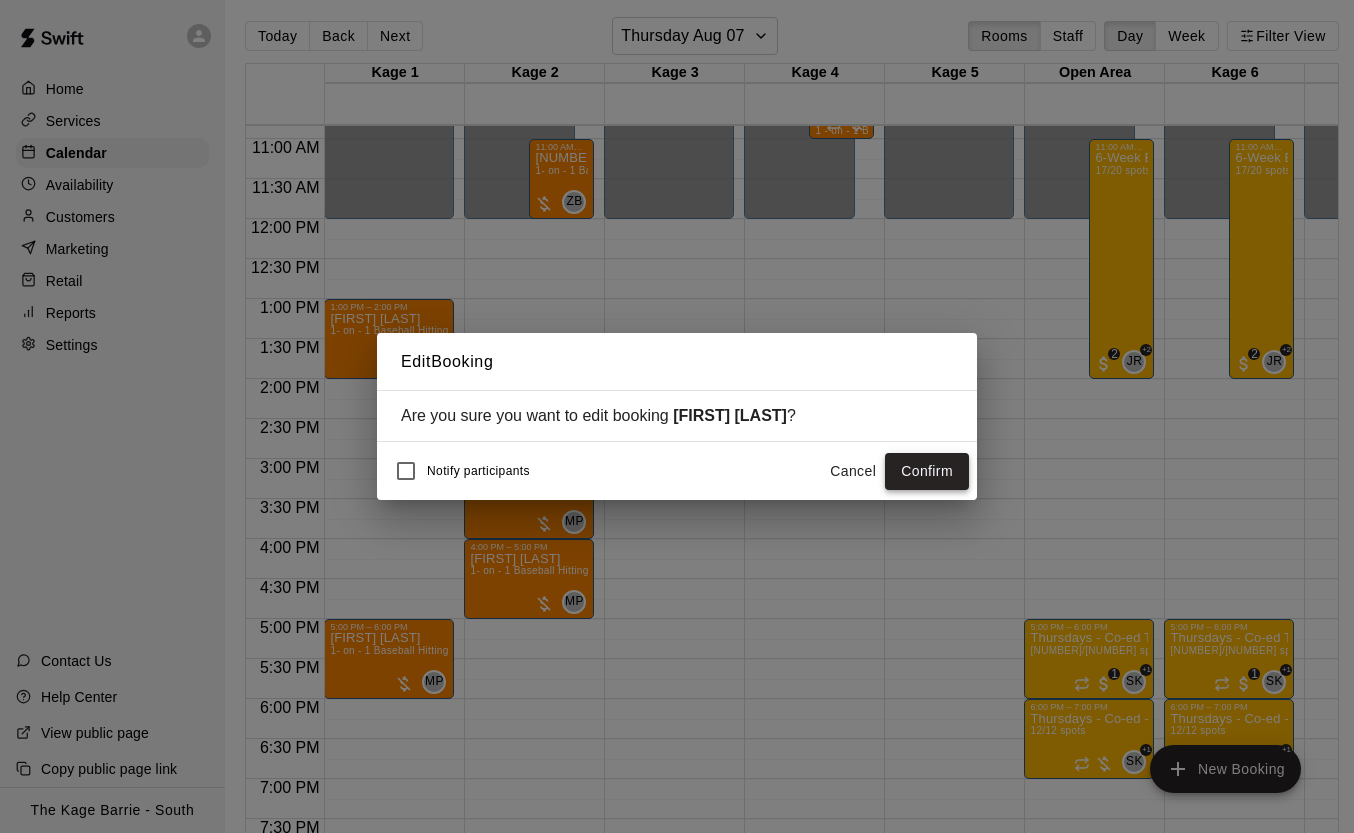 click on "Confirm" at bounding box center (927, 471) 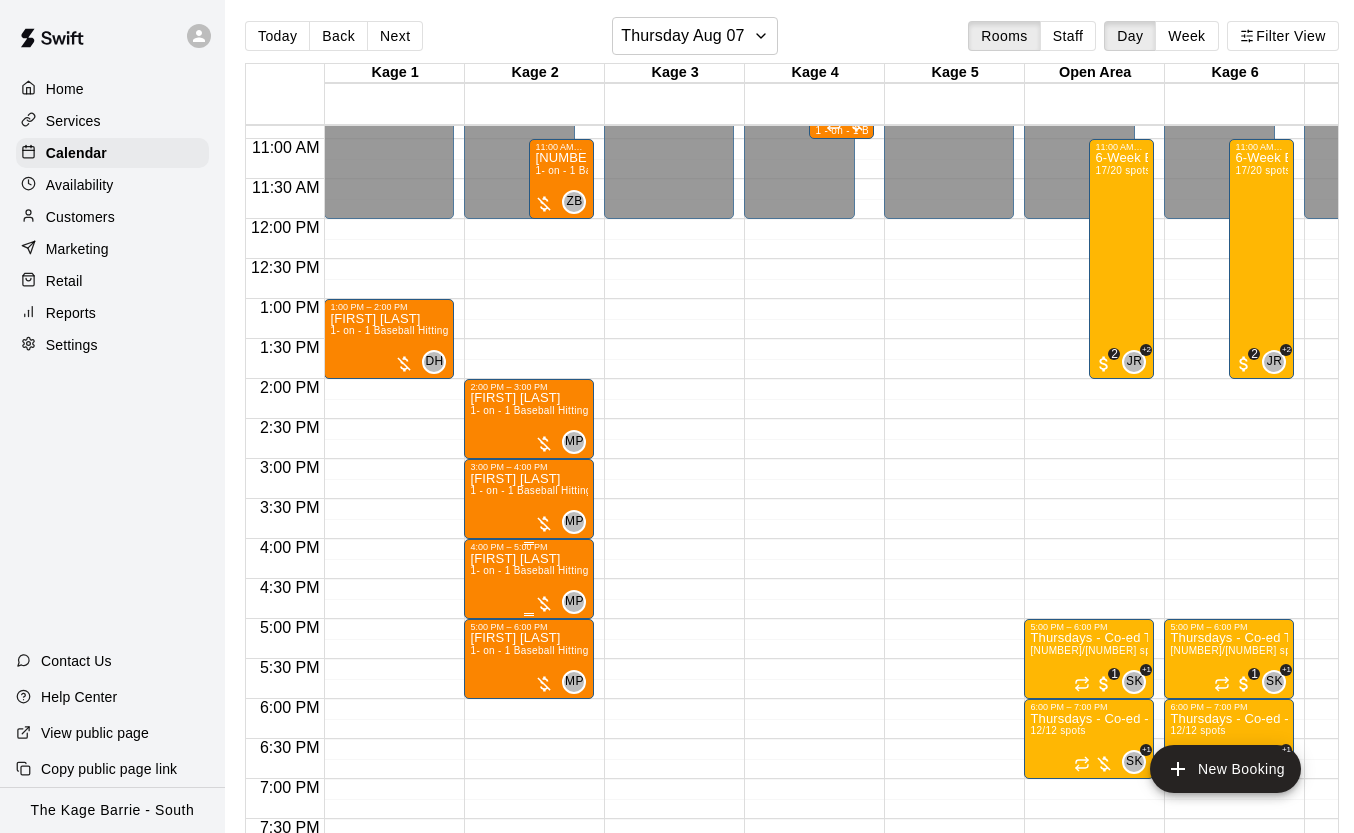 click on "1- on - 1 Baseball Hitting Clinic" at bounding box center [544, 570] 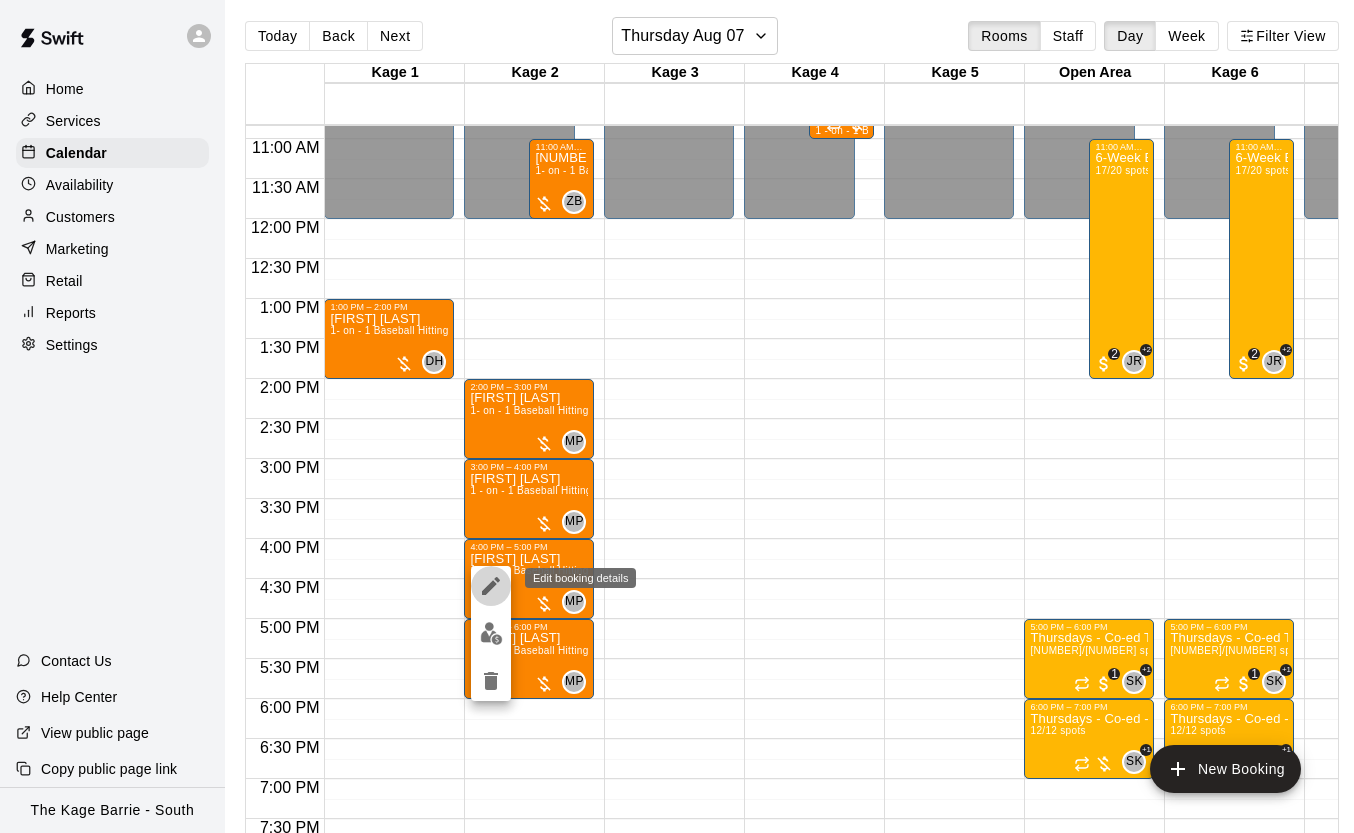click at bounding box center [491, 586] 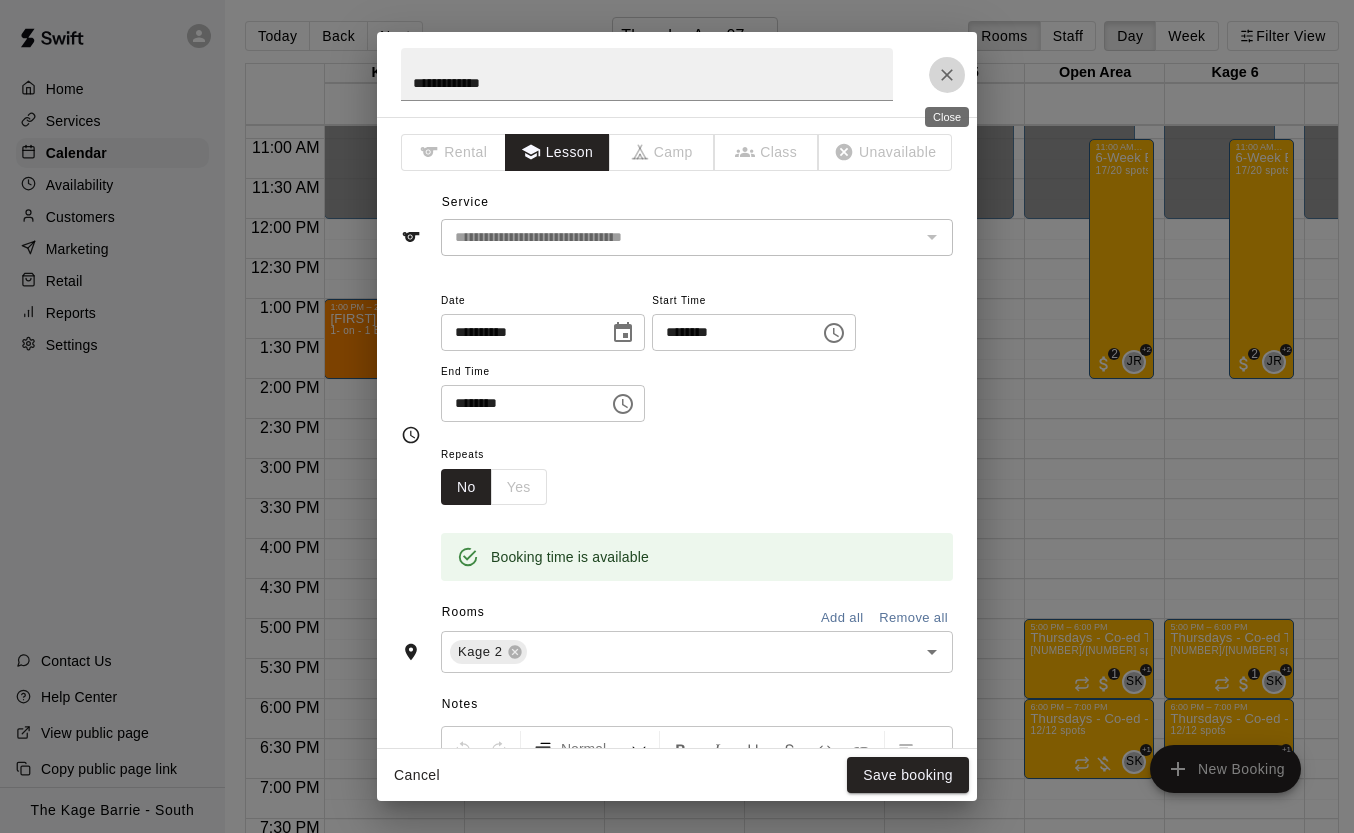 drag, startPoint x: 944, startPoint y: 71, endPoint x: 870, endPoint y: 154, distance: 111.19802 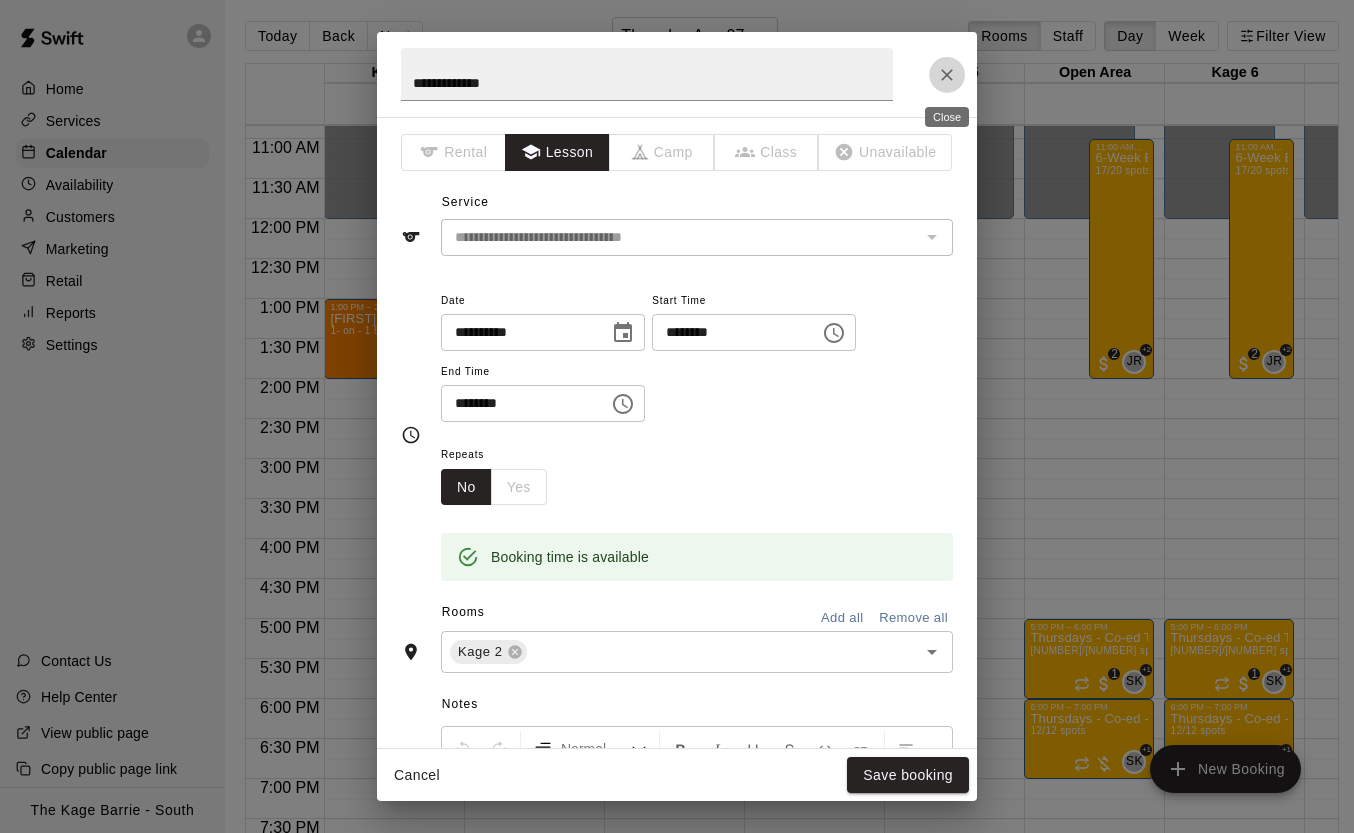 click 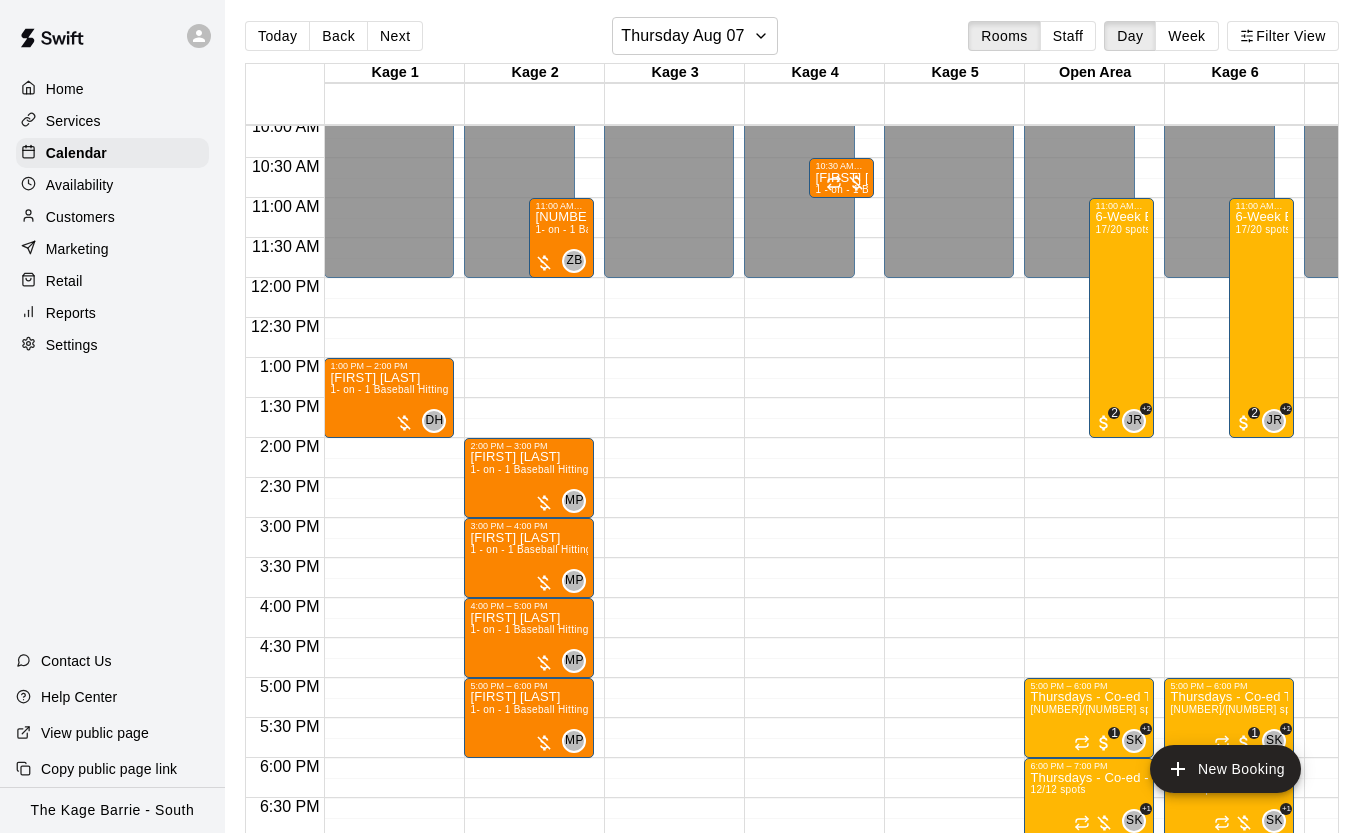 scroll, scrollTop: 810, scrollLeft: 0, axis: vertical 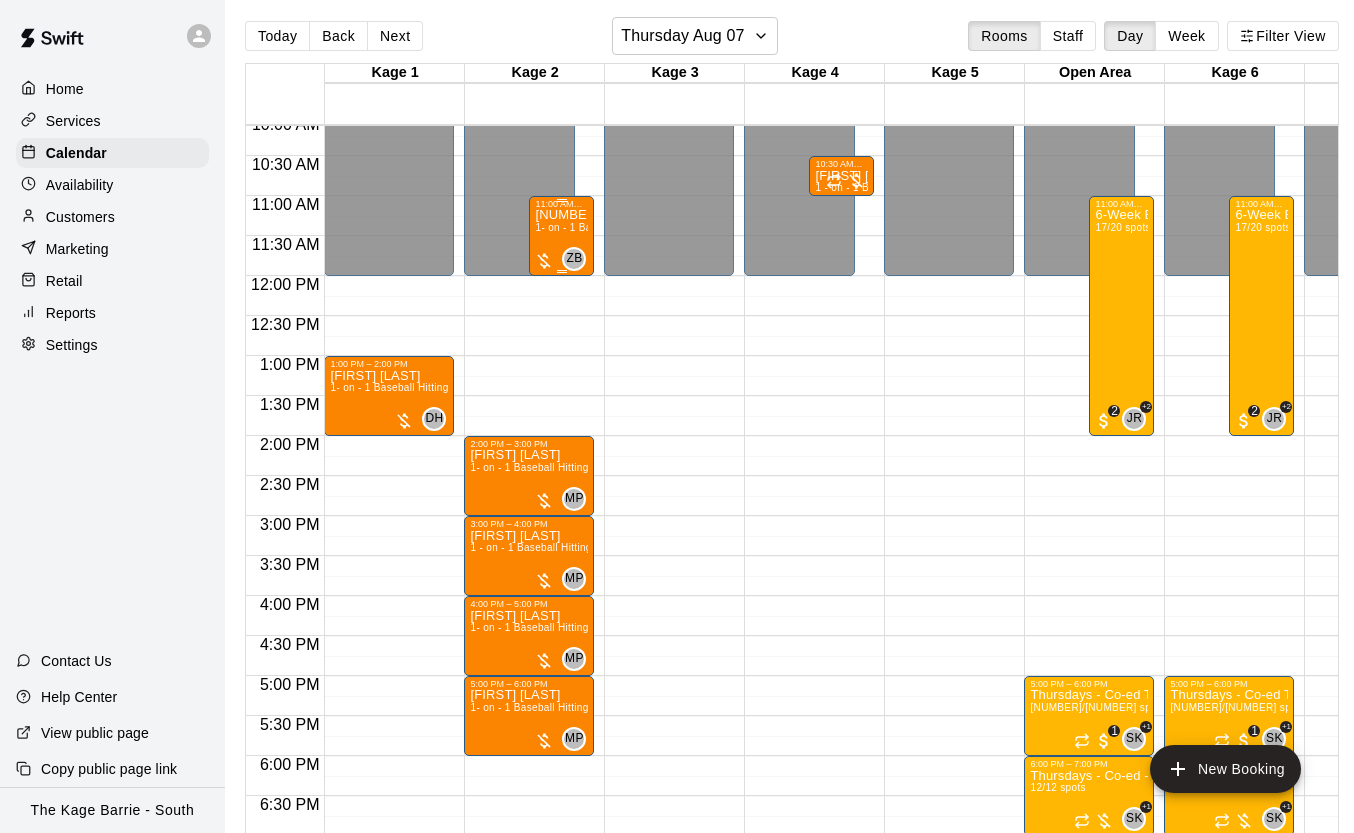 click on "10 YEAR OLD PLAYER 1- on - 1 Baseball Hitting Clinic" at bounding box center (561, 625) 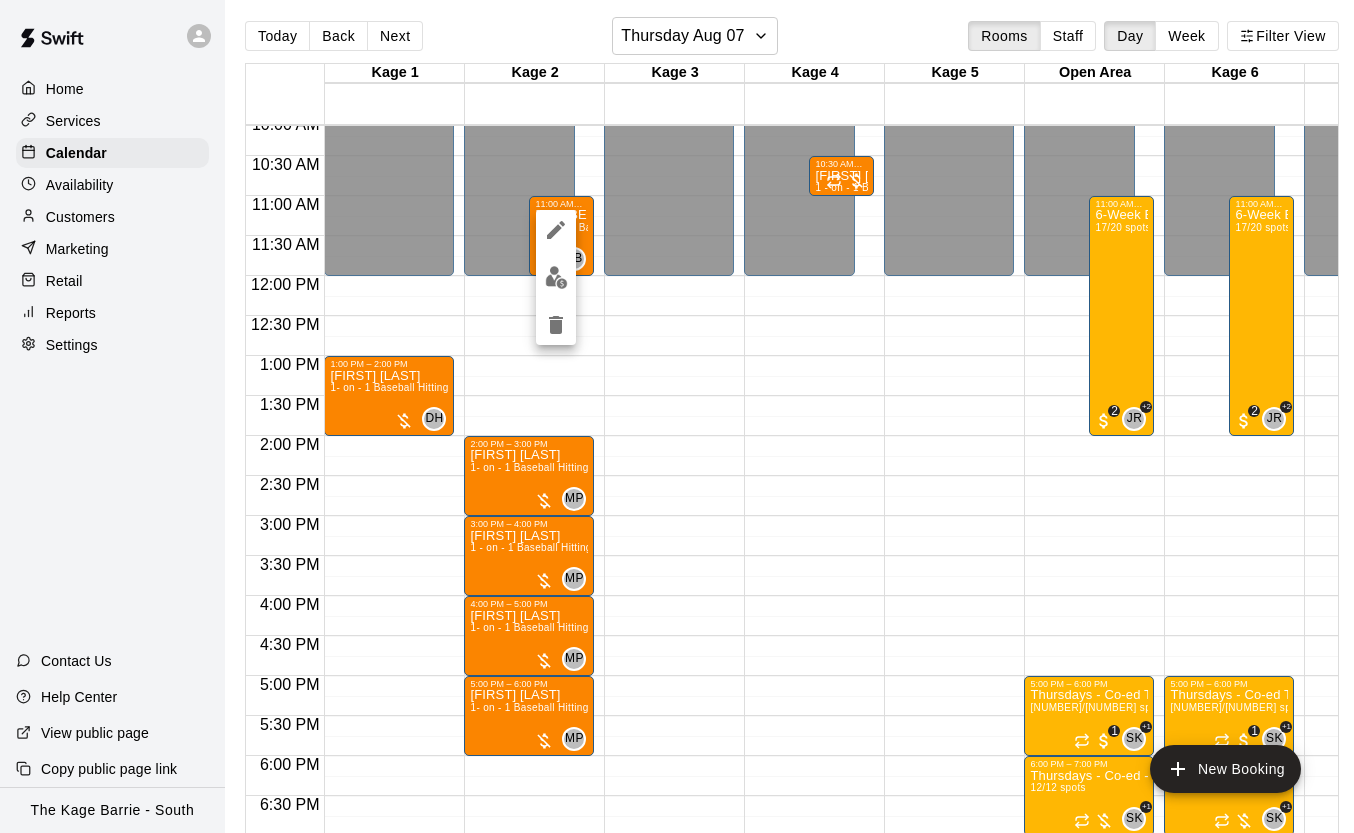 click 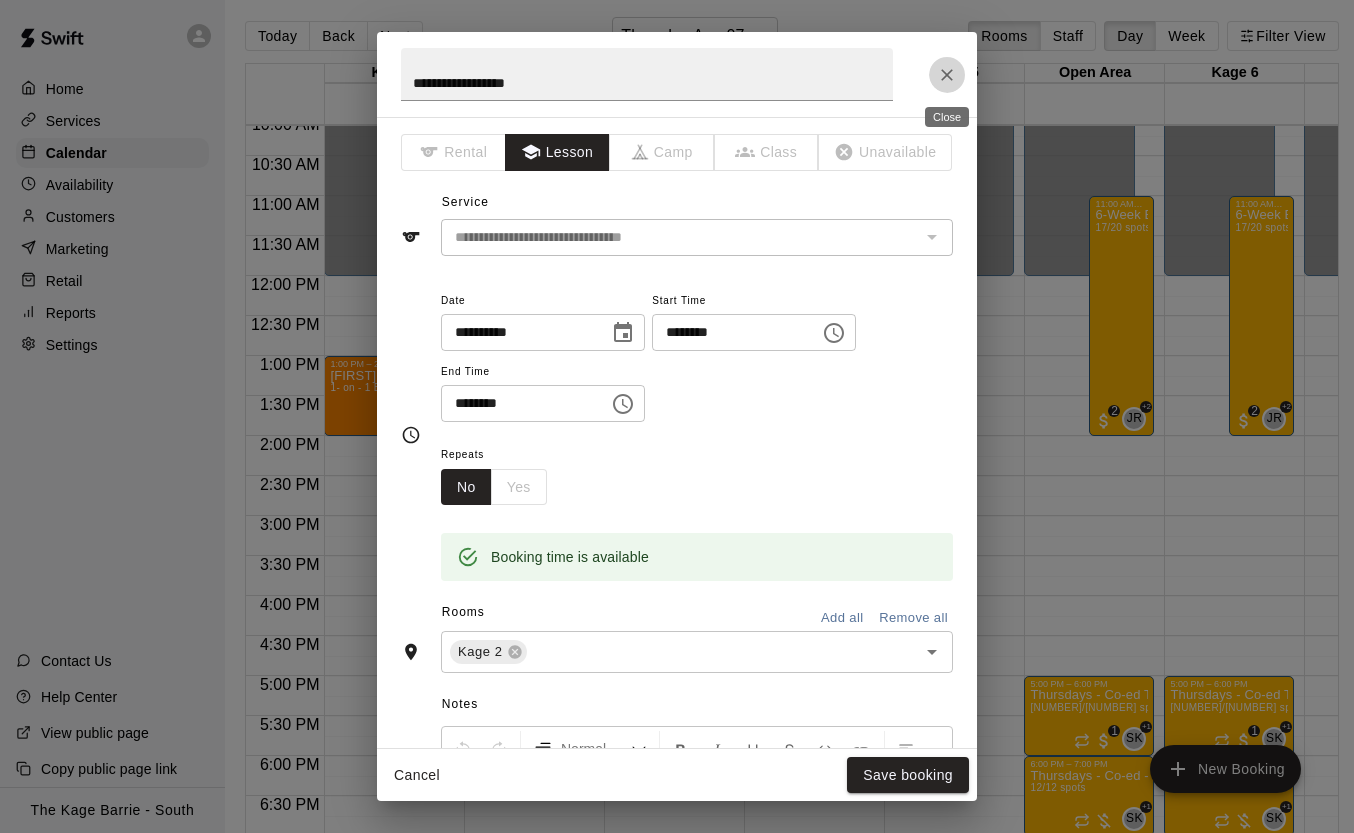 click 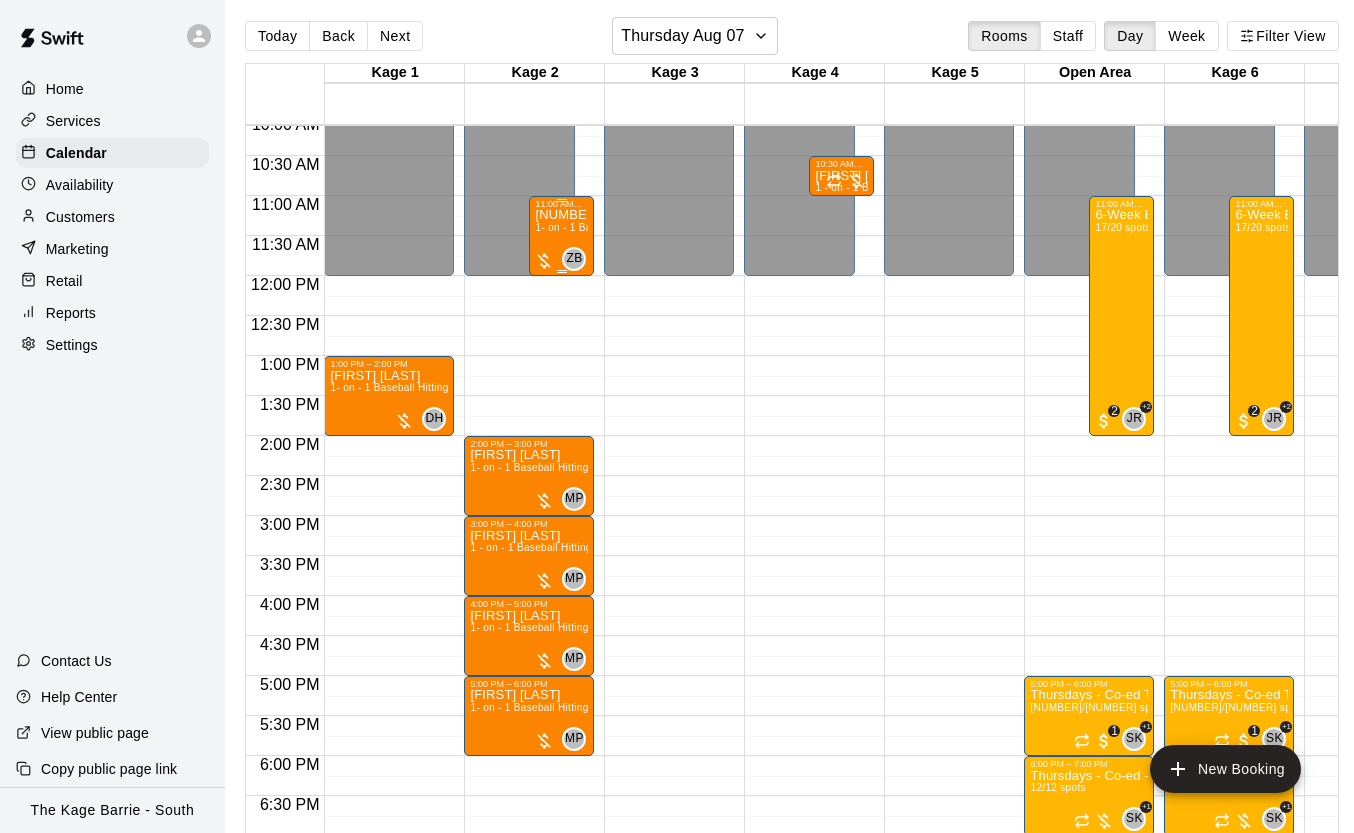 click on "10 YEAR OLD PLAYER 1- on - 1 Baseball Hitting Clinic" at bounding box center [561, 625] 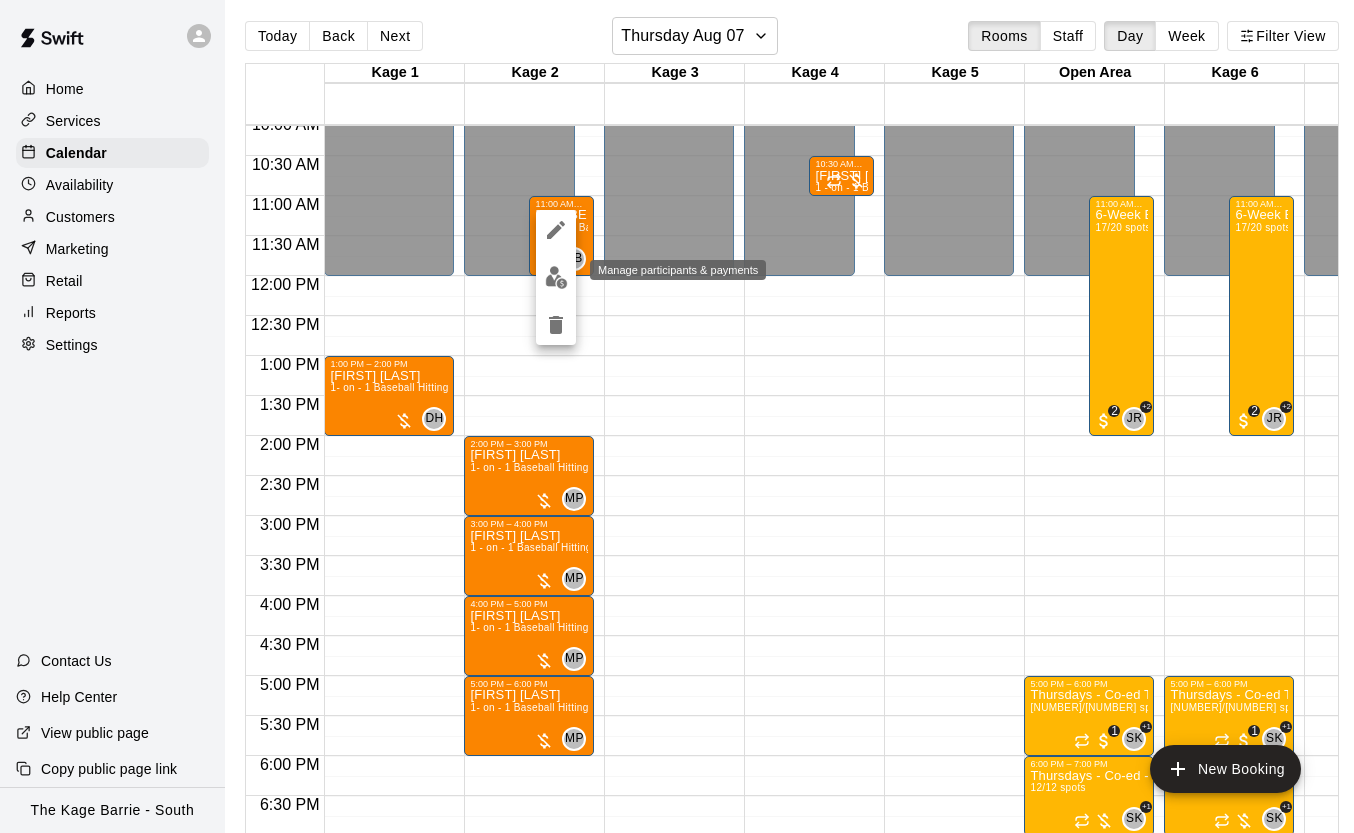 click at bounding box center (556, 277) 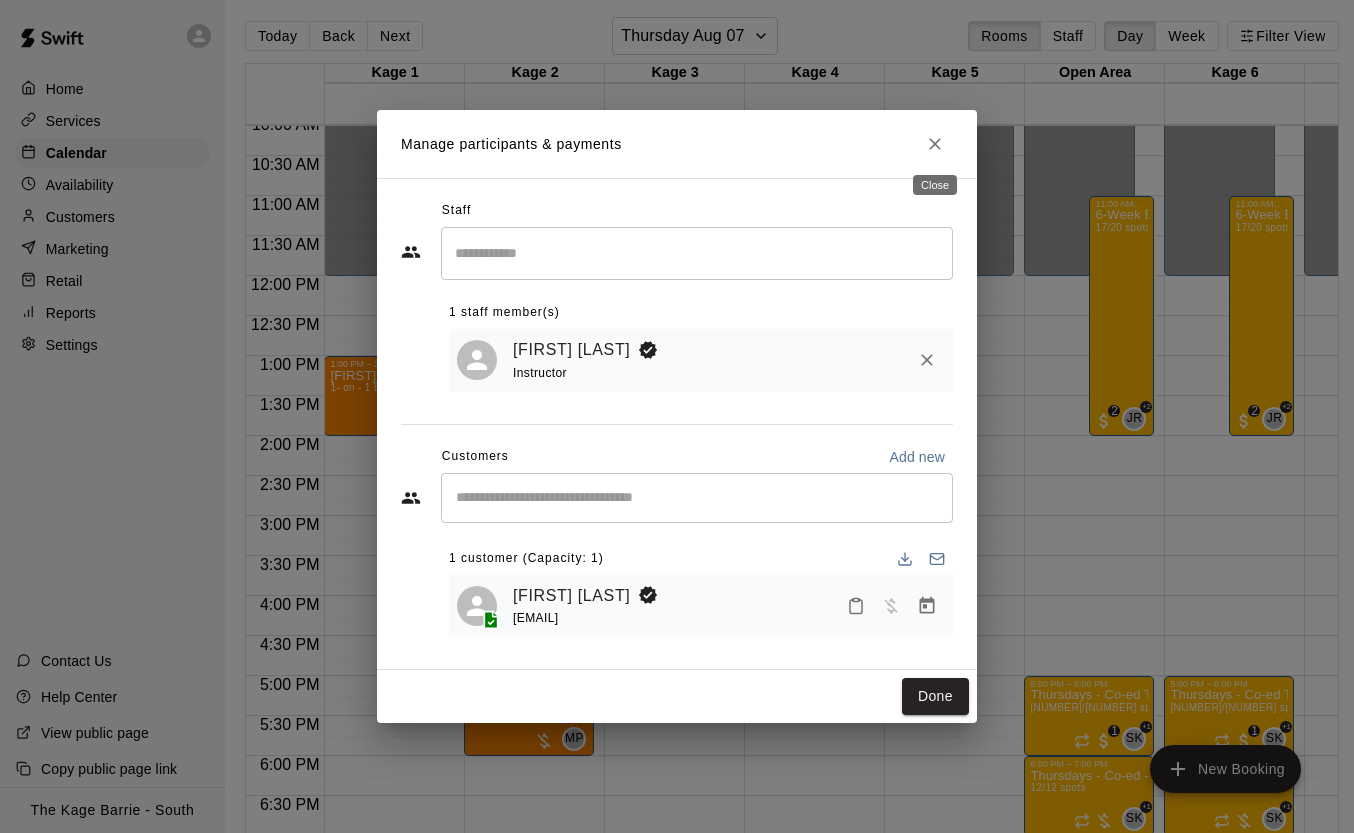 click 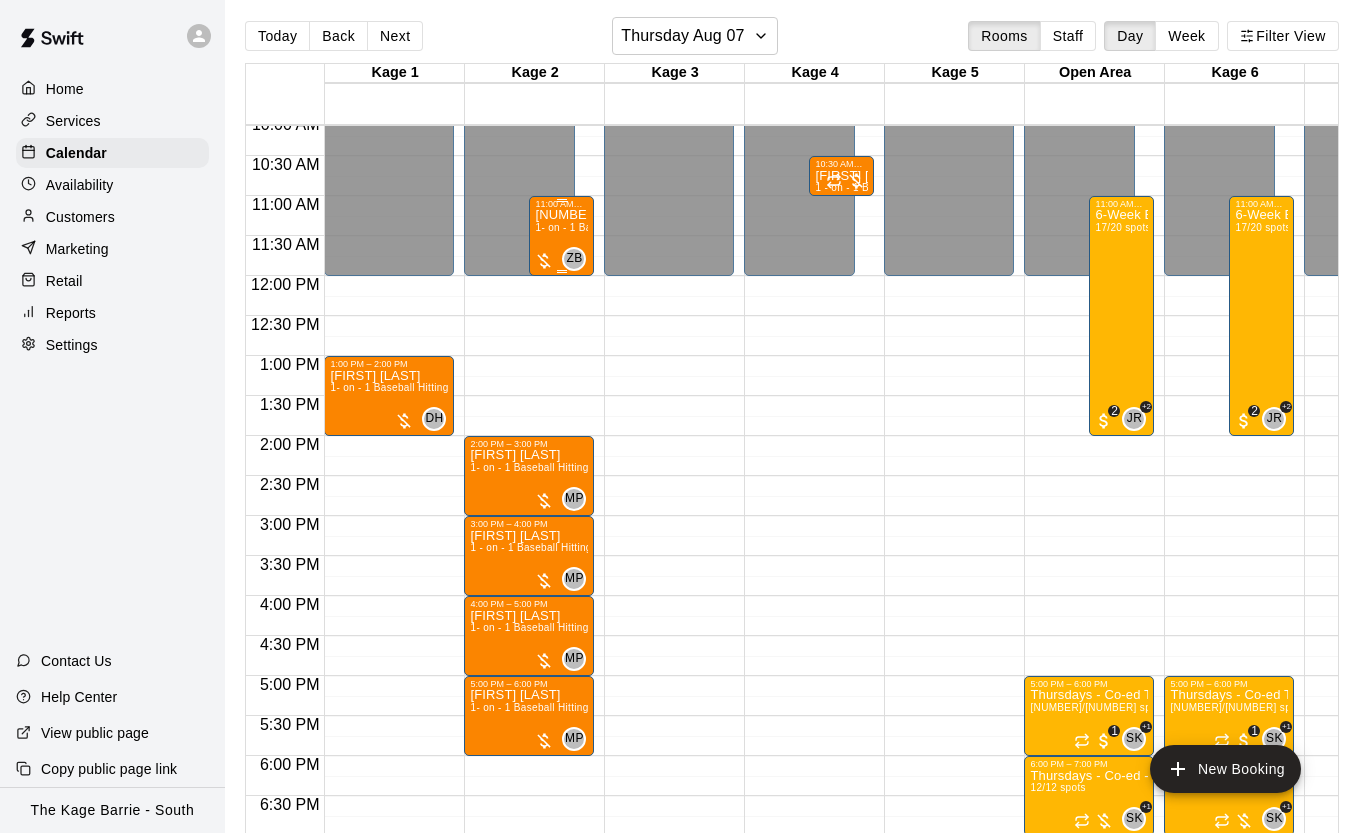 click on "10 YEAR OLD PLAYER 1- on - 1 Baseball Hitting Clinic" at bounding box center (561, 625) 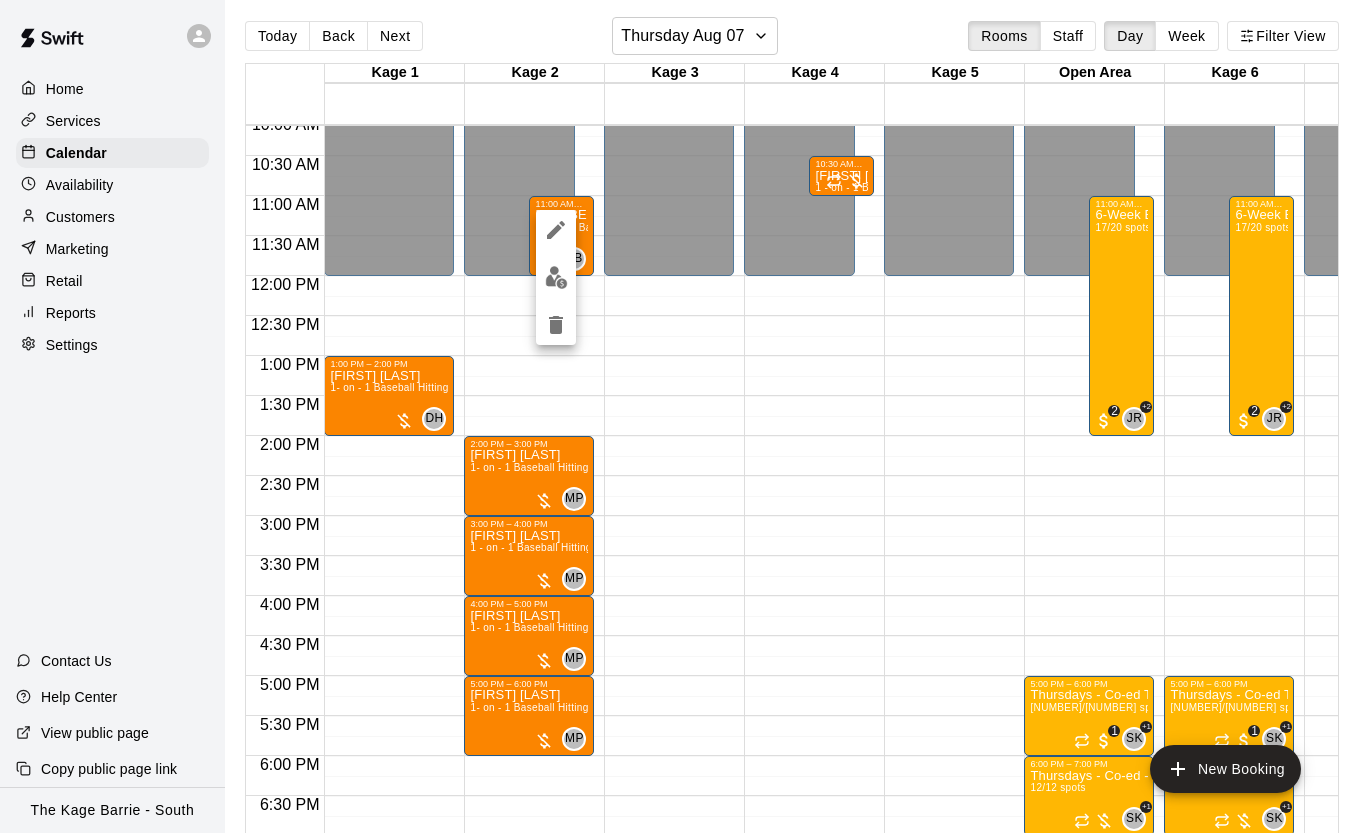 click at bounding box center [677, 416] 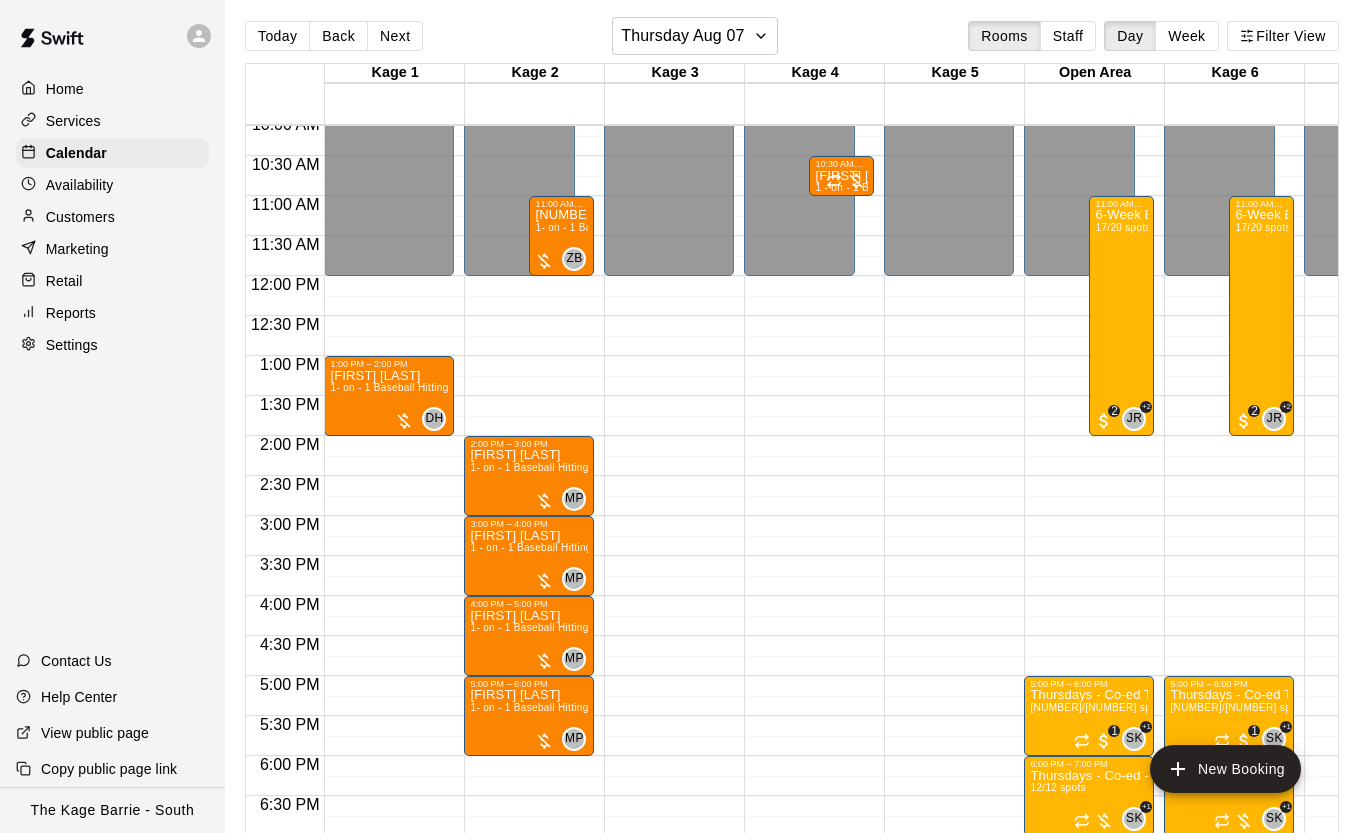 scroll, scrollTop: 810, scrollLeft: 2, axis: both 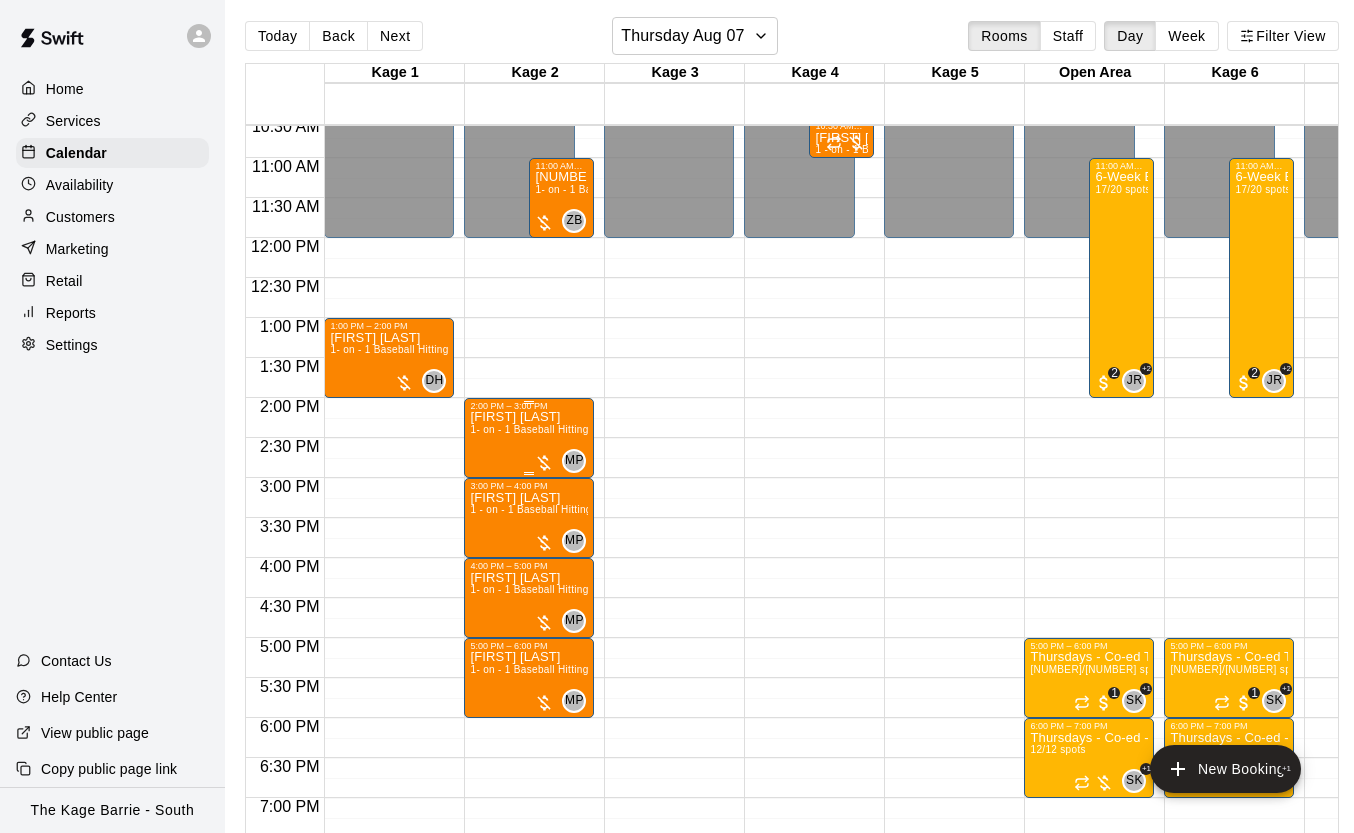 click on "[FIRST] [LAST] 1- on - 1 Baseball Hitting Clinic" at bounding box center (529, 827) 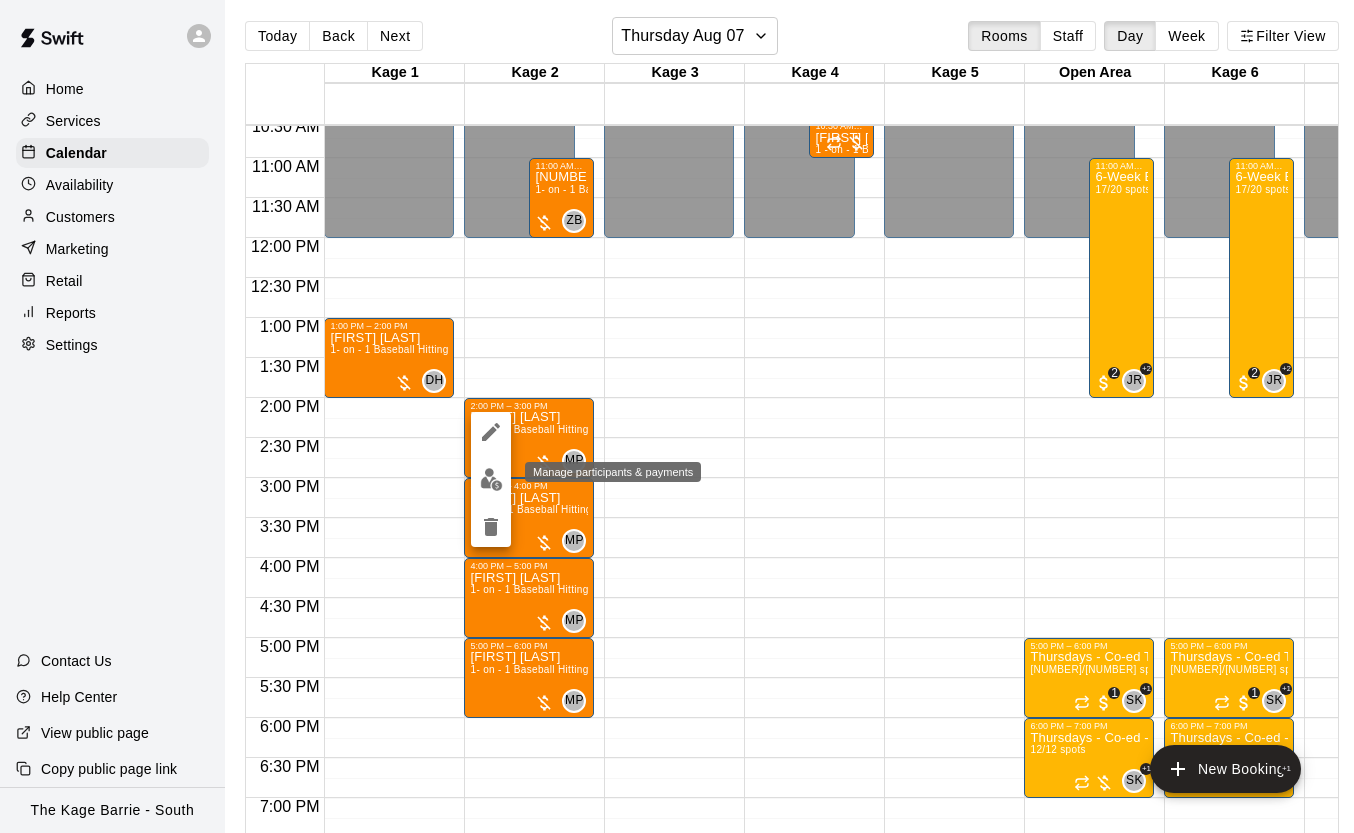 click at bounding box center [491, 479] 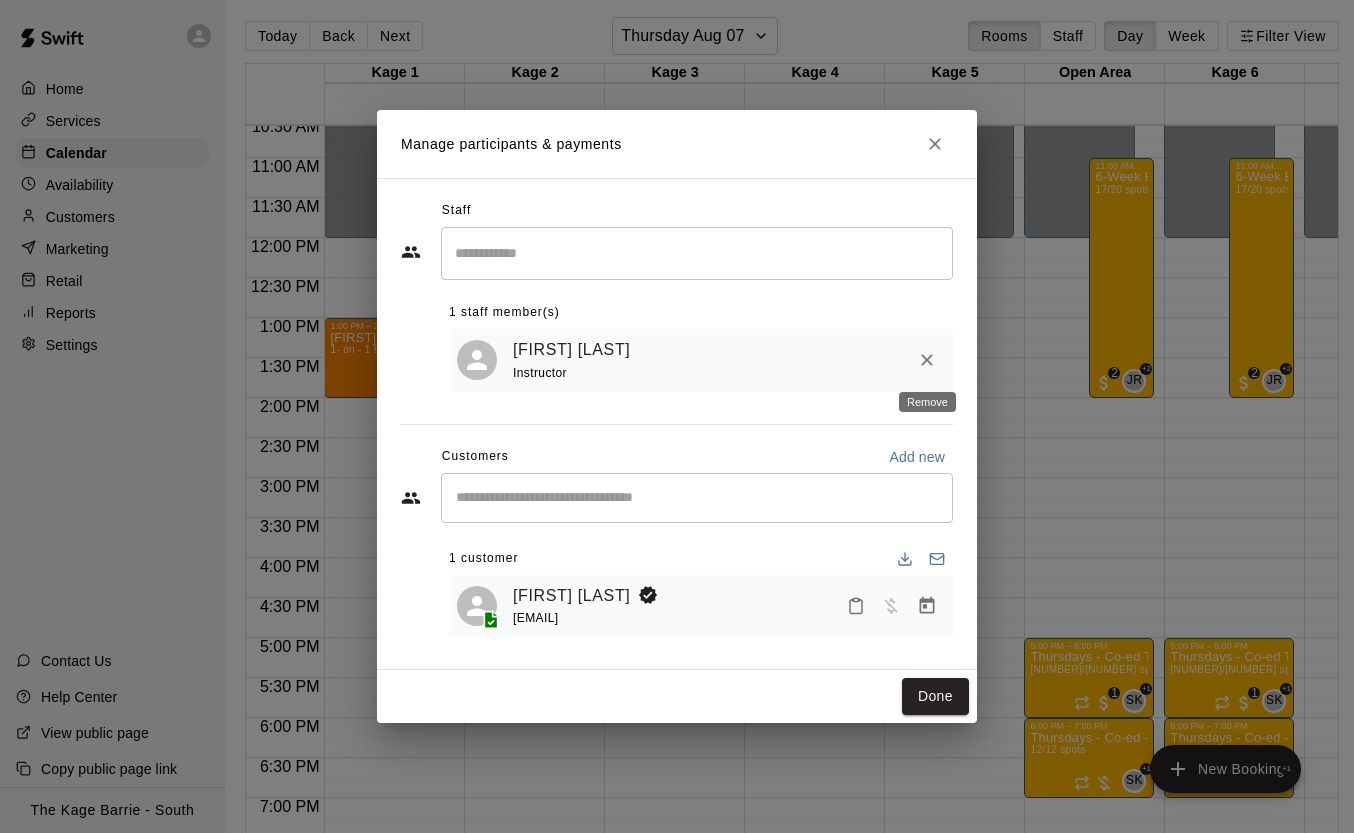 click 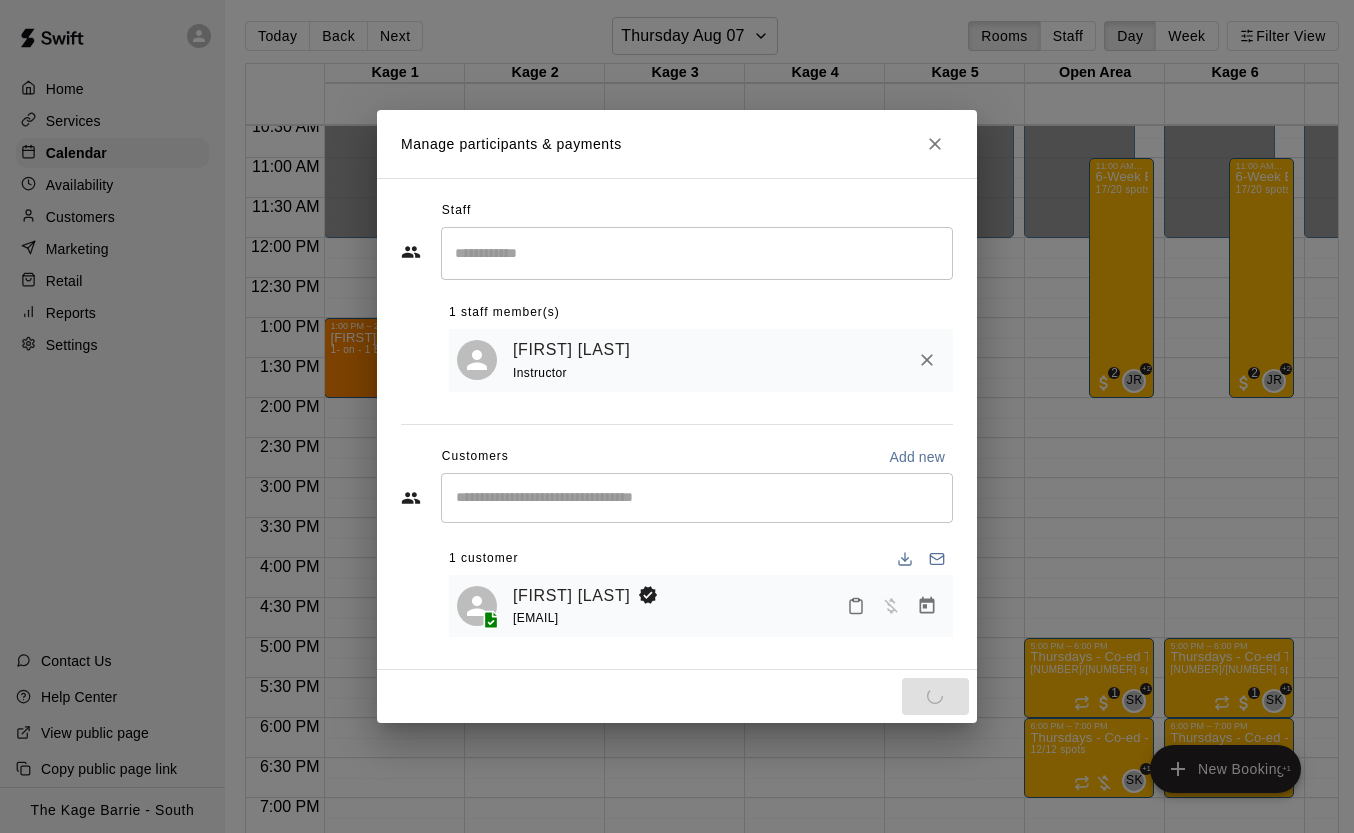 click at bounding box center [697, 253] 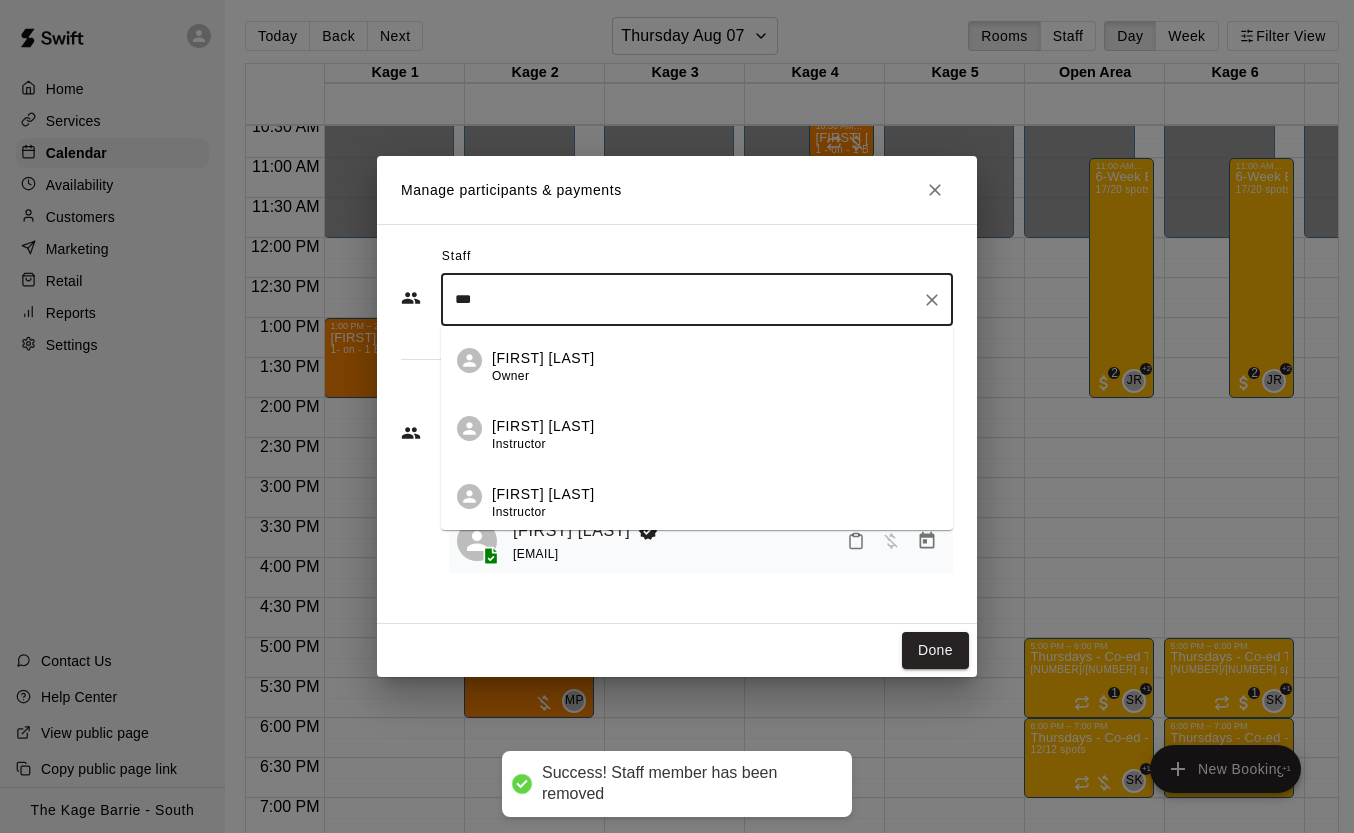 click on "[FIRST] [LAST] Instructor" at bounding box center (697, 496) 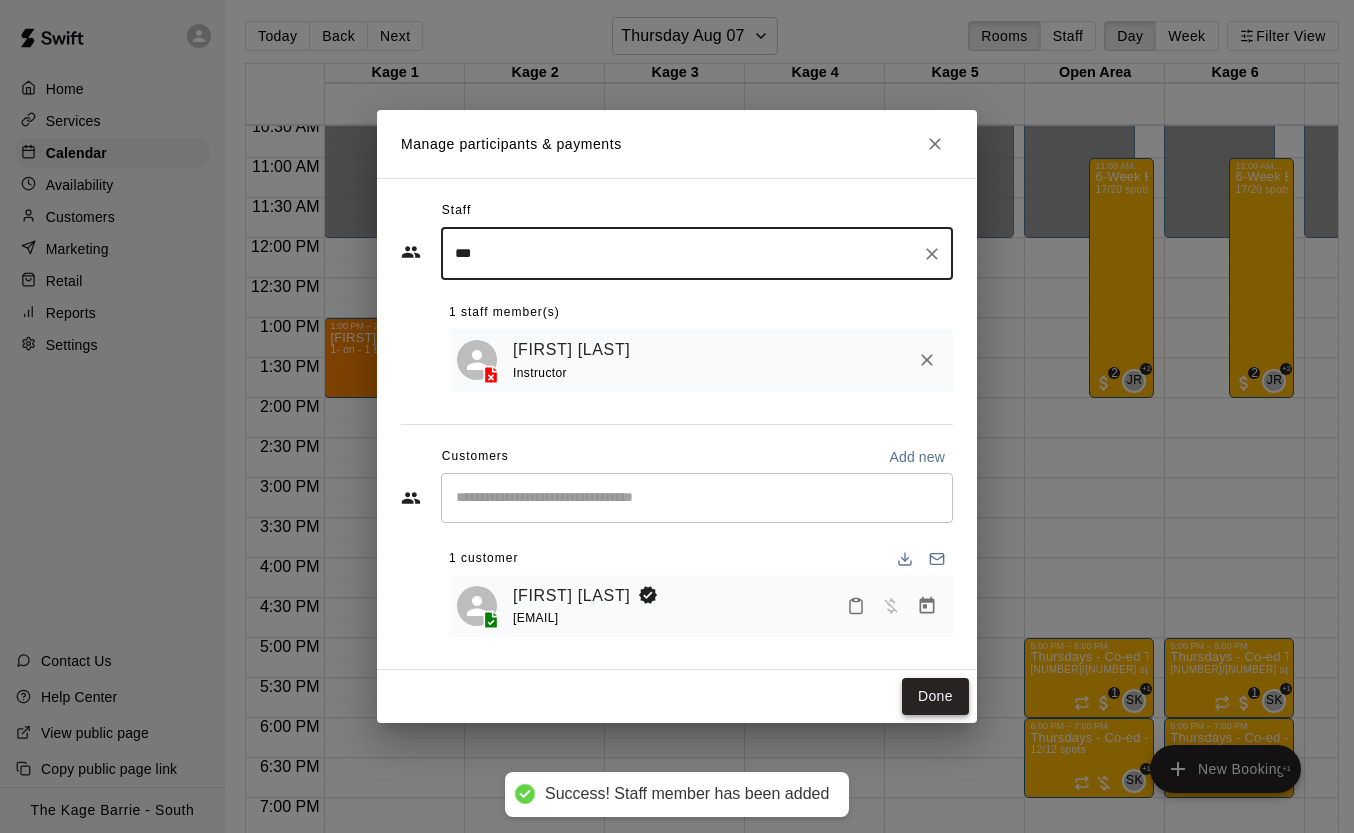 type on "***" 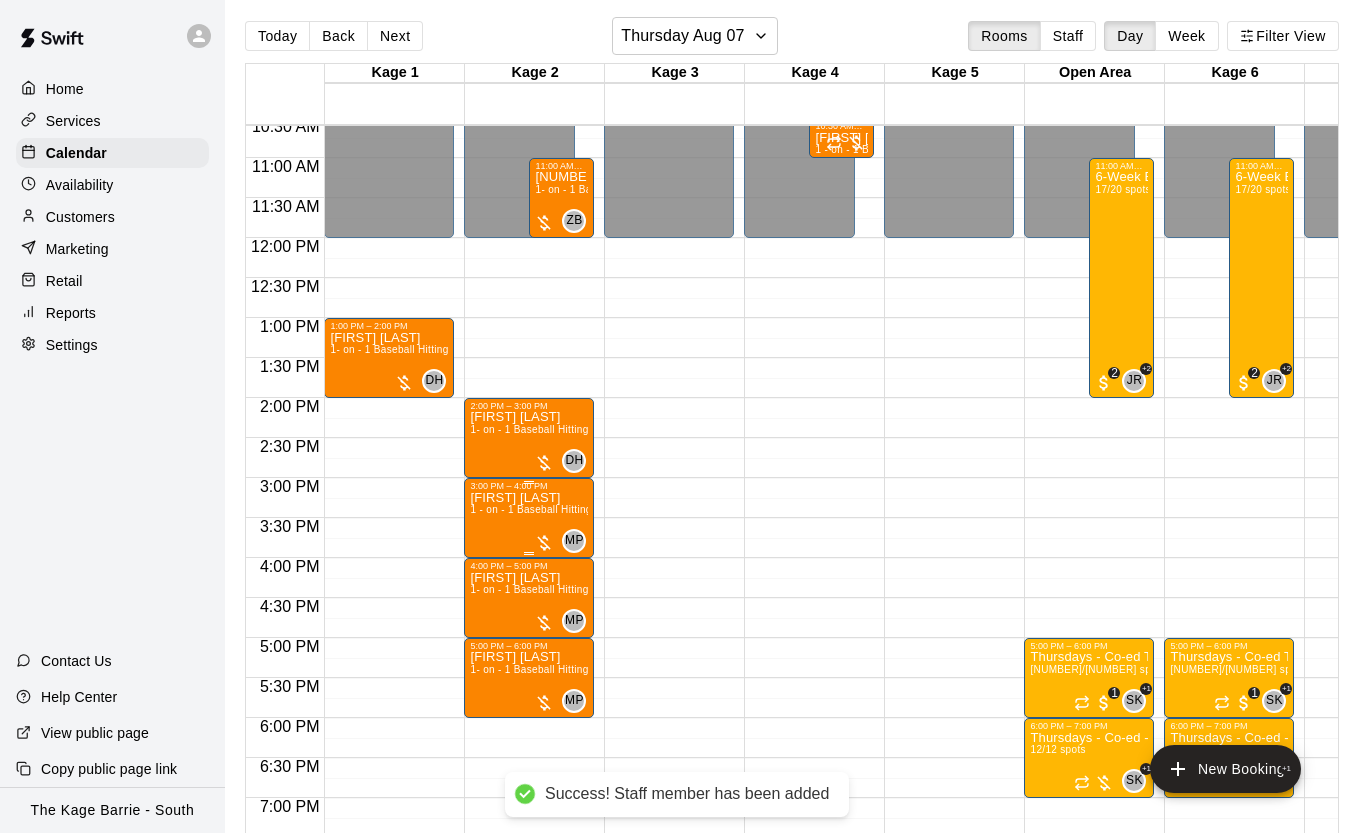 click on "1 - on - 1 Baseball Hitting and Pitching Clinic" at bounding box center [576, 509] 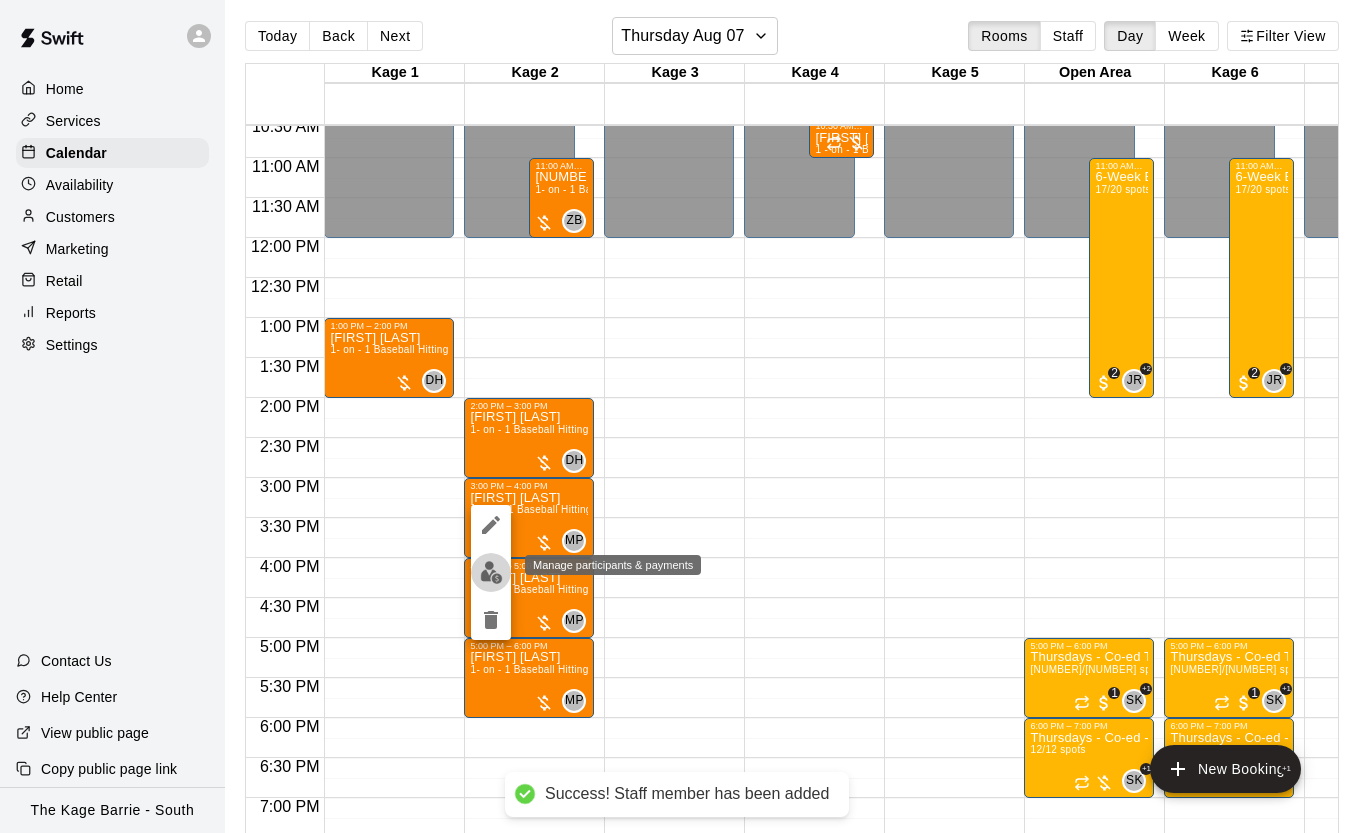 click at bounding box center [491, 572] 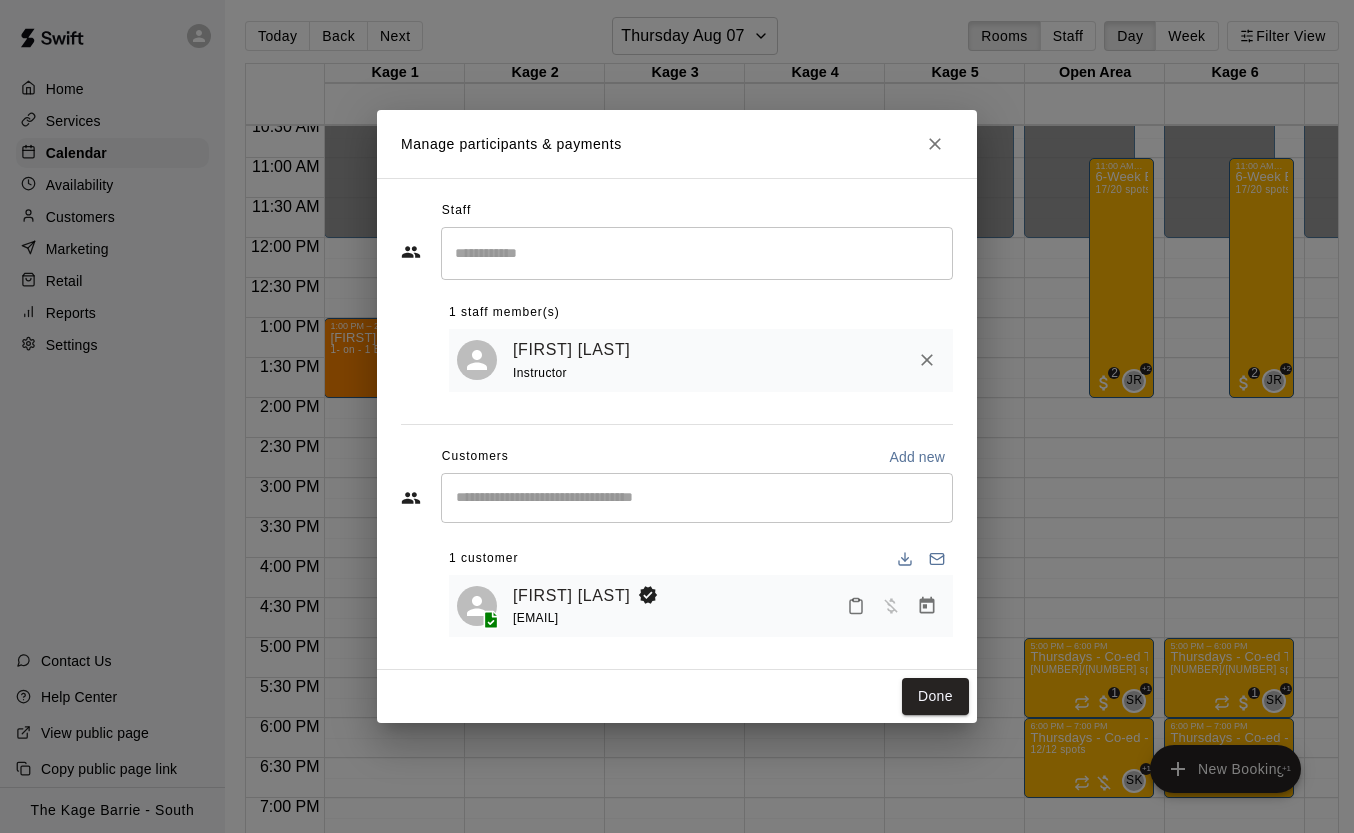click 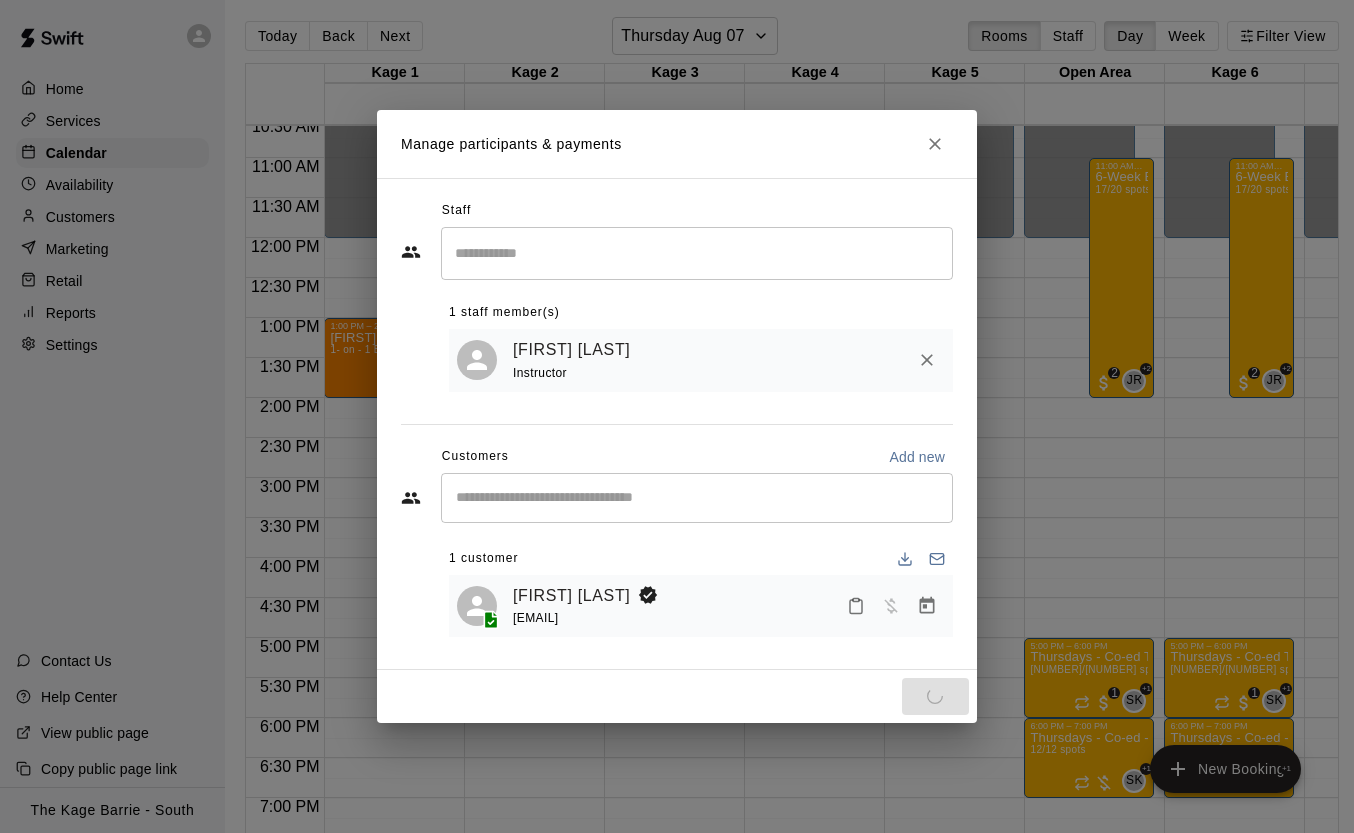 click at bounding box center (697, 253) 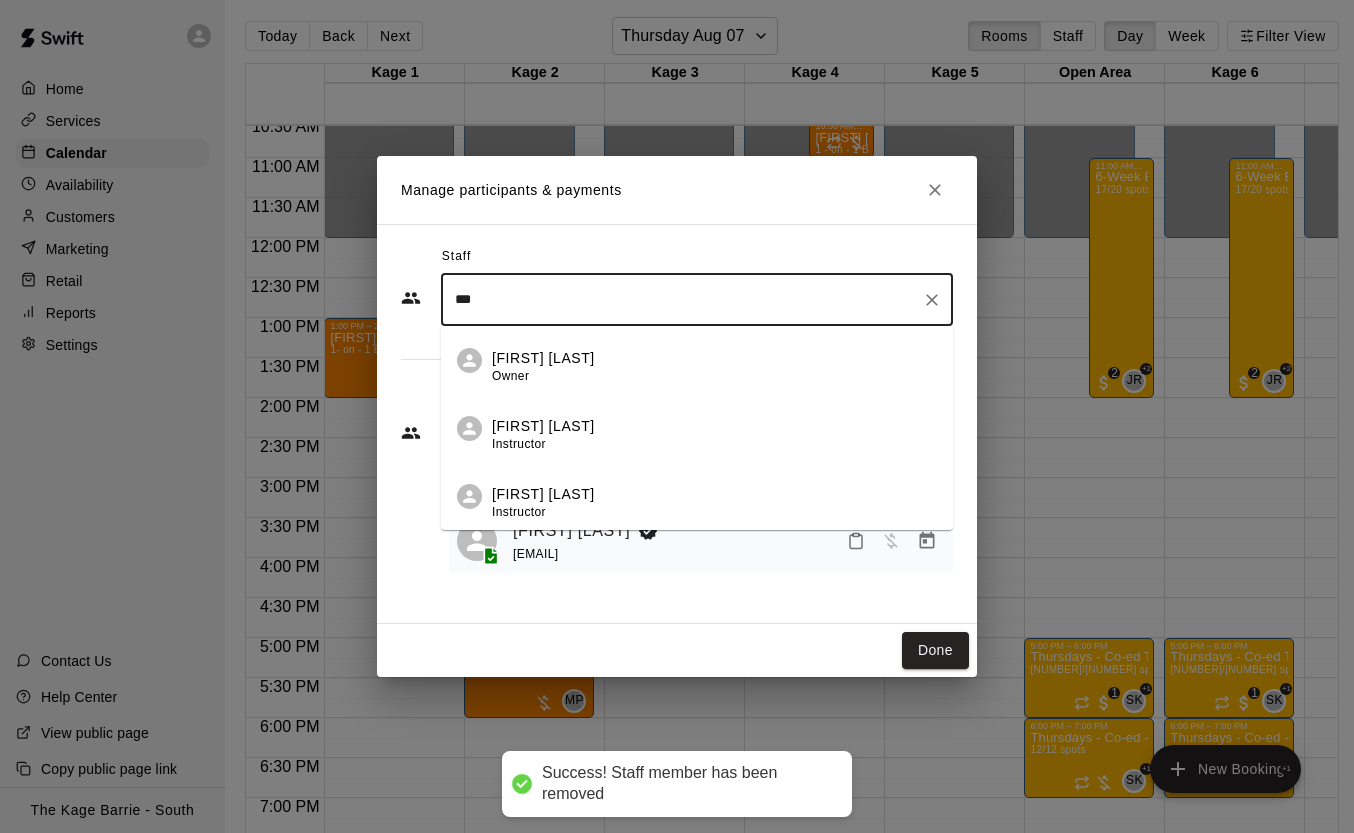 click on "[FIRST] [LAST] Instructor" at bounding box center (714, 503) 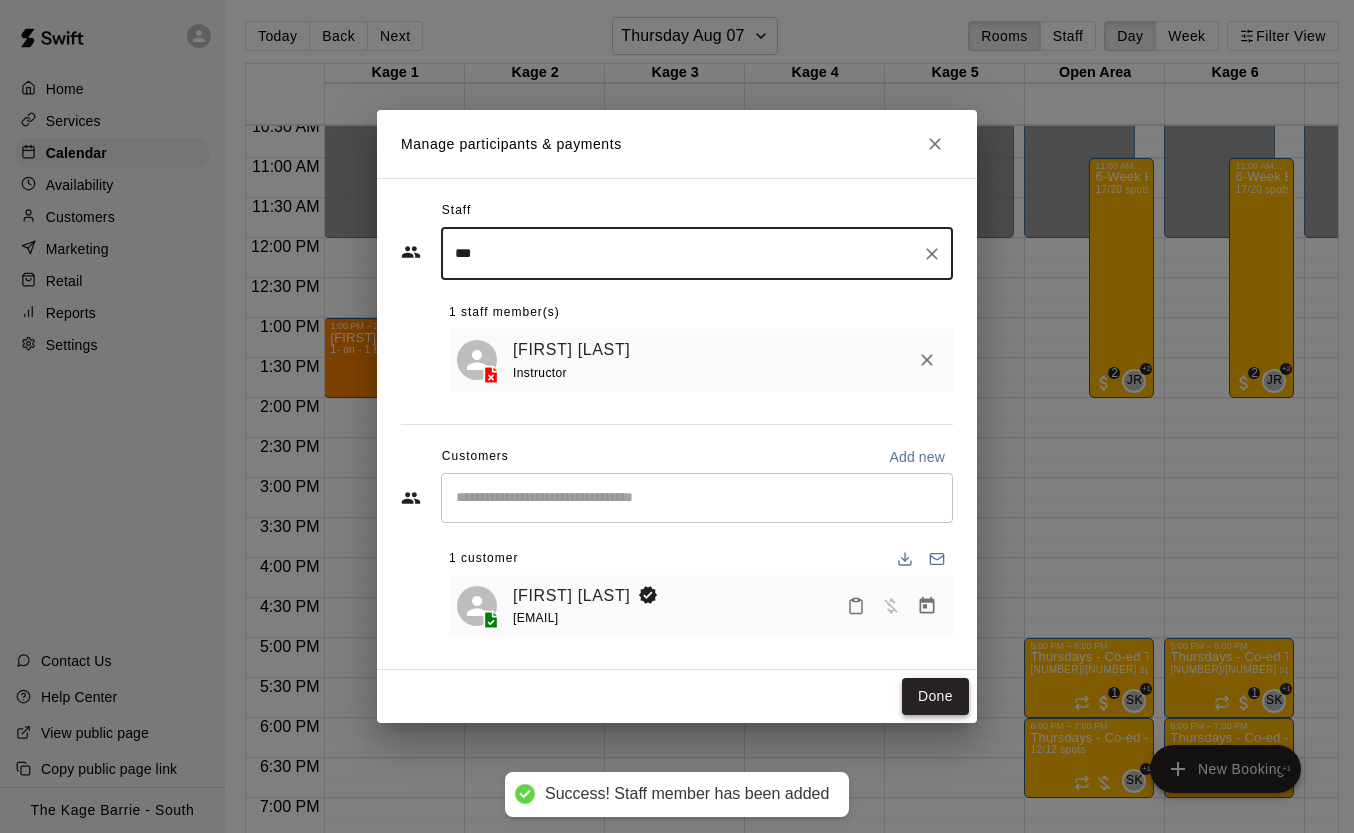 type on "***" 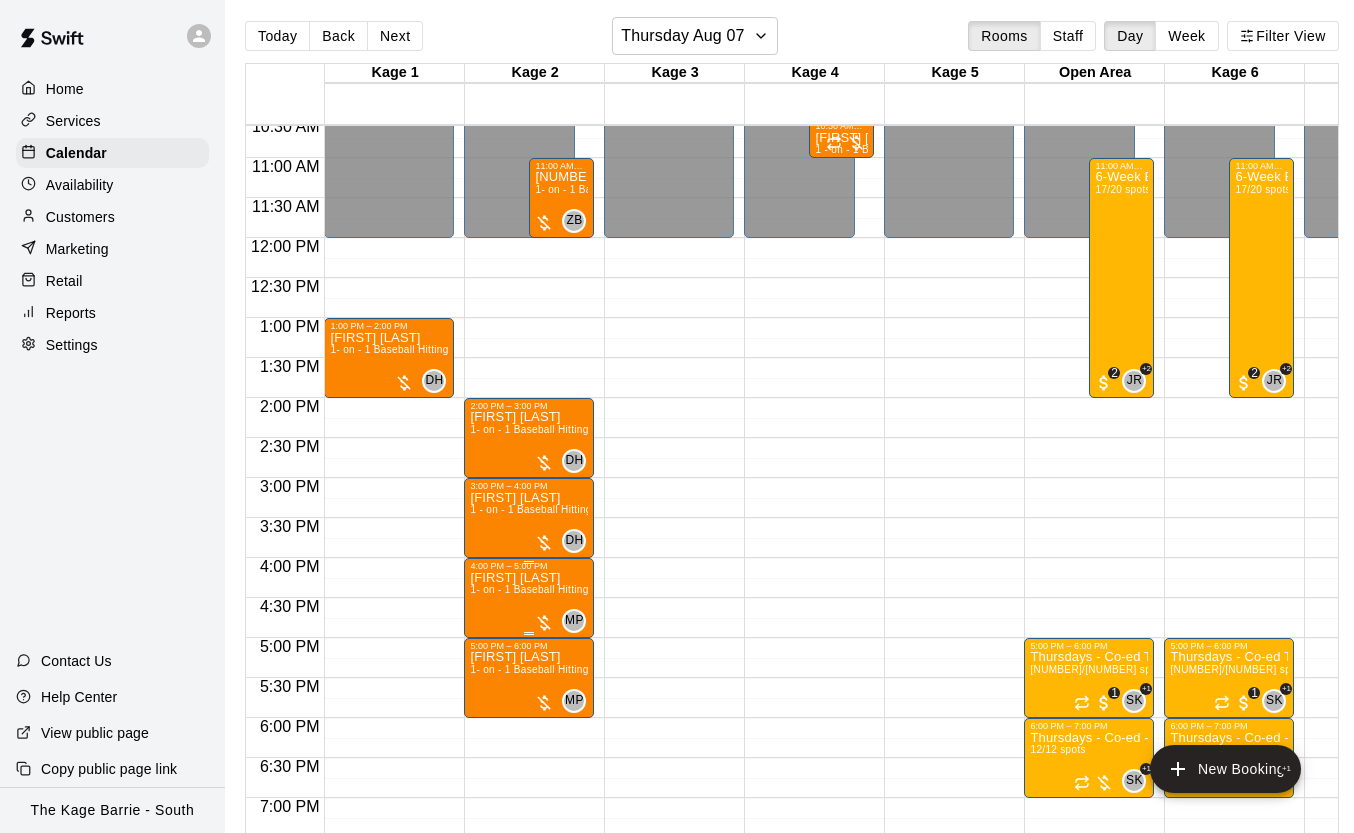 click on "[FIRST] [LAST] 1- on - 1 Baseball Hitting Clinic" at bounding box center (529, 987) 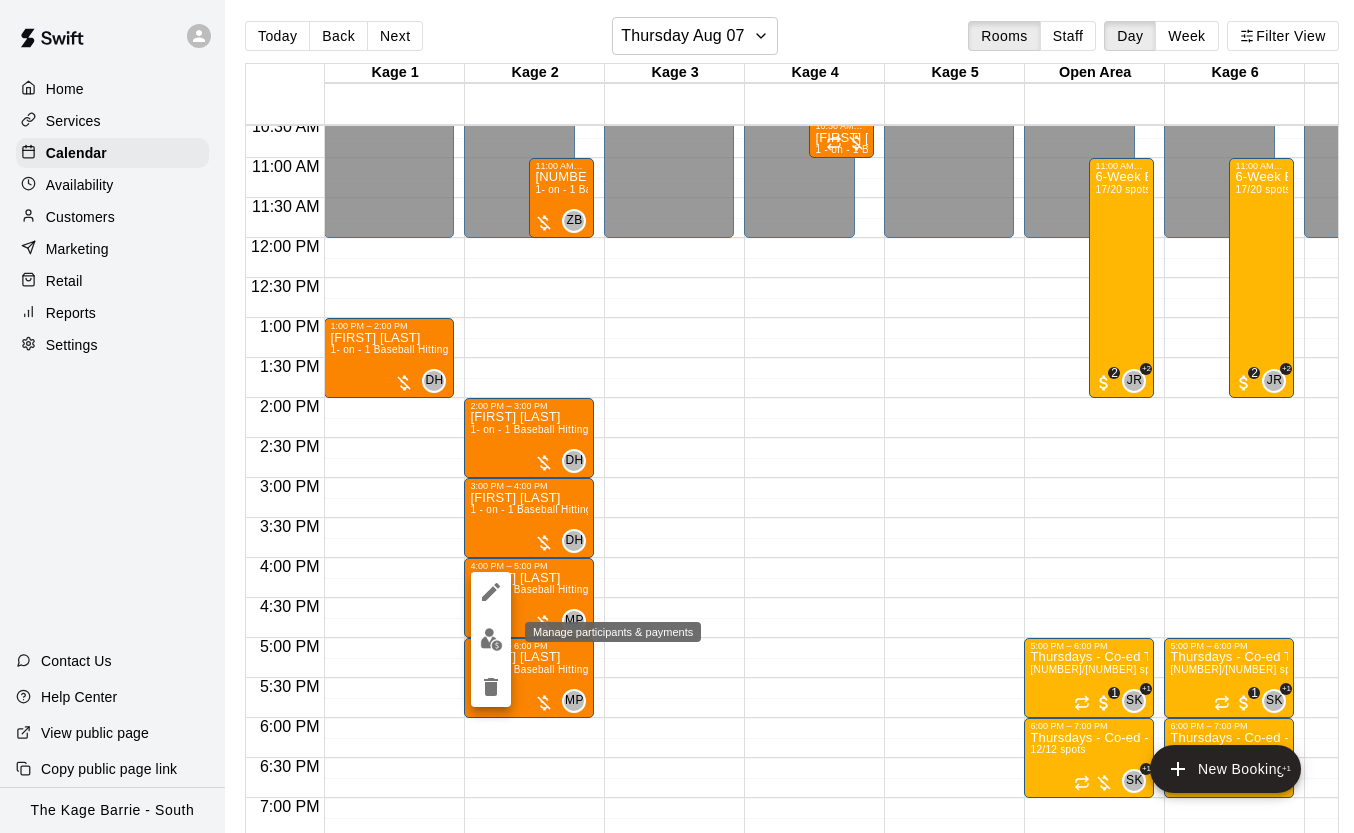 click at bounding box center [491, 639] 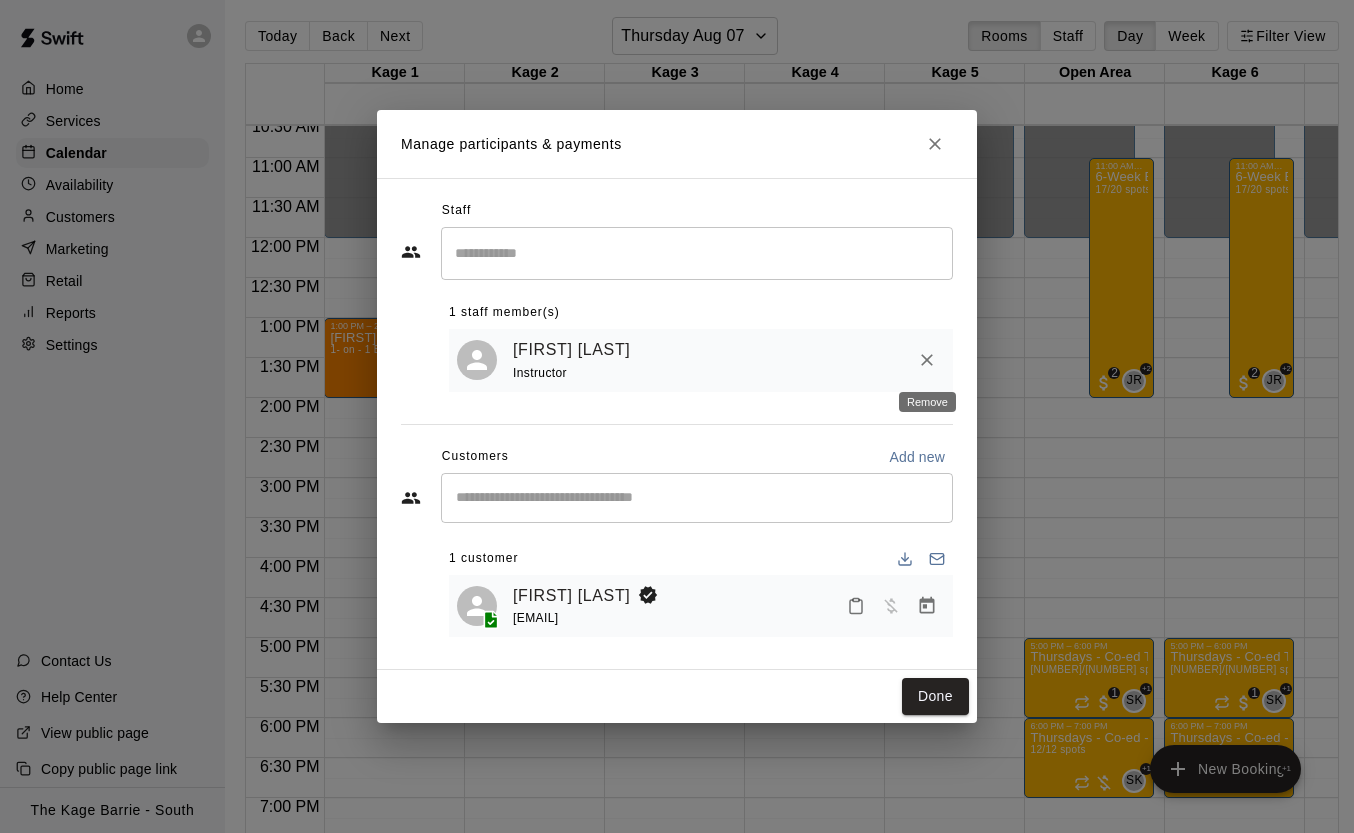 click 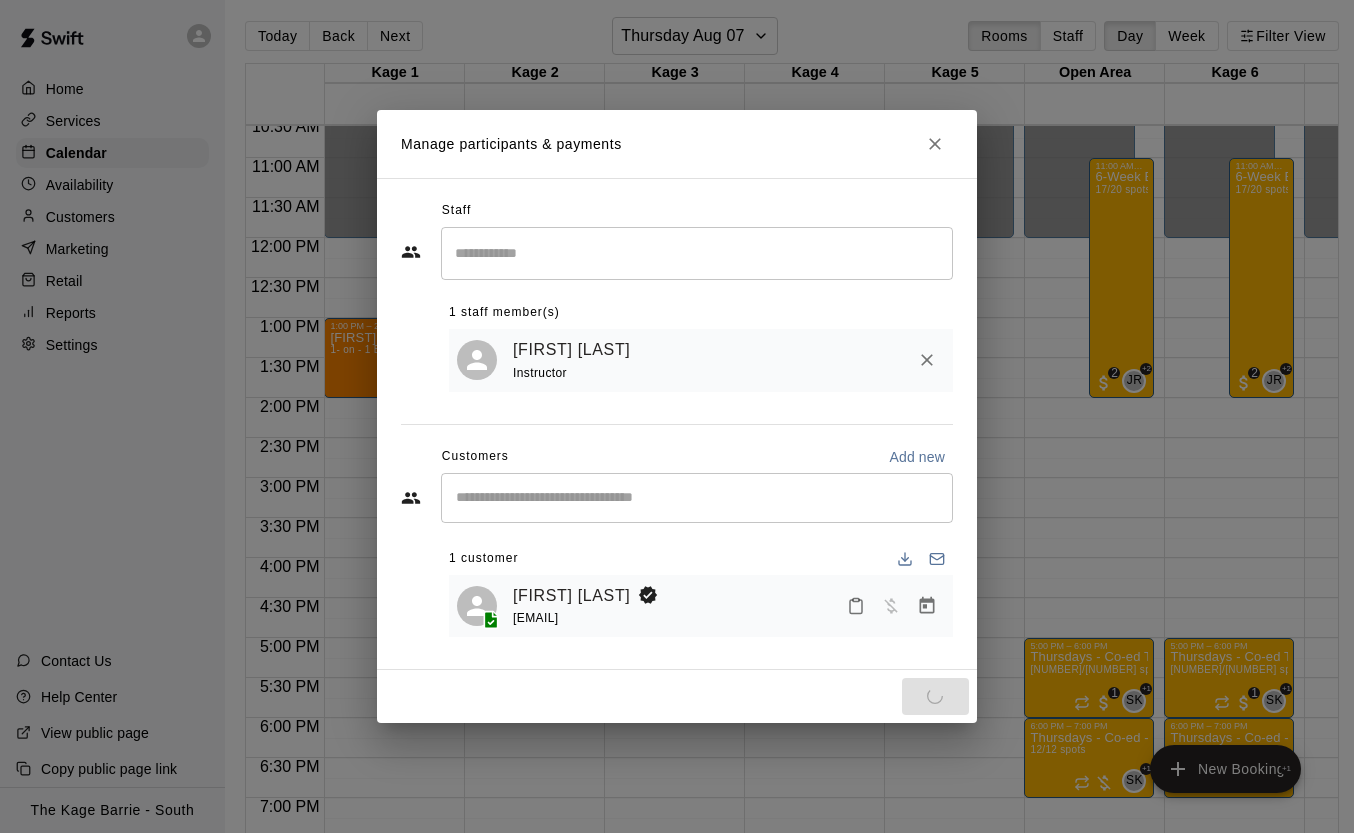 click at bounding box center [697, 253] 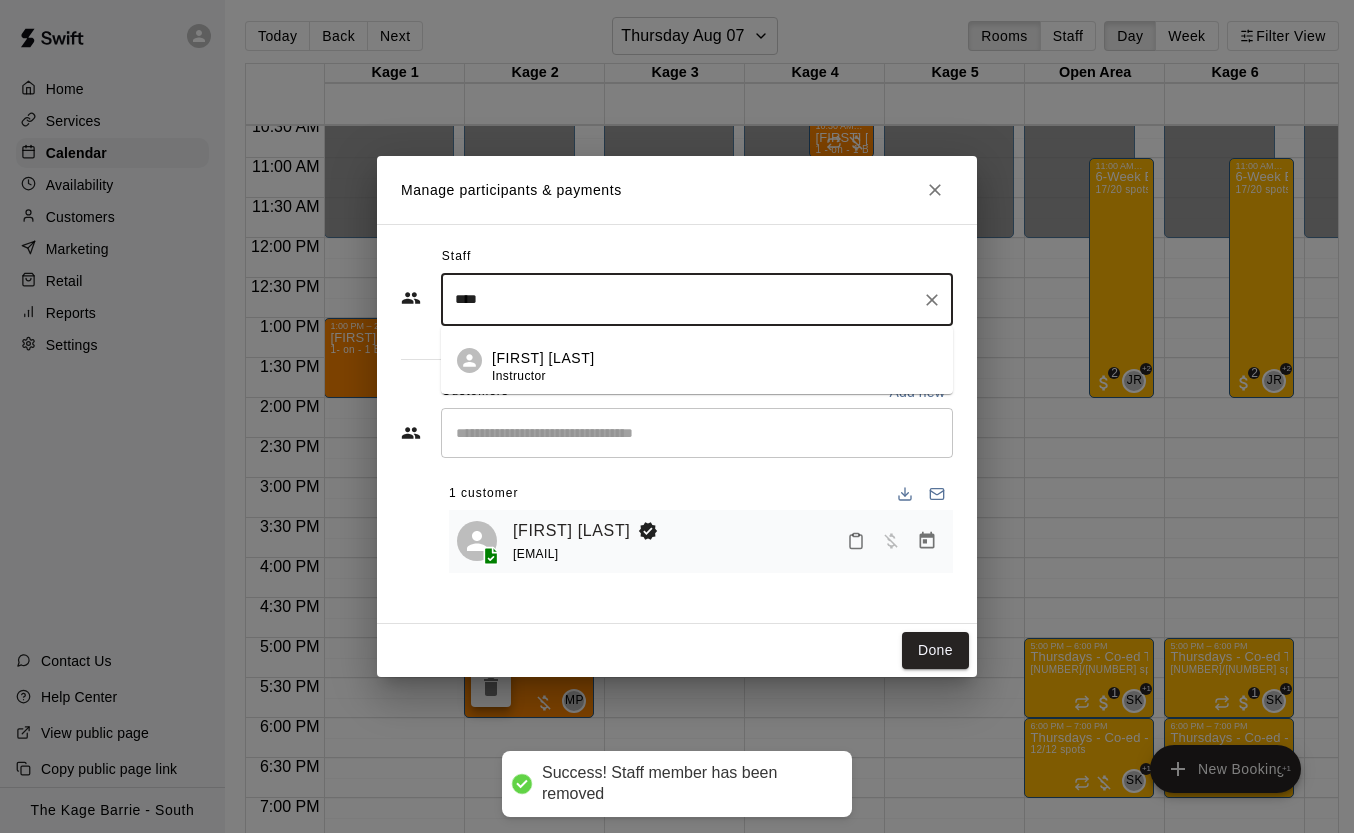 click on "[FIRST] [LAST] Instructor" at bounding box center [714, 367] 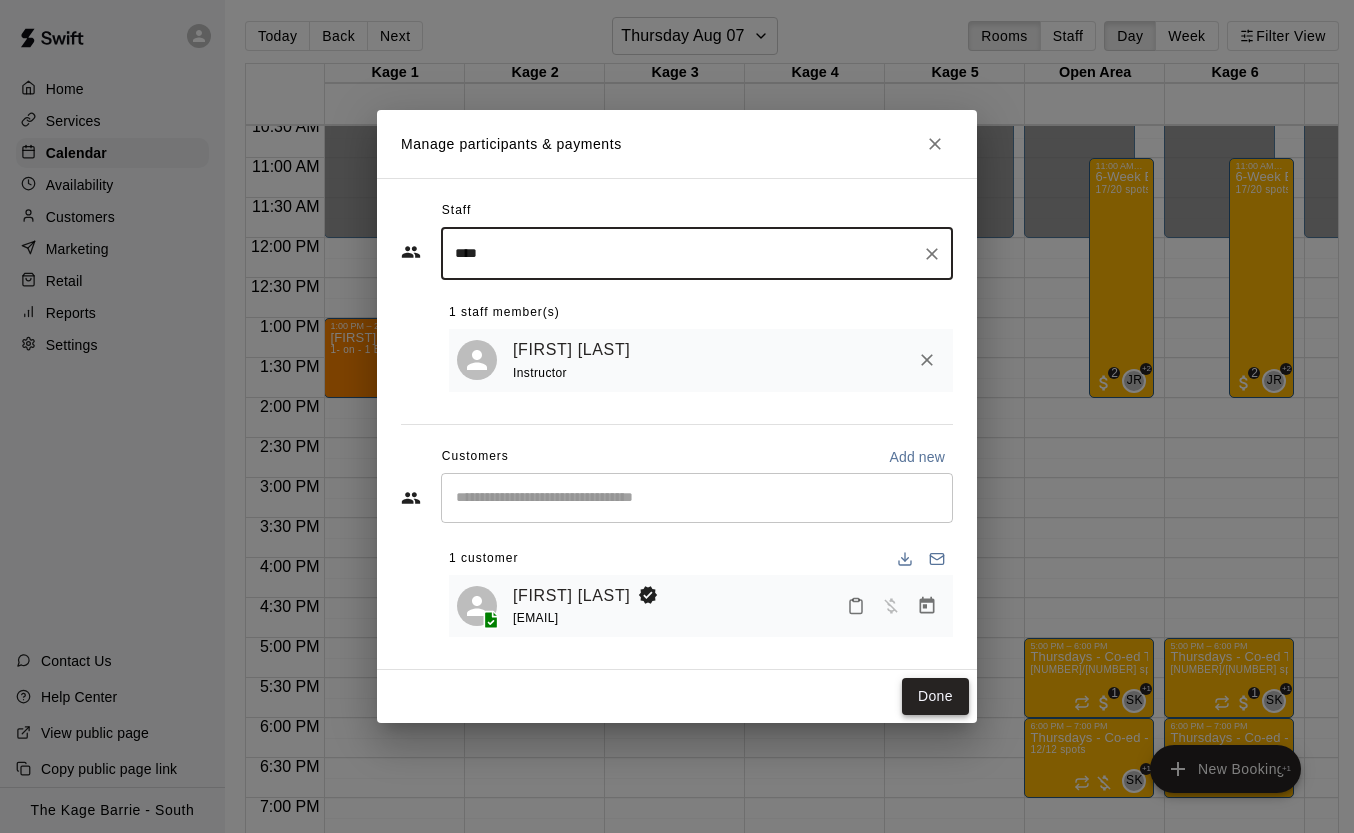 type on "****" 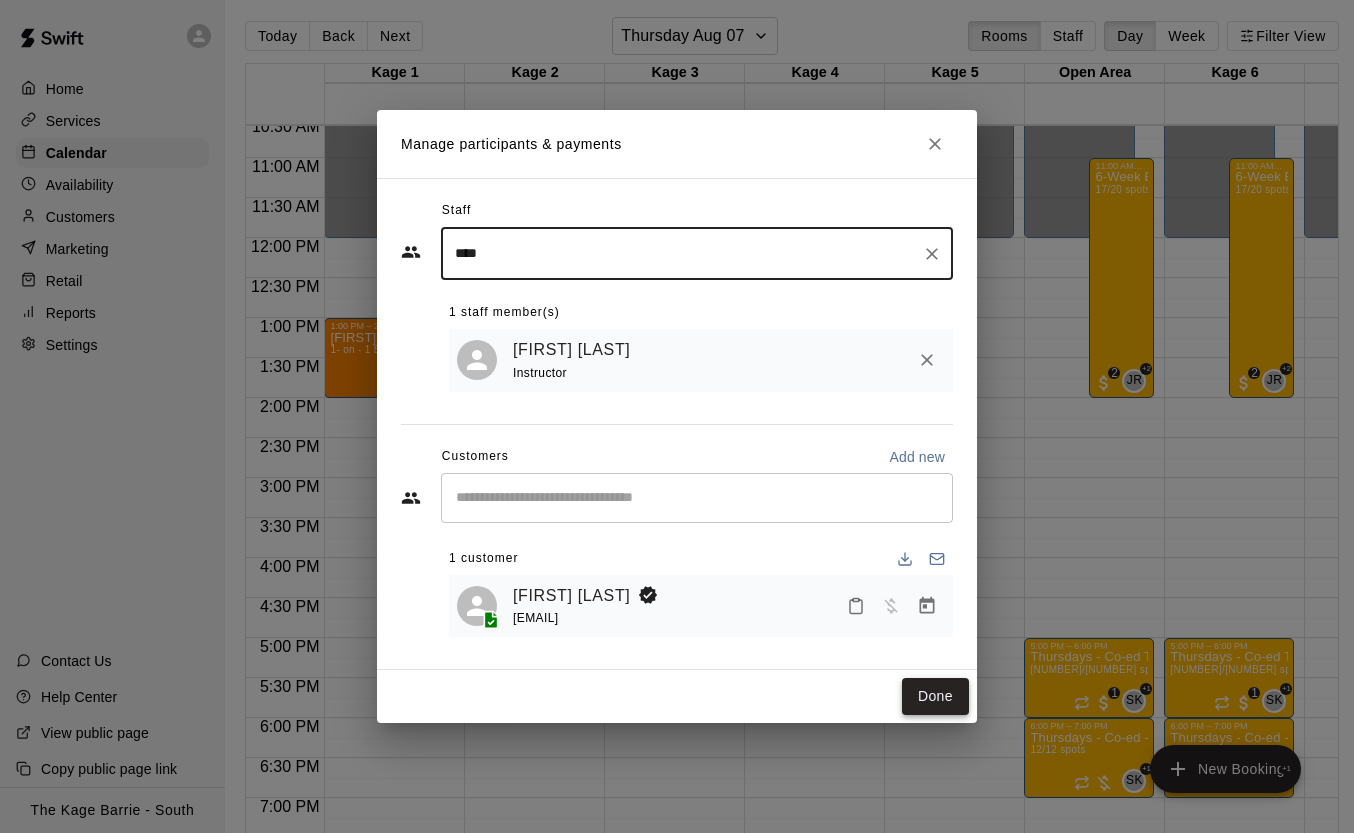 click on "Done" at bounding box center (935, 696) 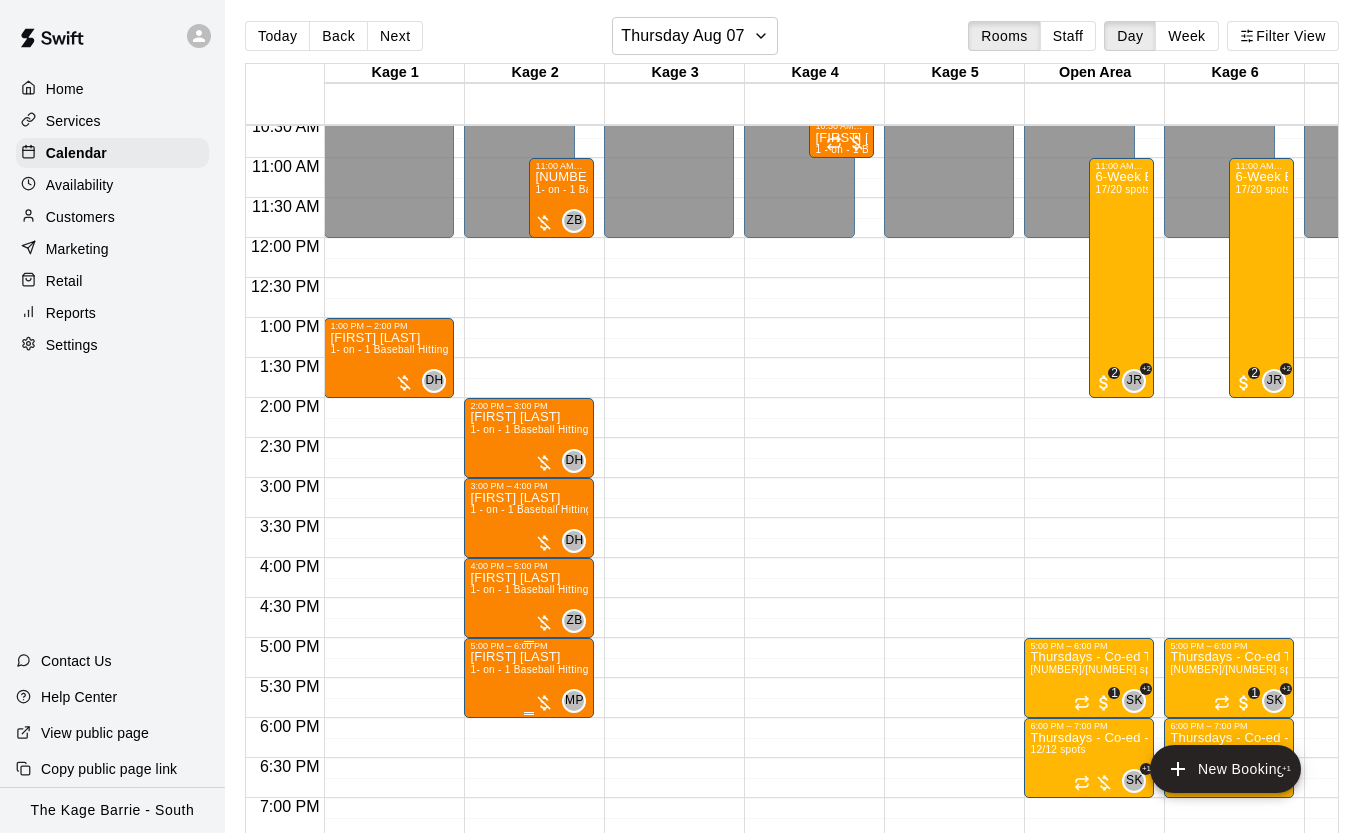 click on "[FIRST] [LAST] 1- on - 1 Baseball Hitting Clinic" at bounding box center [529, 1067] 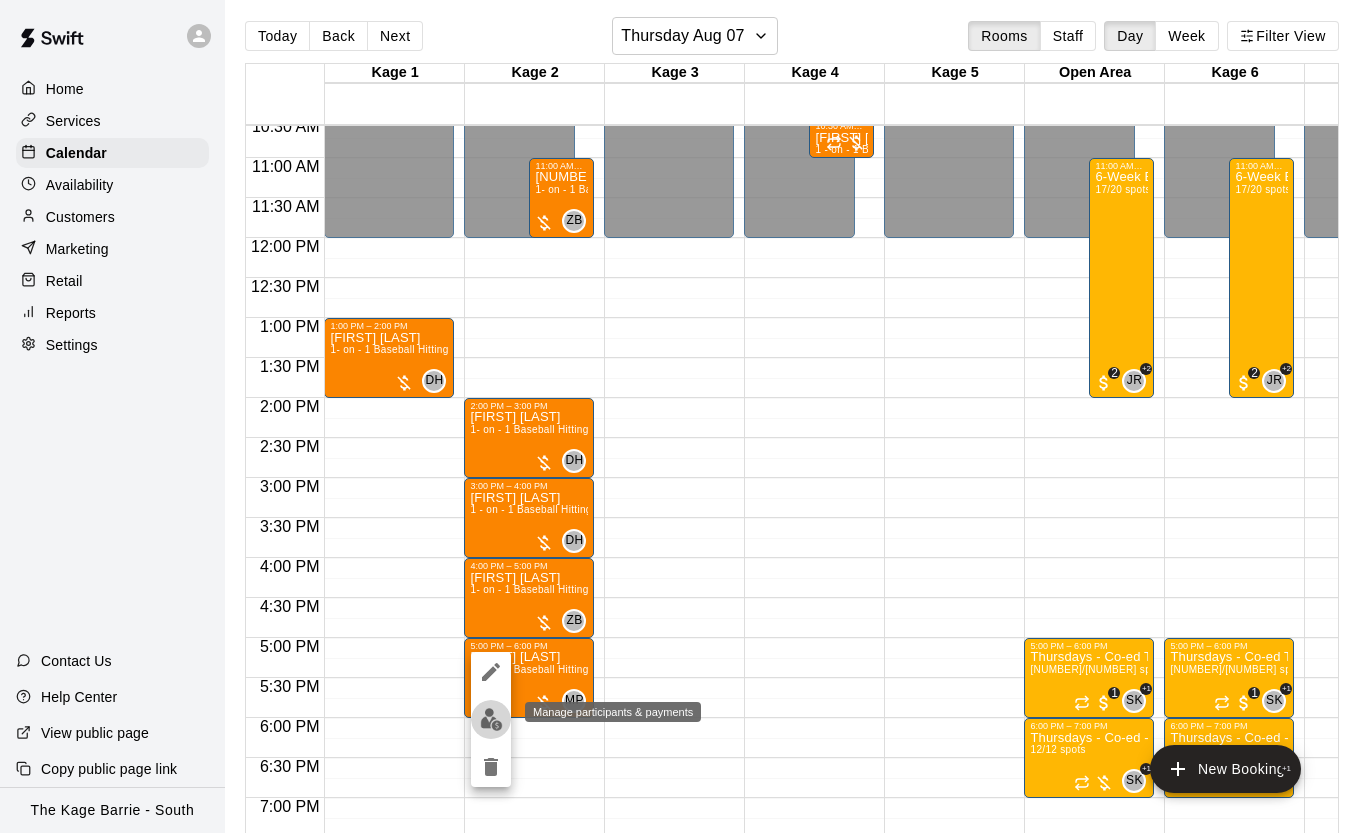 click at bounding box center [491, 719] 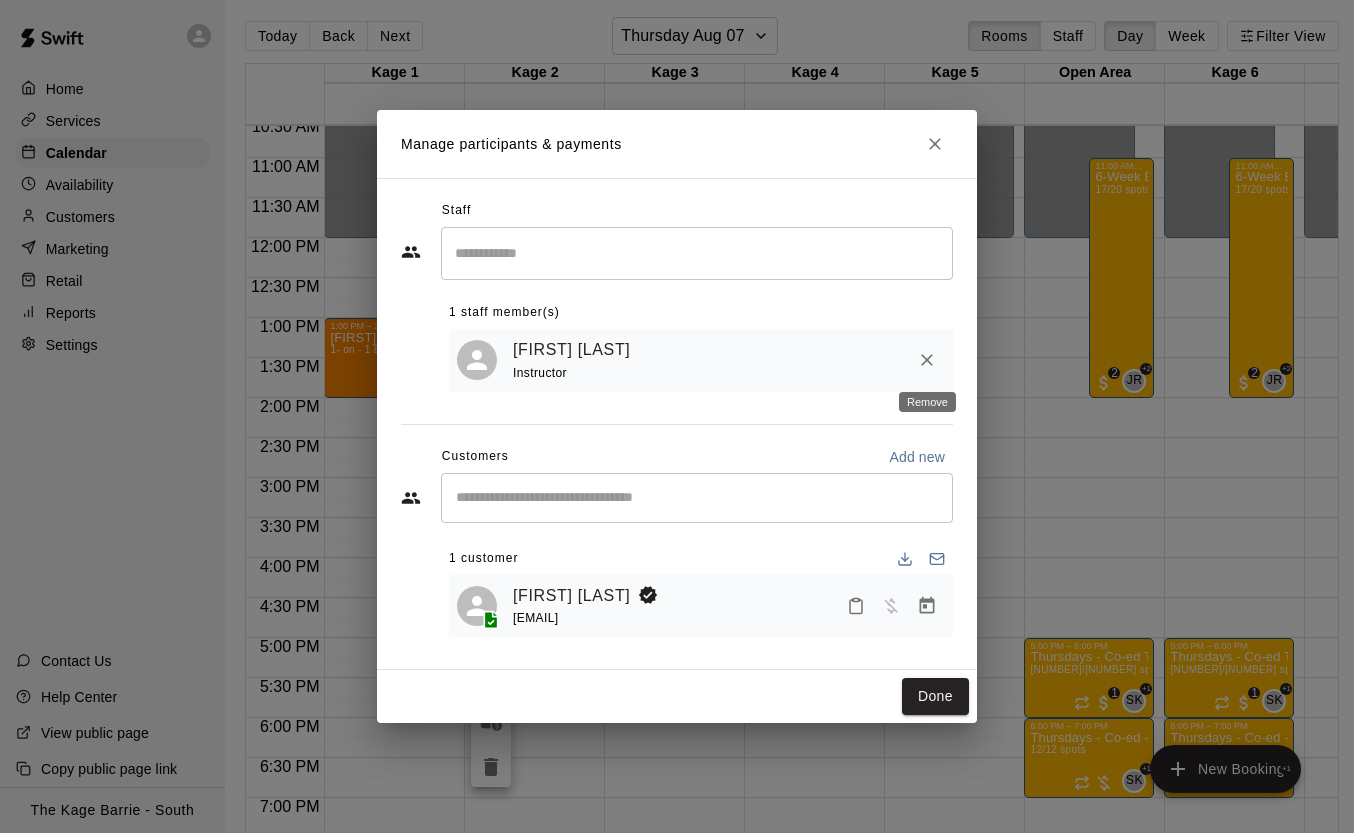 click 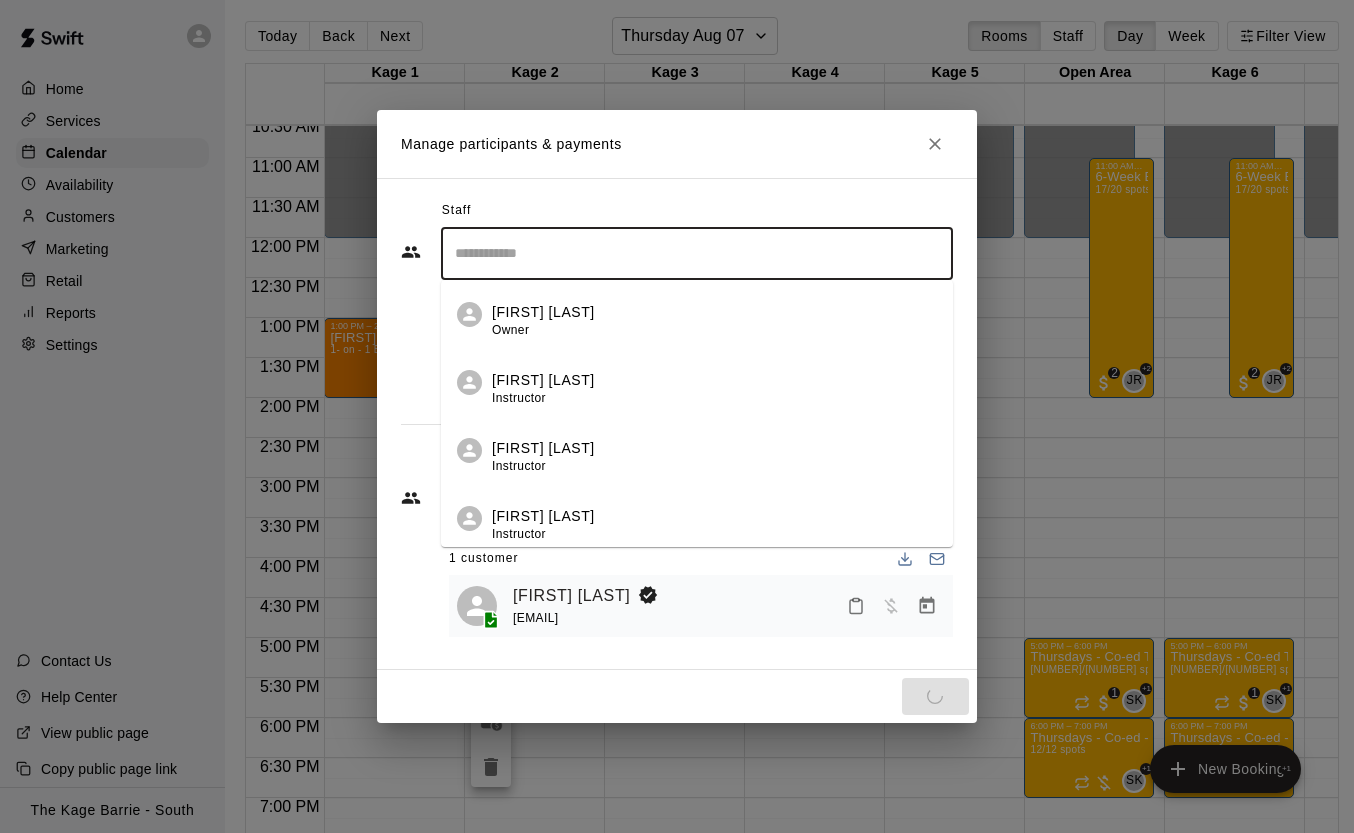 click at bounding box center [697, 253] 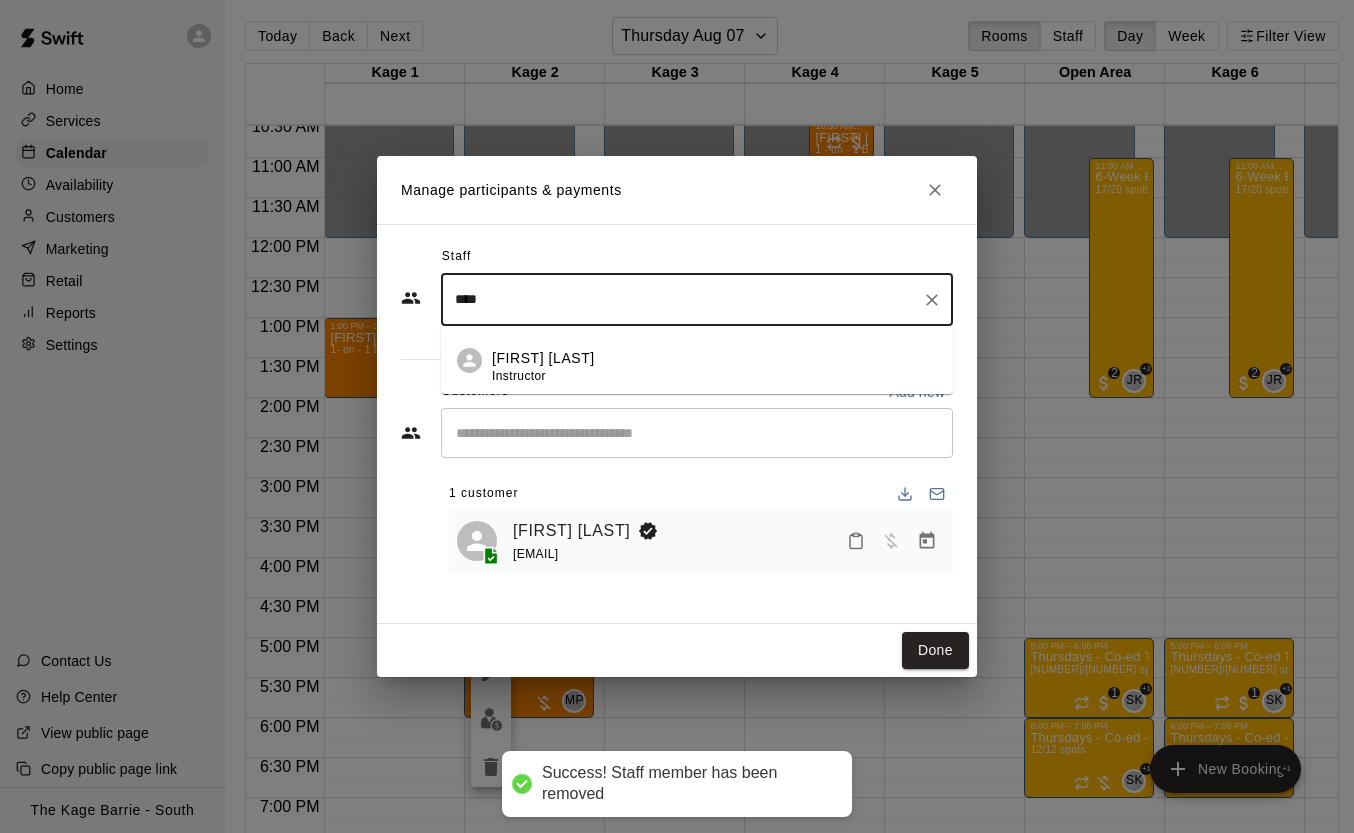 click on "[FIRST] [LAST] Instructor" at bounding box center [714, 367] 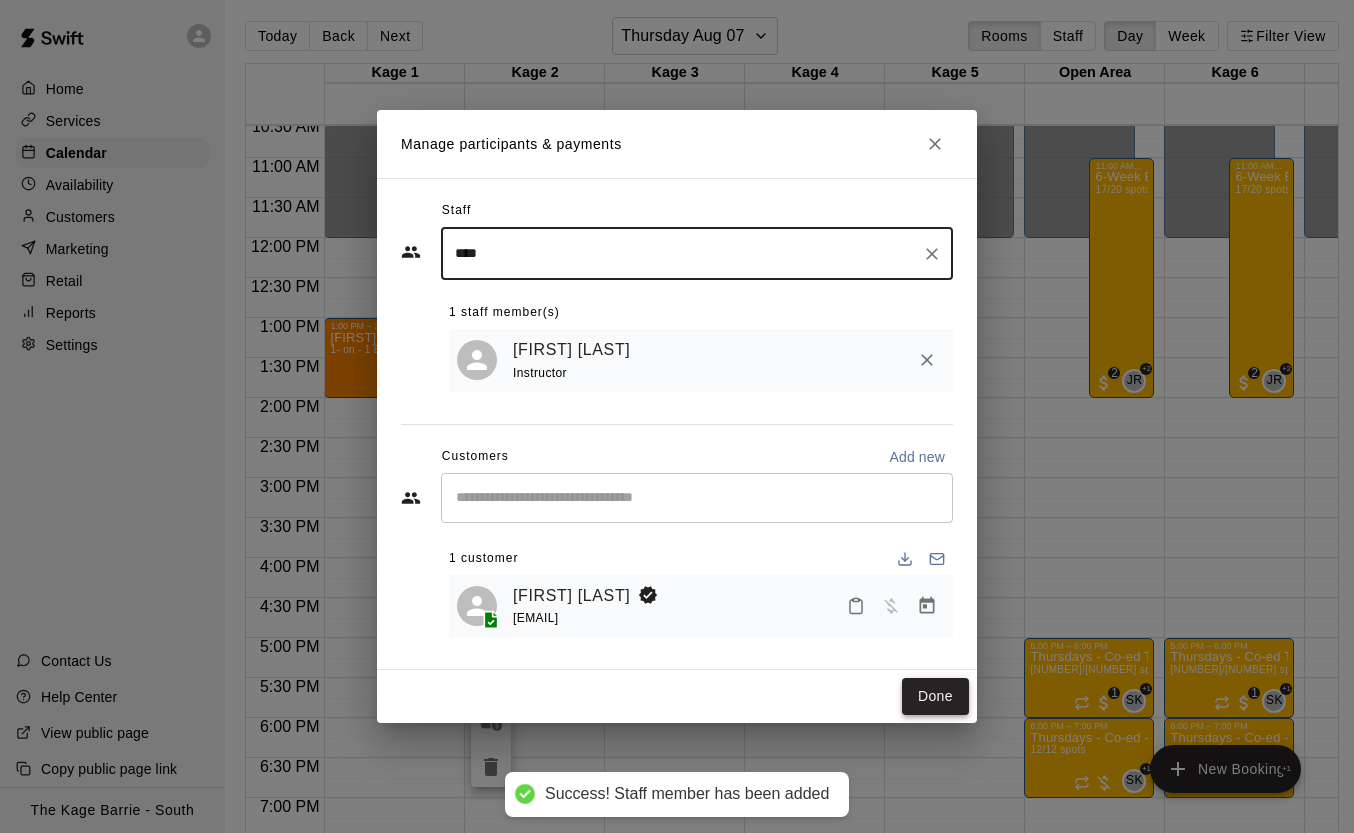 type on "****" 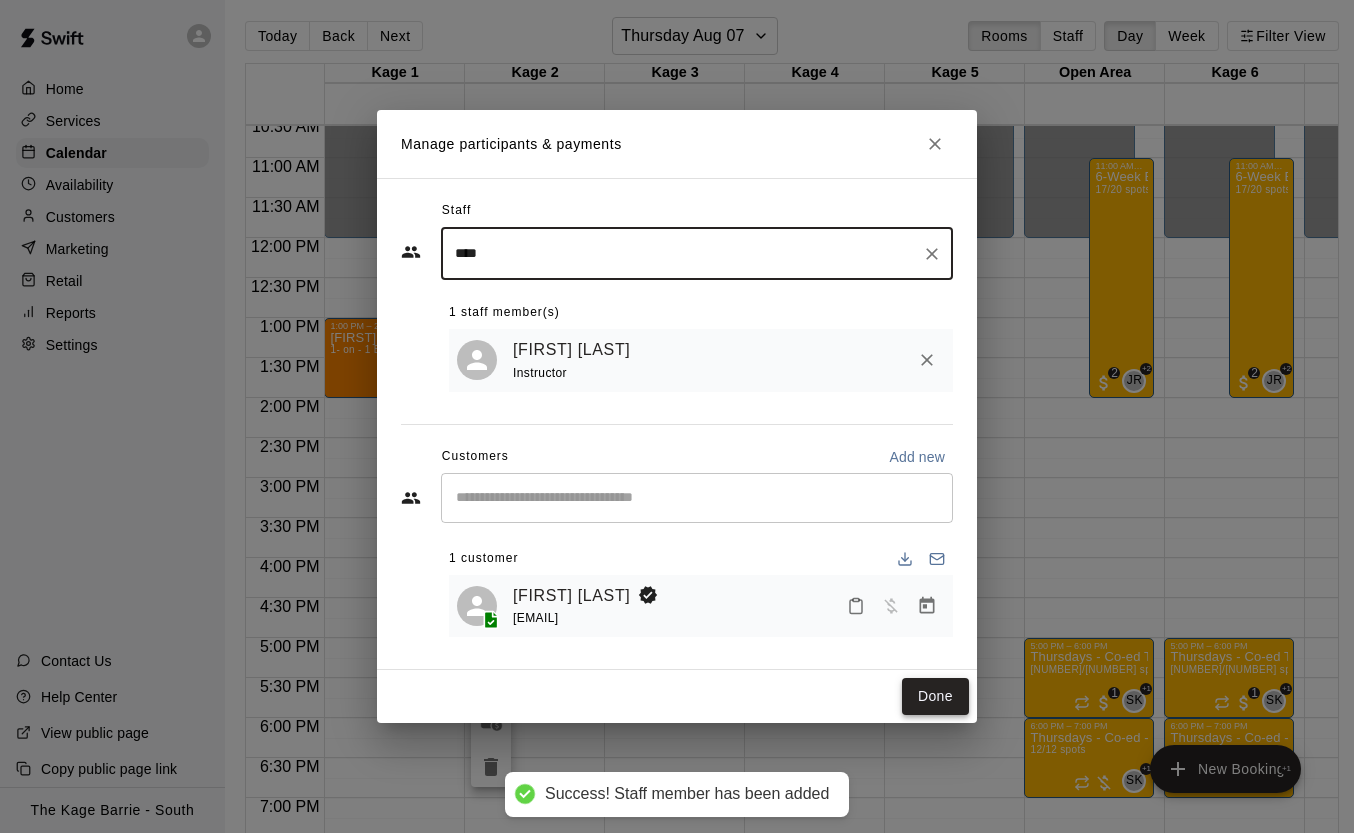 click on "Done" at bounding box center [935, 696] 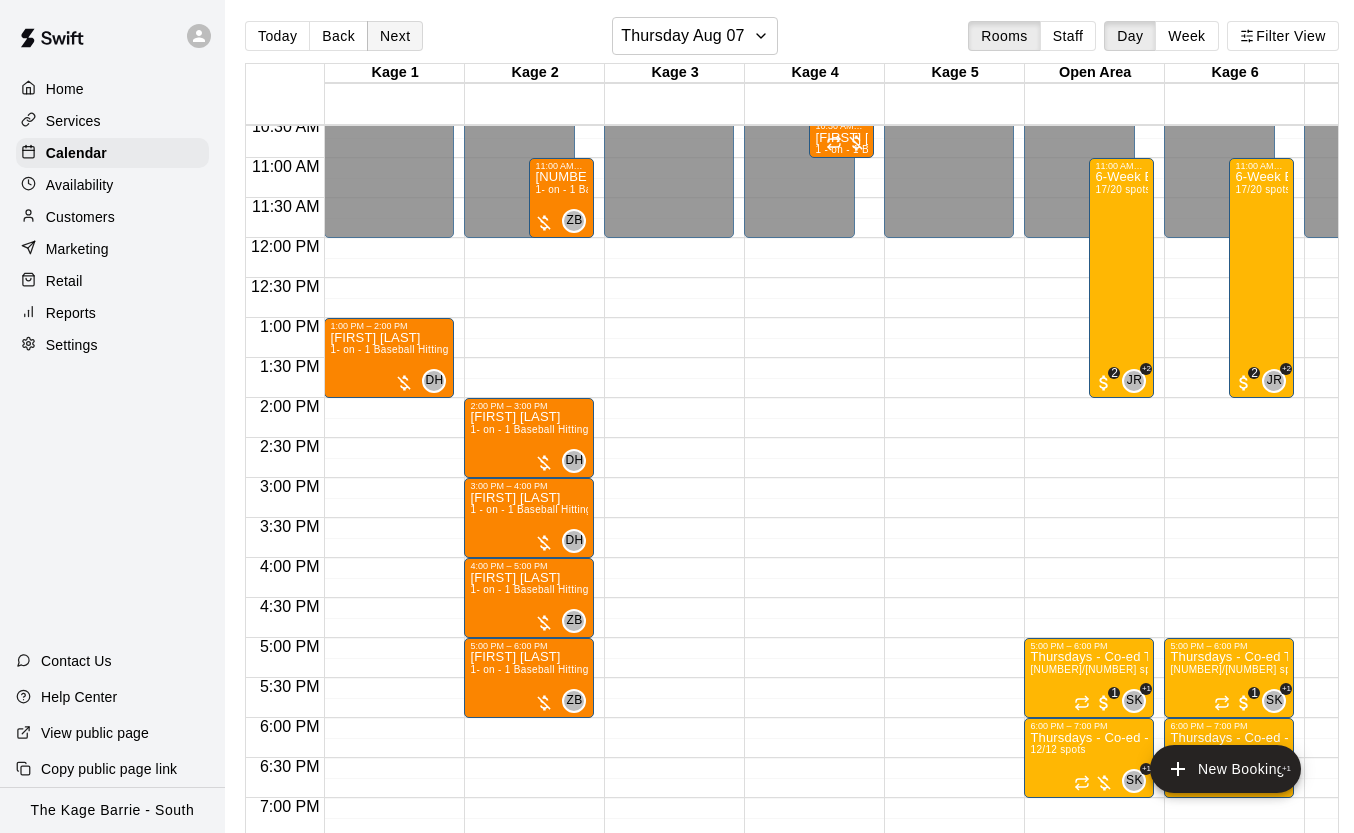 click on "Next" at bounding box center (395, 36) 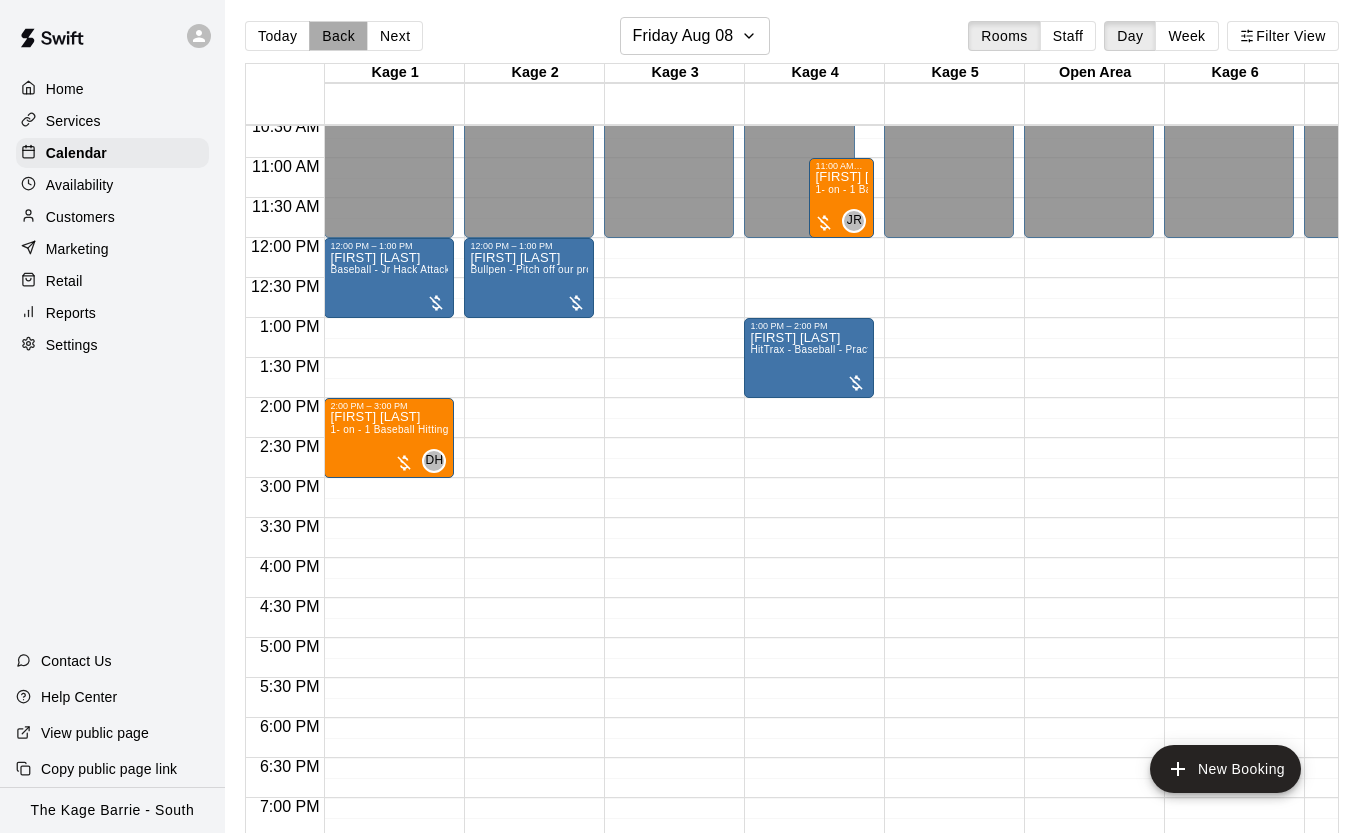 click on "Back" at bounding box center (338, 36) 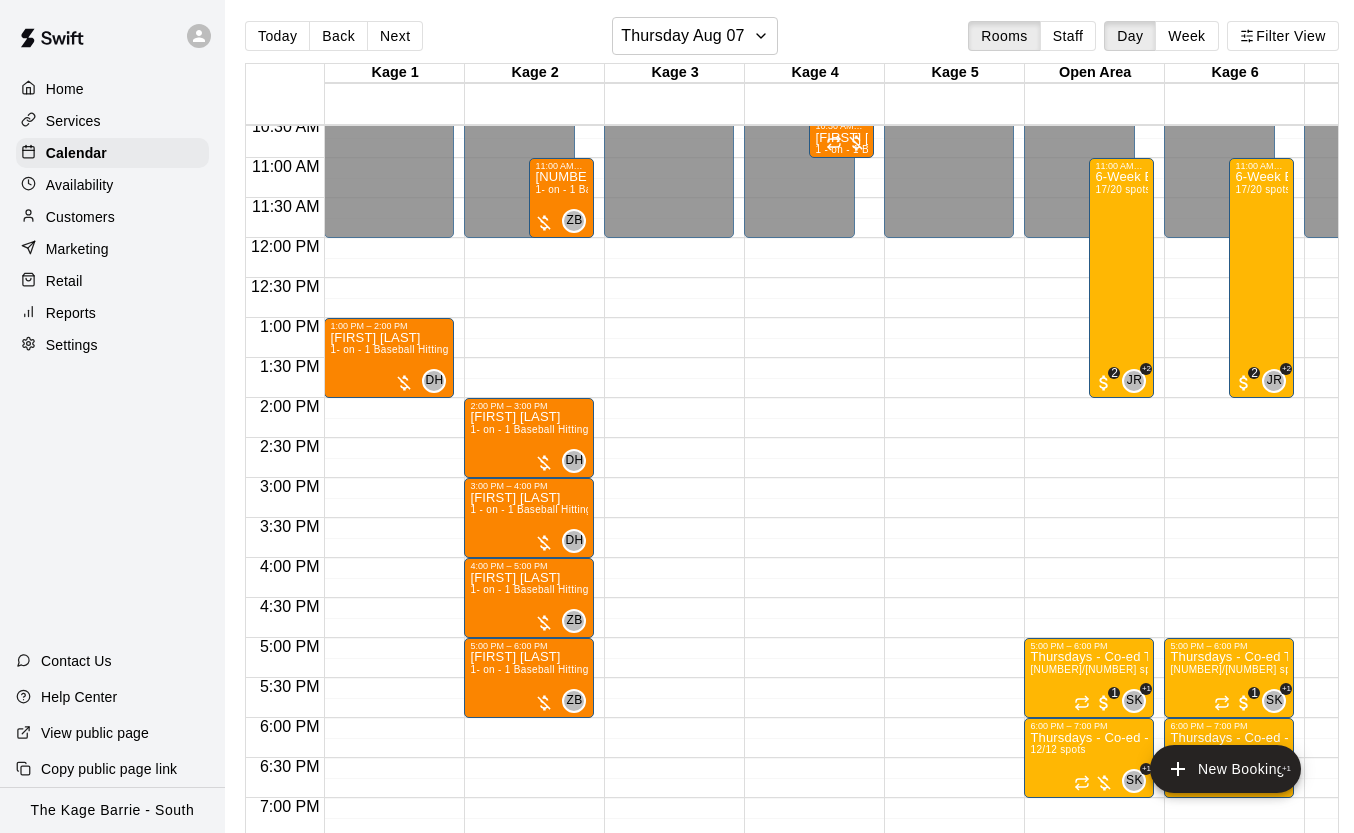 click on "Settings" at bounding box center (112, 345) 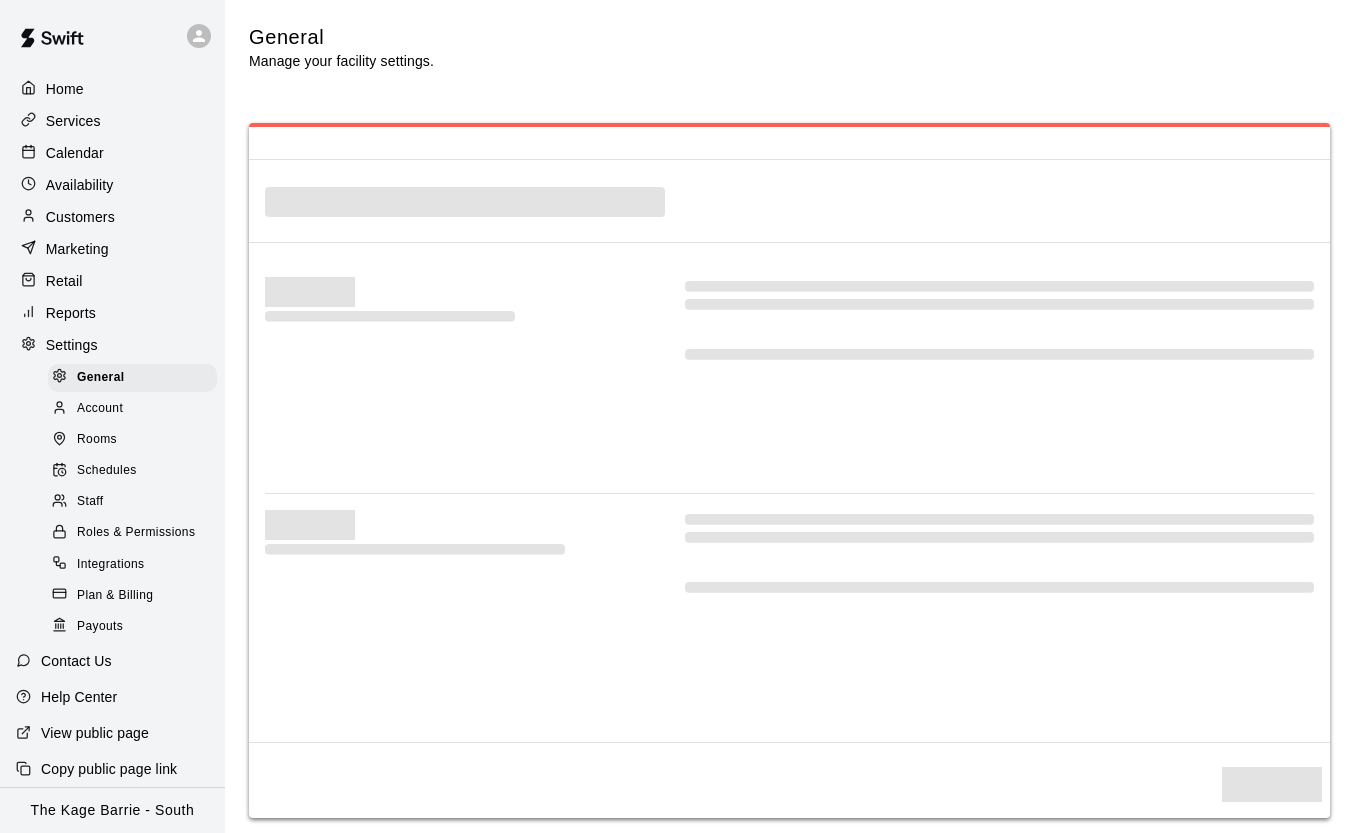 select on "**" 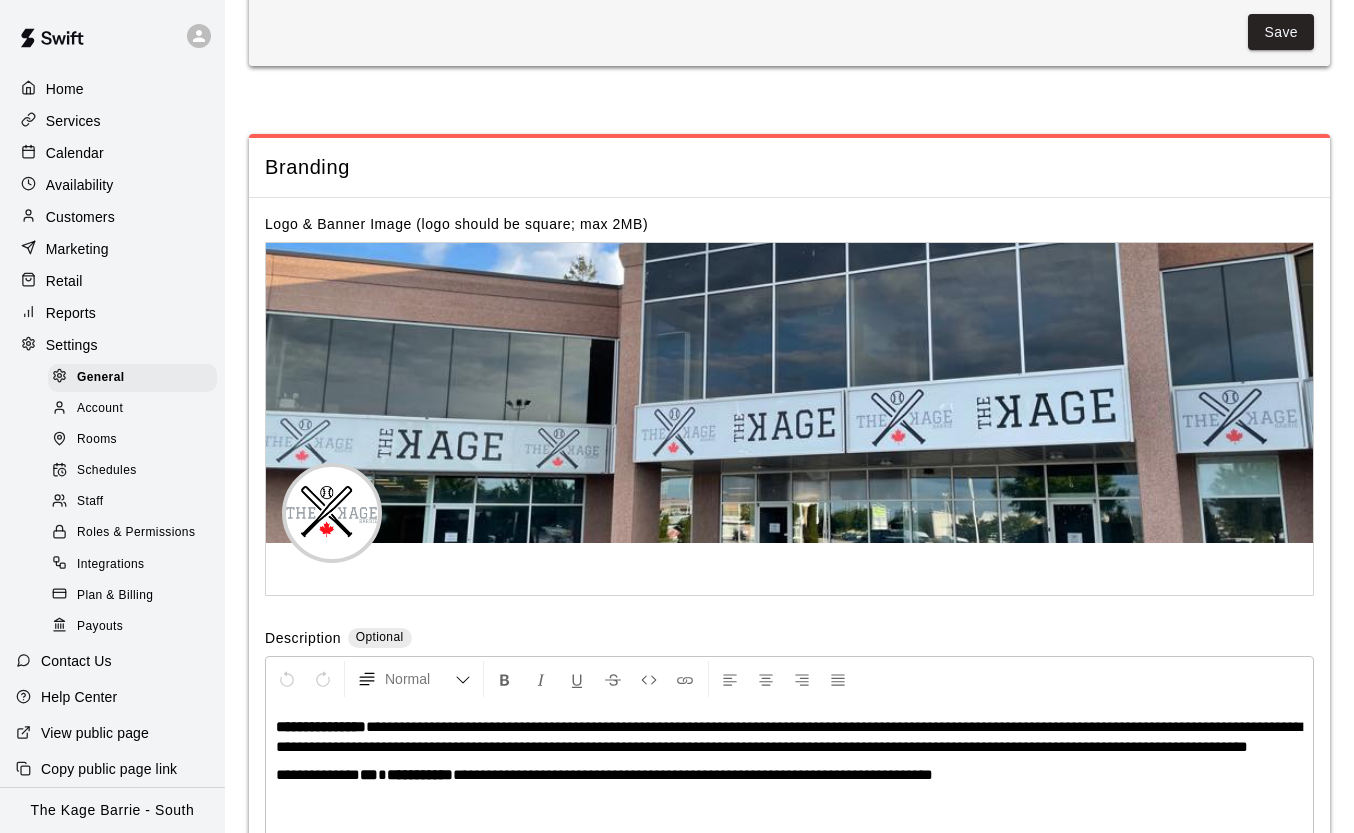 scroll, scrollTop: 3697, scrollLeft: 0, axis: vertical 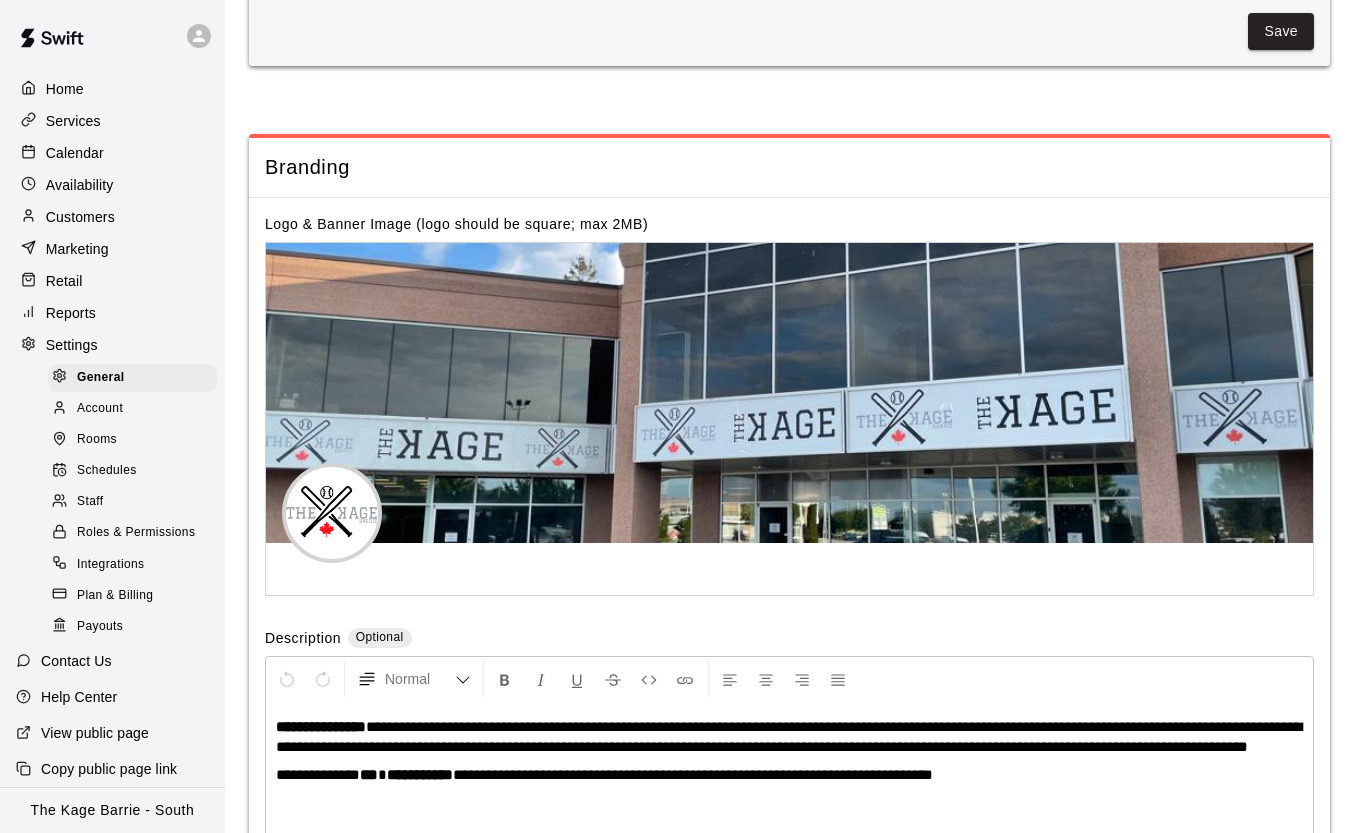 click on "Staff" at bounding box center [132, 502] 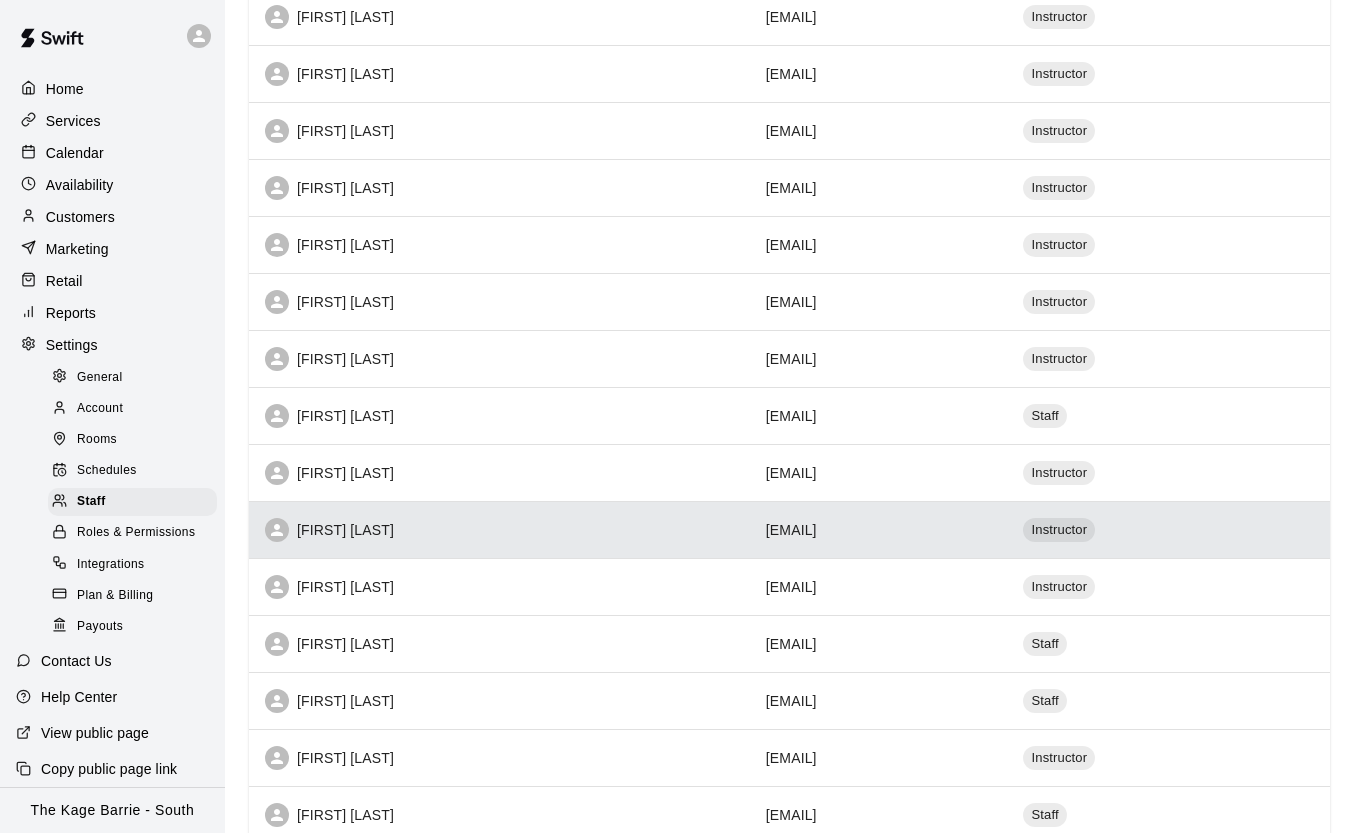 scroll, scrollTop: 845, scrollLeft: 0, axis: vertical 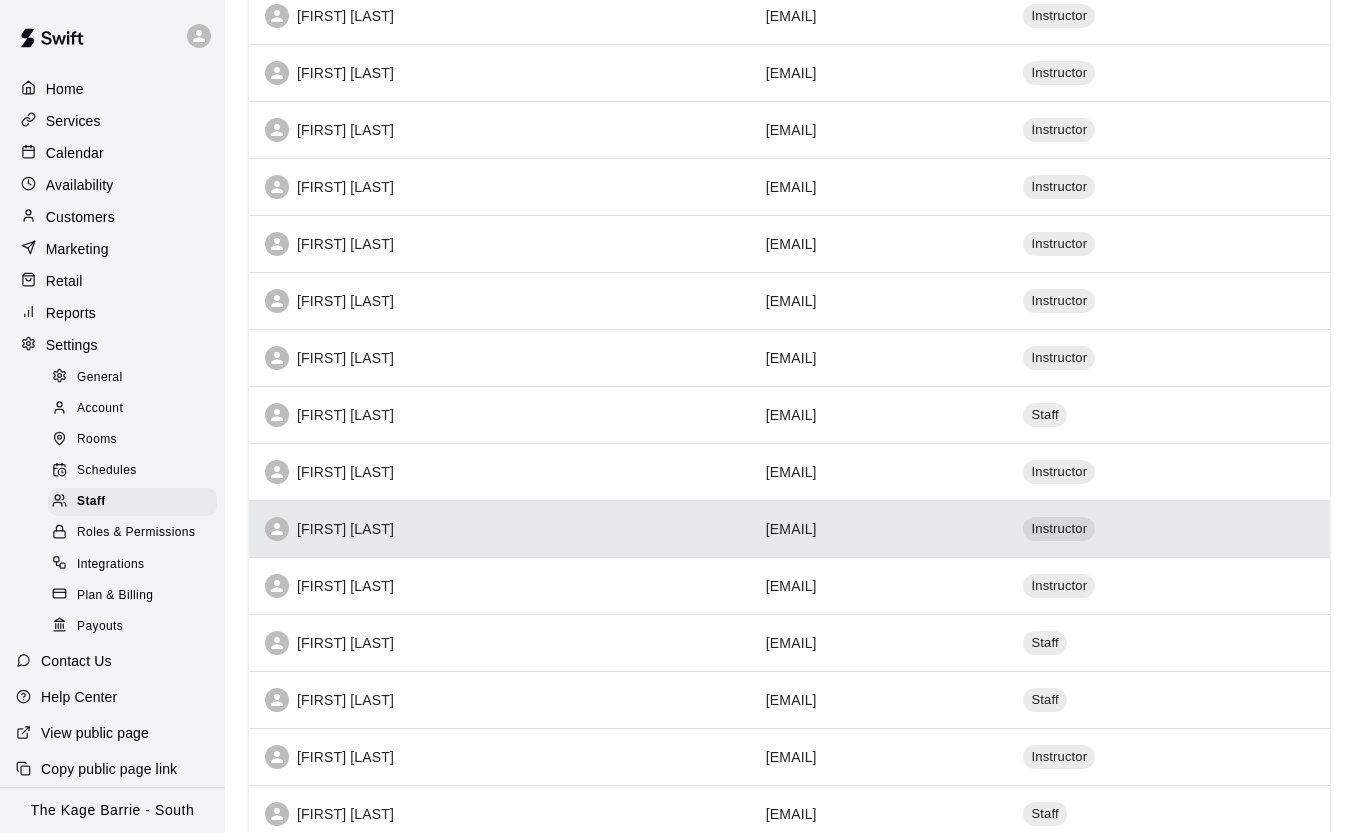 click on "[FIRST] [LAST]" at bounding box center [499, 529] 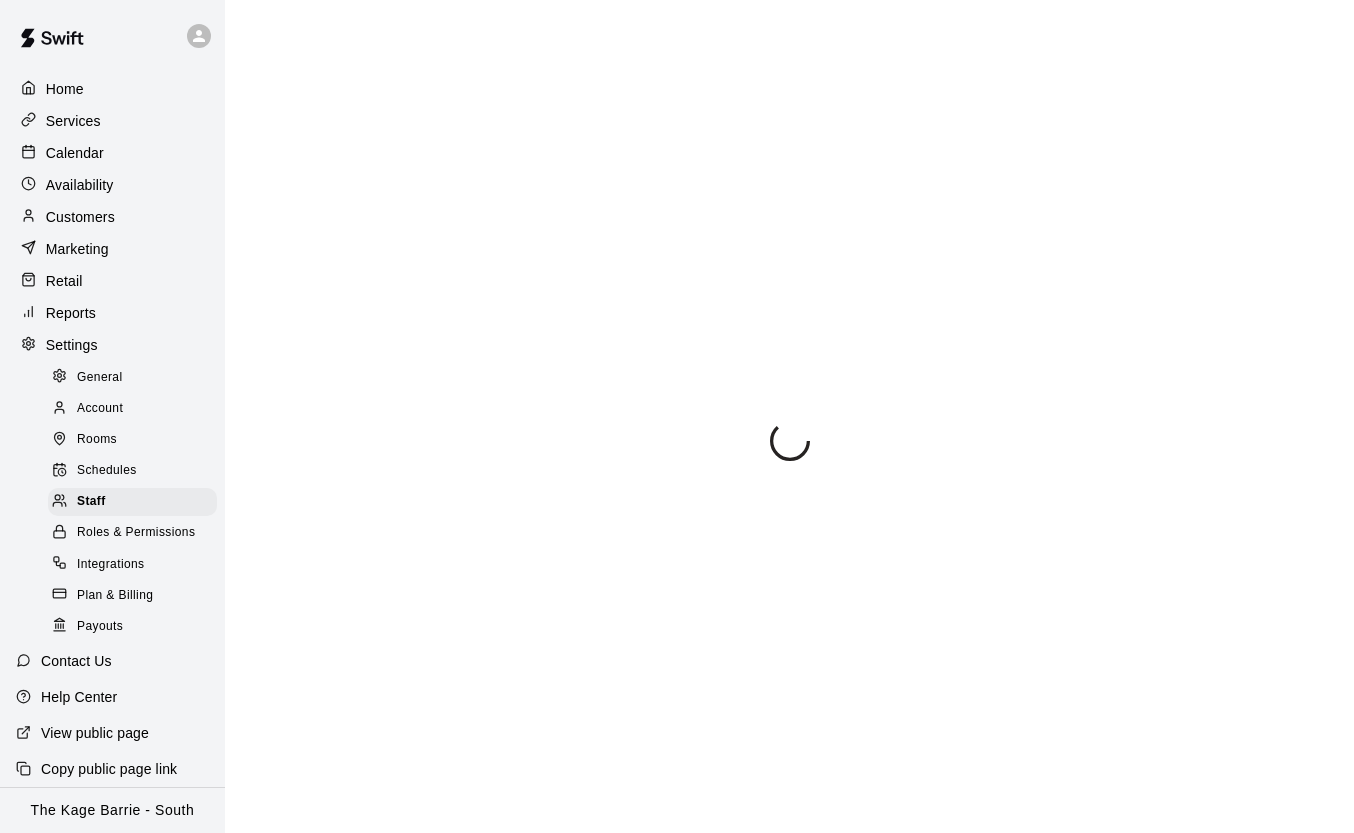 scroll, scrollTop: 313, scrollLeft: 0, axis: vertical 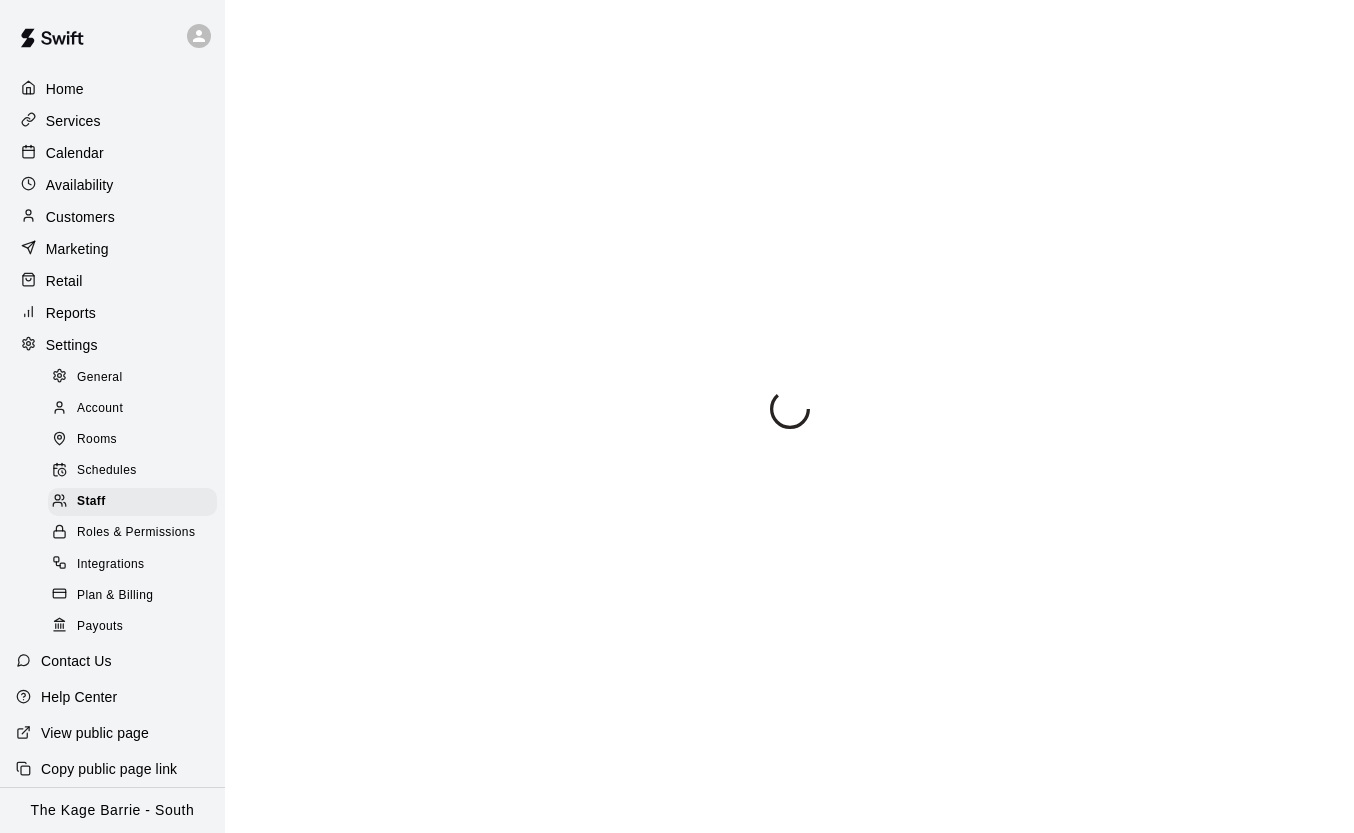 select on "**" 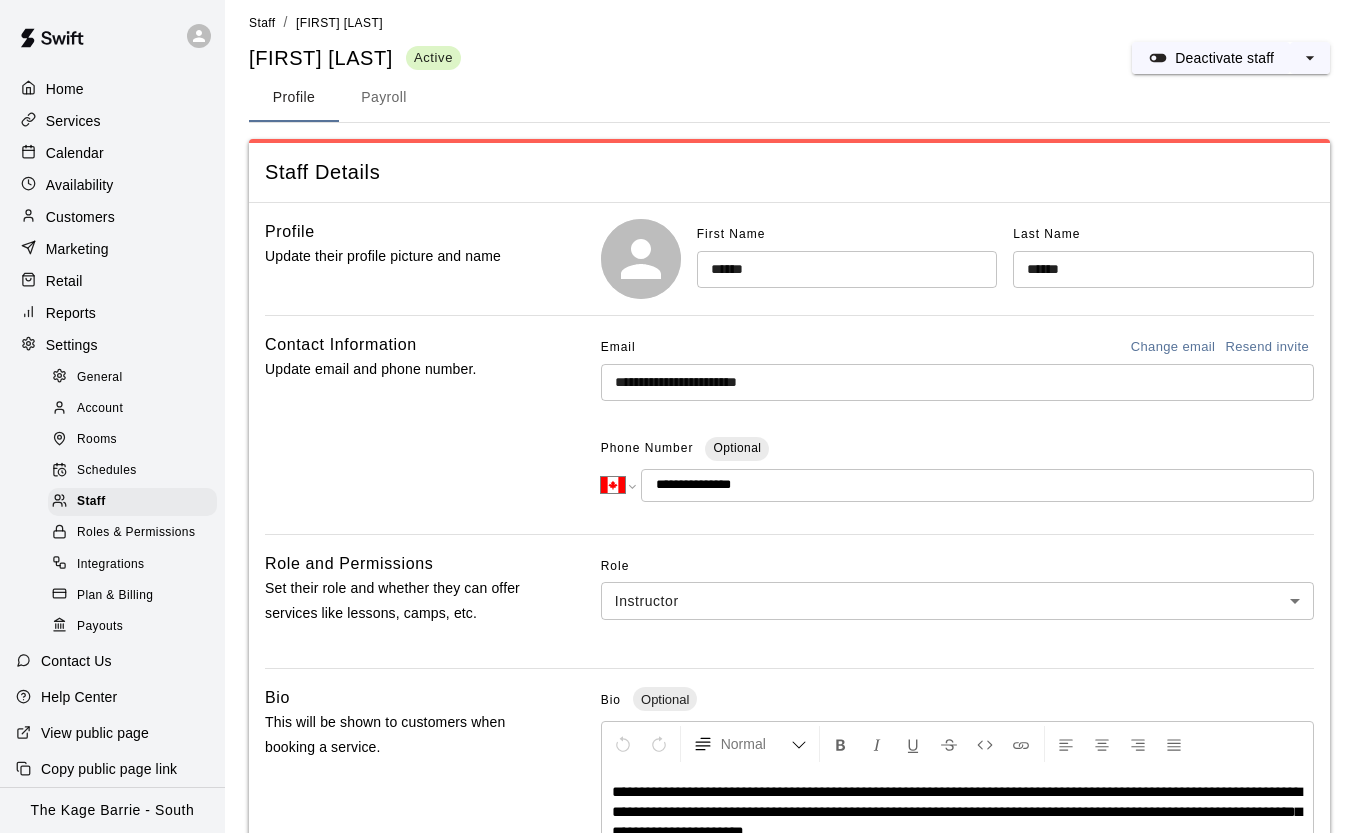 scroll, scrollTop: 0, scrollLeft: 0, axis: both 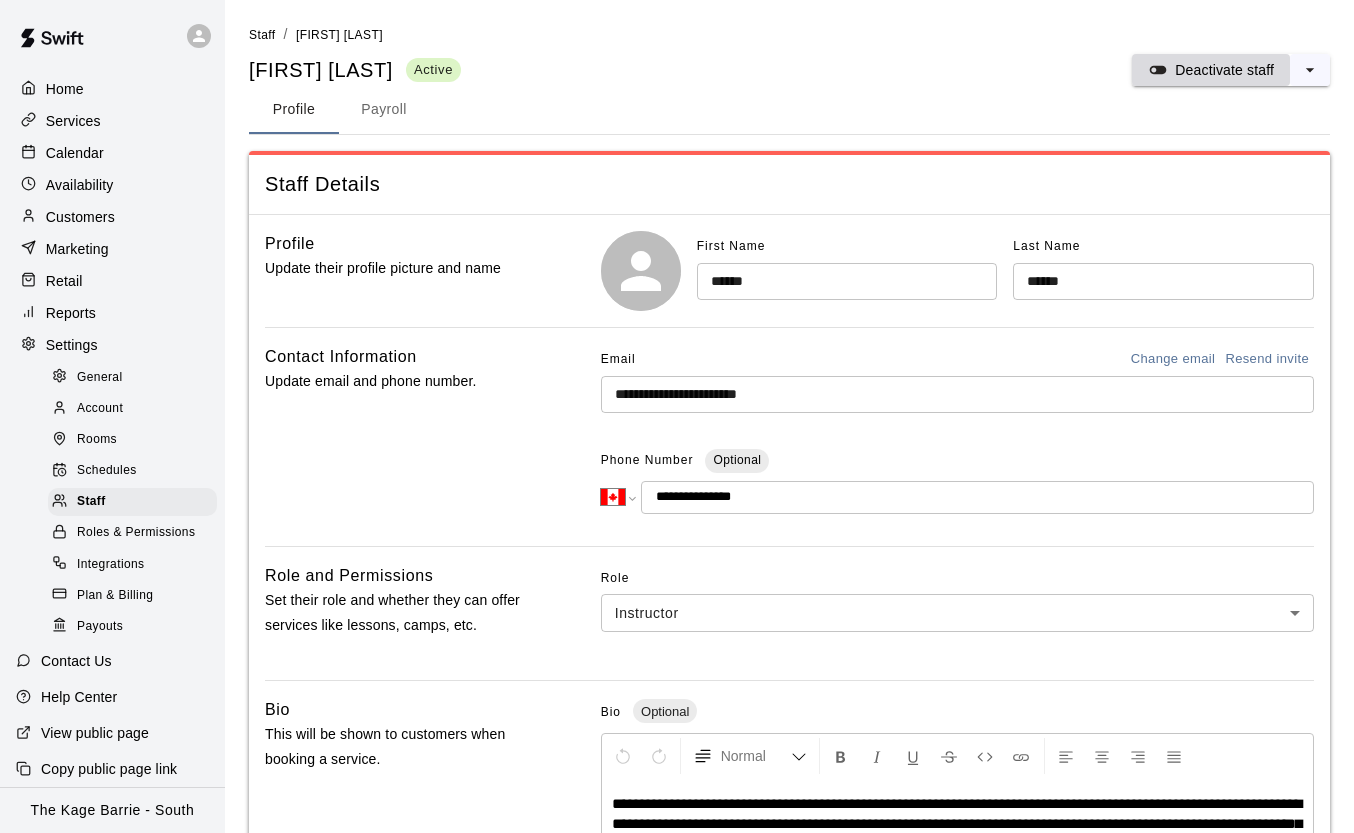 click on "Deactivate staff" at bounding box center [1224, 70] 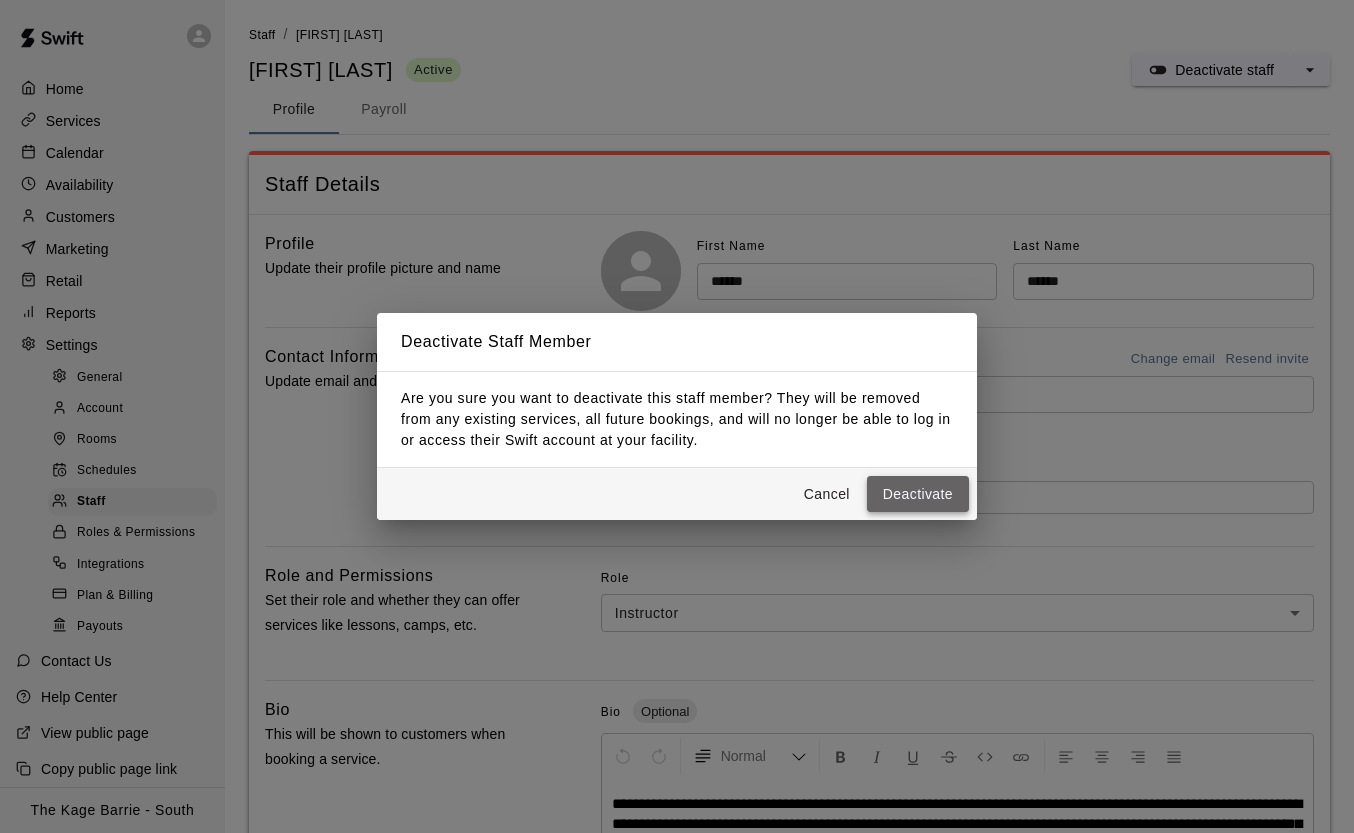 click on "Deactivate" at bounding box center (918, 494) 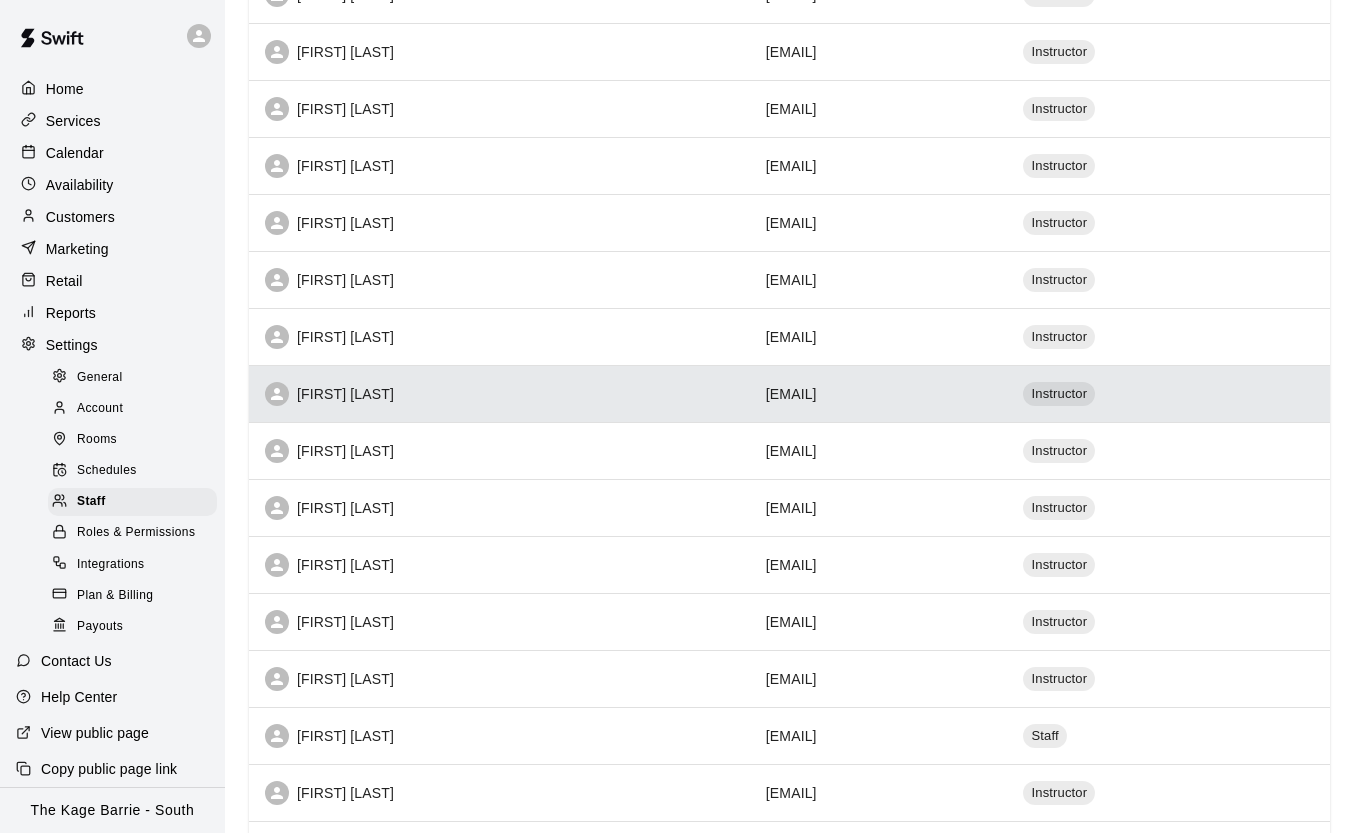 scroll, scrollTop: 574, scrollLeft: 0, axis: vertical 